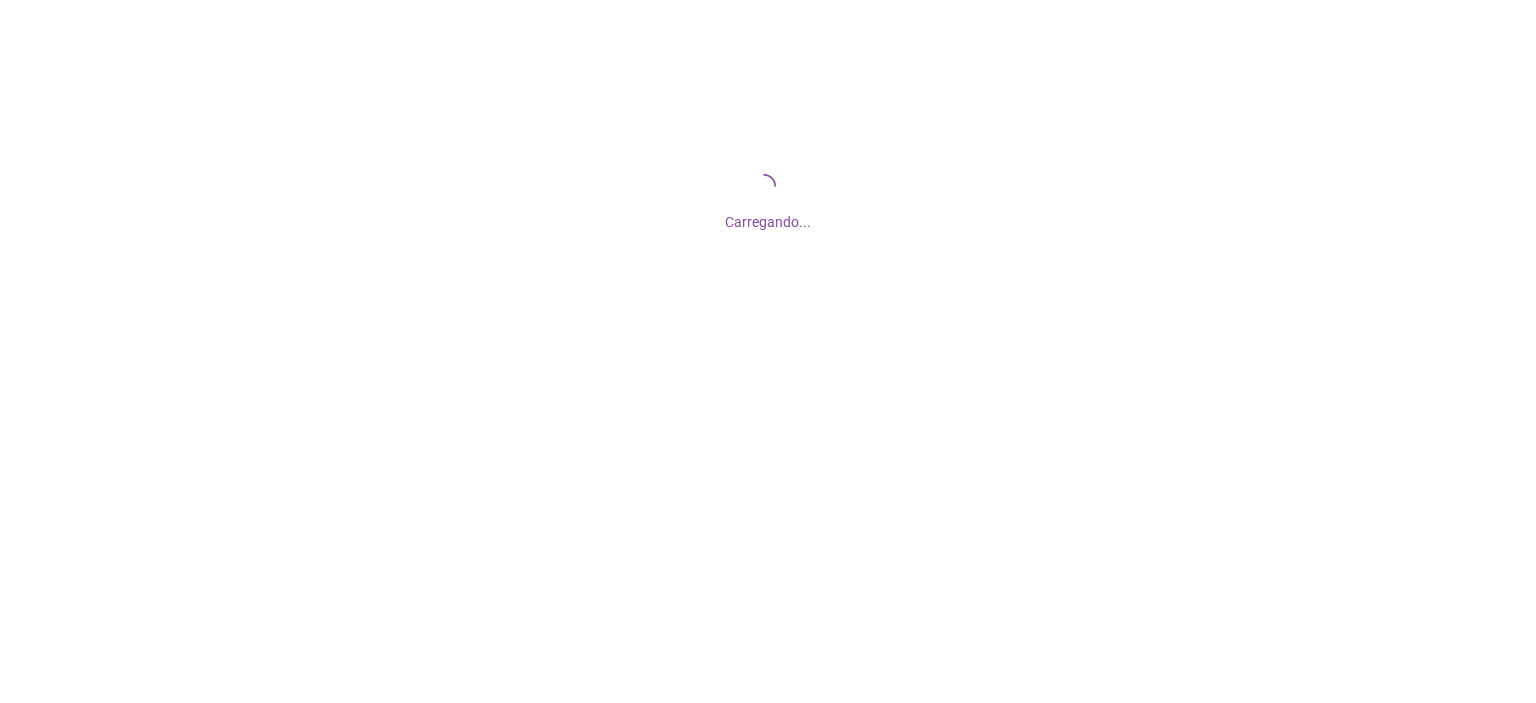 scroll, scrollTop: 0, scrollLeft: 0, axis: both 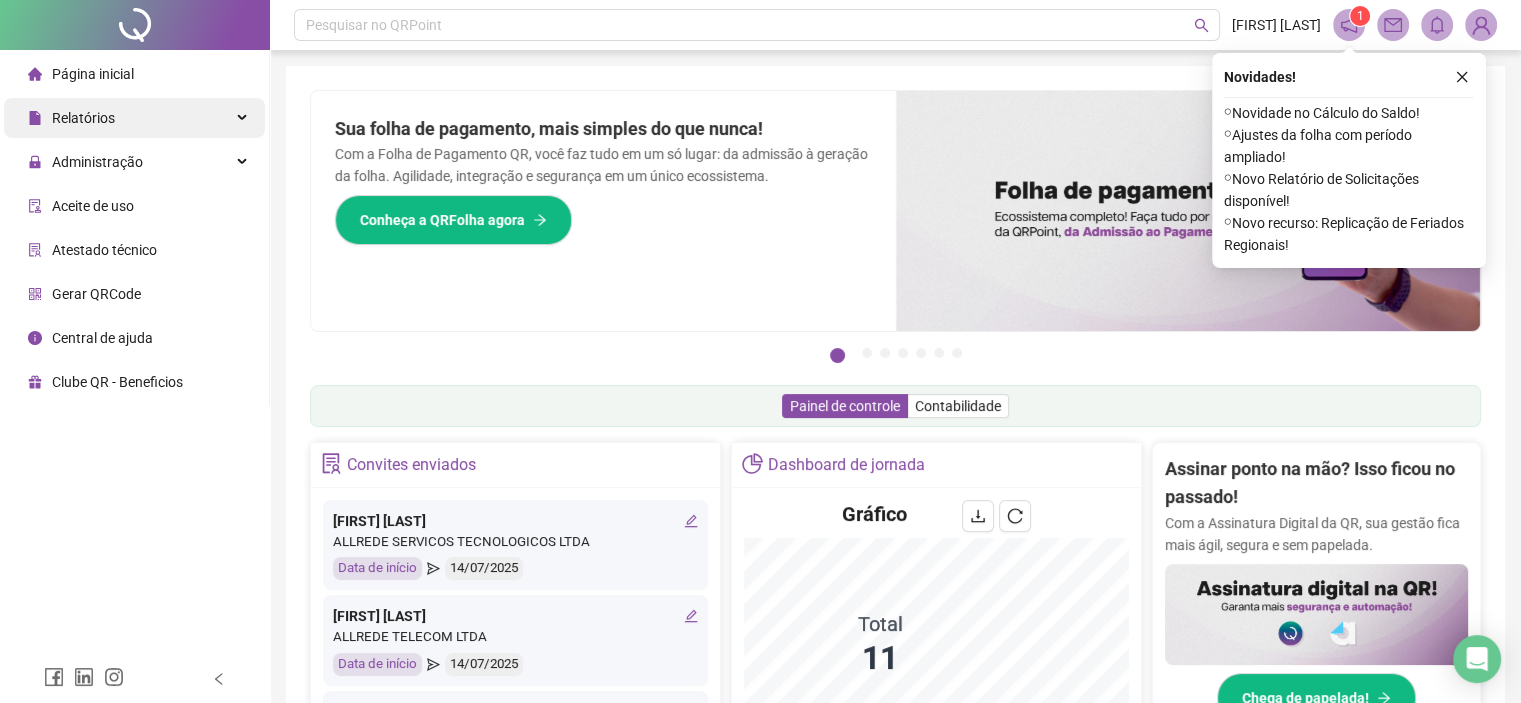 click on "Relatórios" at bounding box center (134, 118) 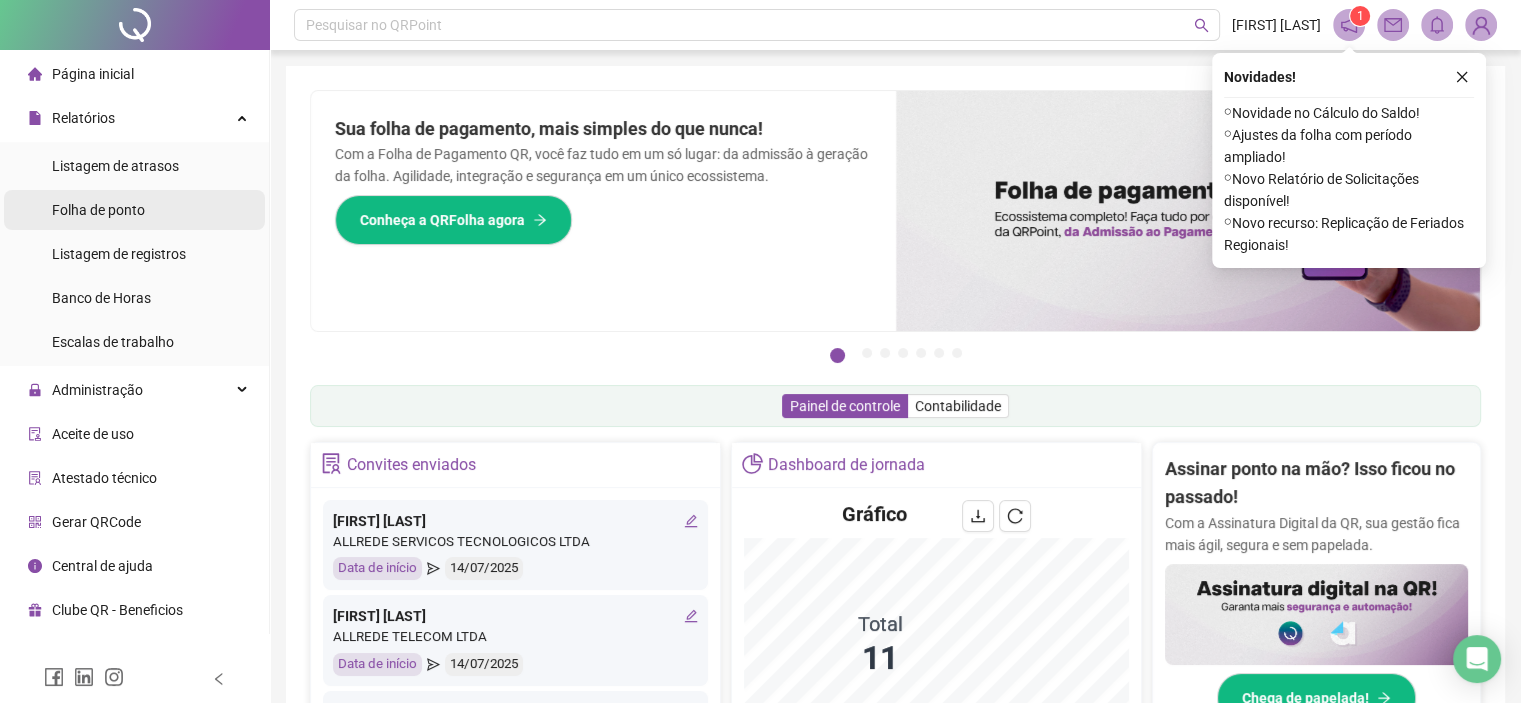click on "Folha de ponto" at bounding box center (134, 210) 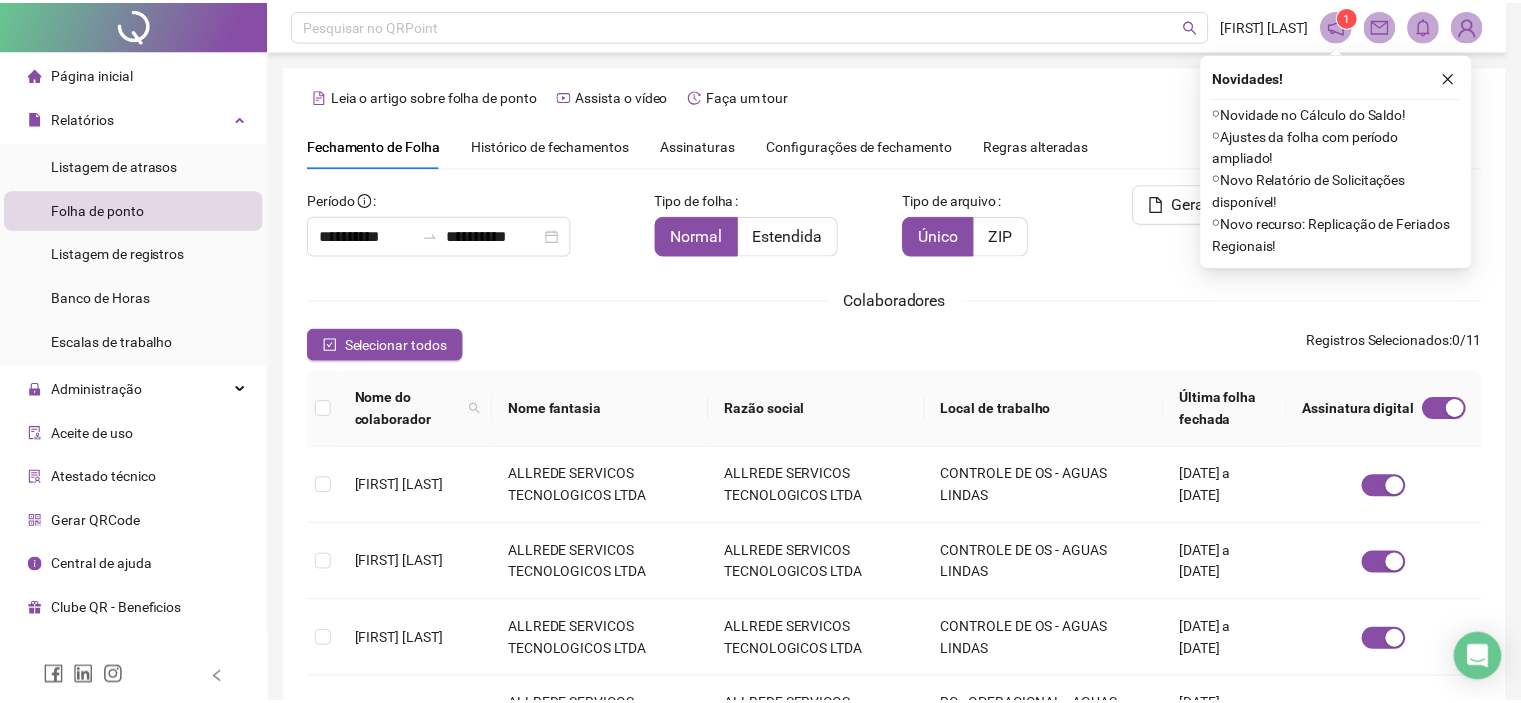 scroll, scrollTop: 57, scrollLeft: 0, axis: vertical 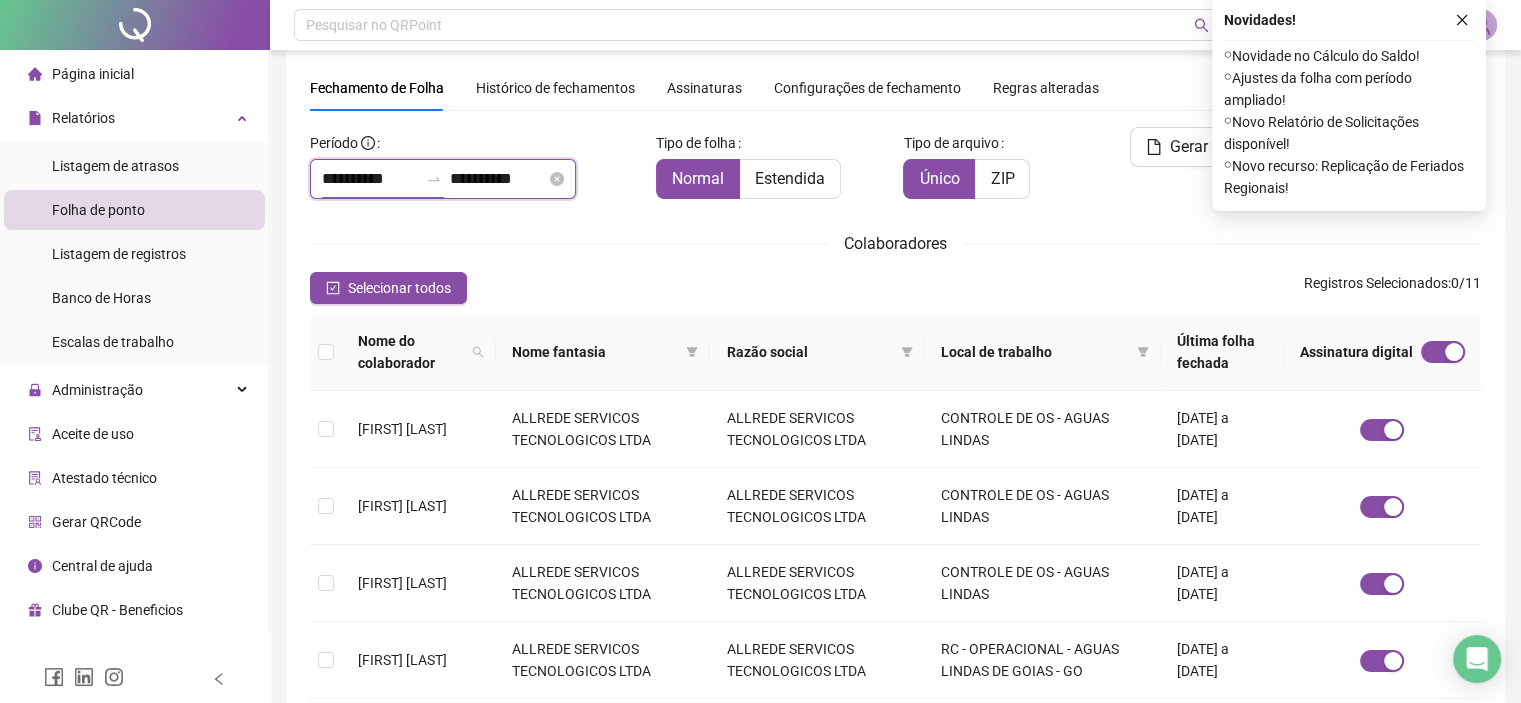 click on "**********" at bounding box center [370, 179] 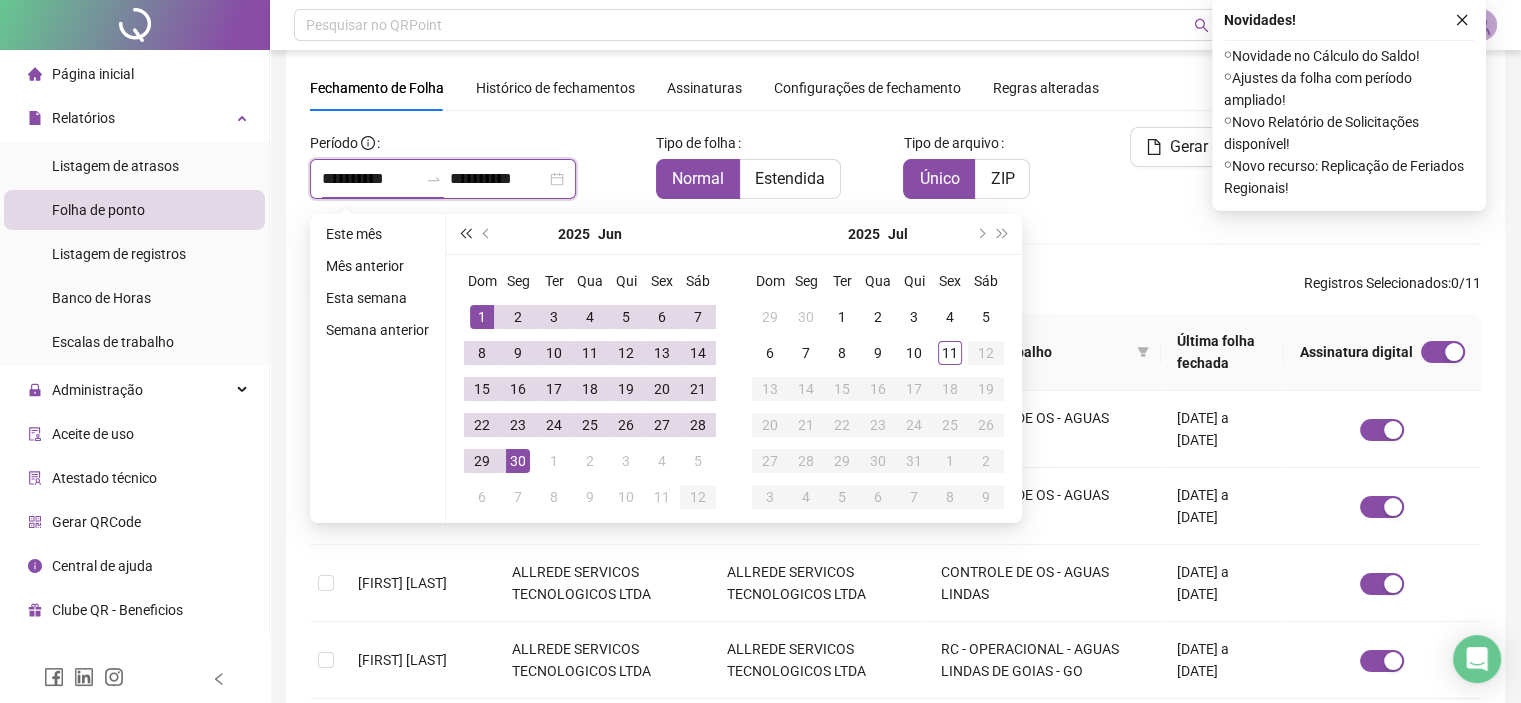 type on "**********" 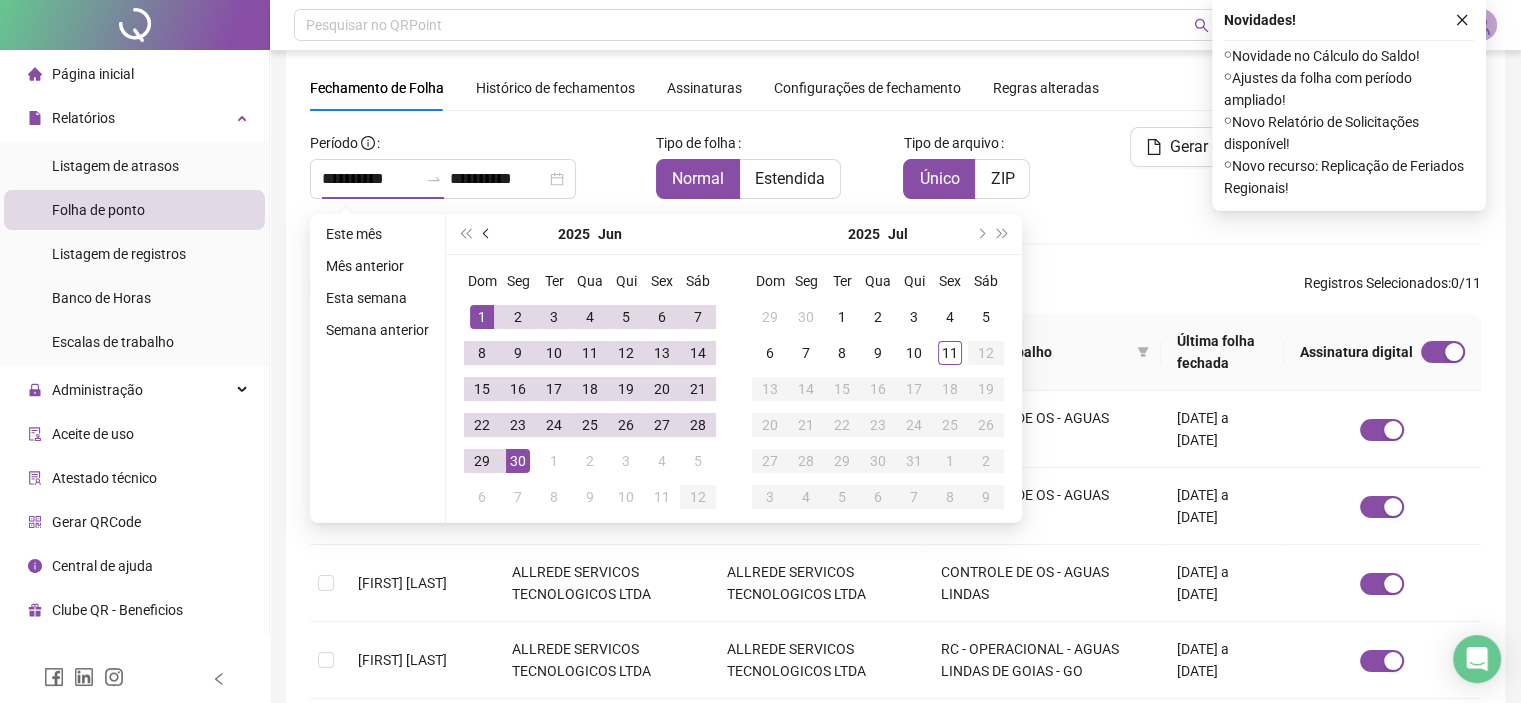 click at bounding box center (487, 234) 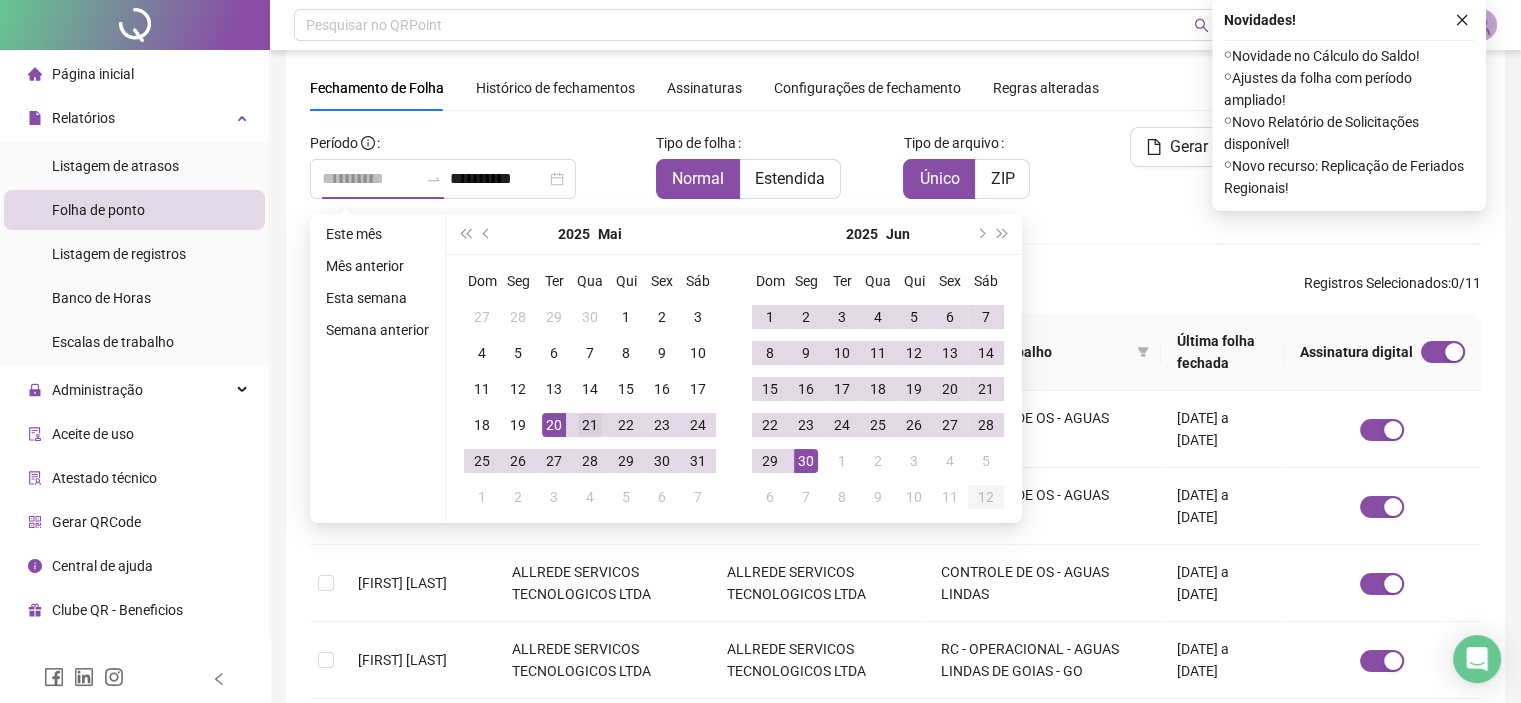 type on "**********" 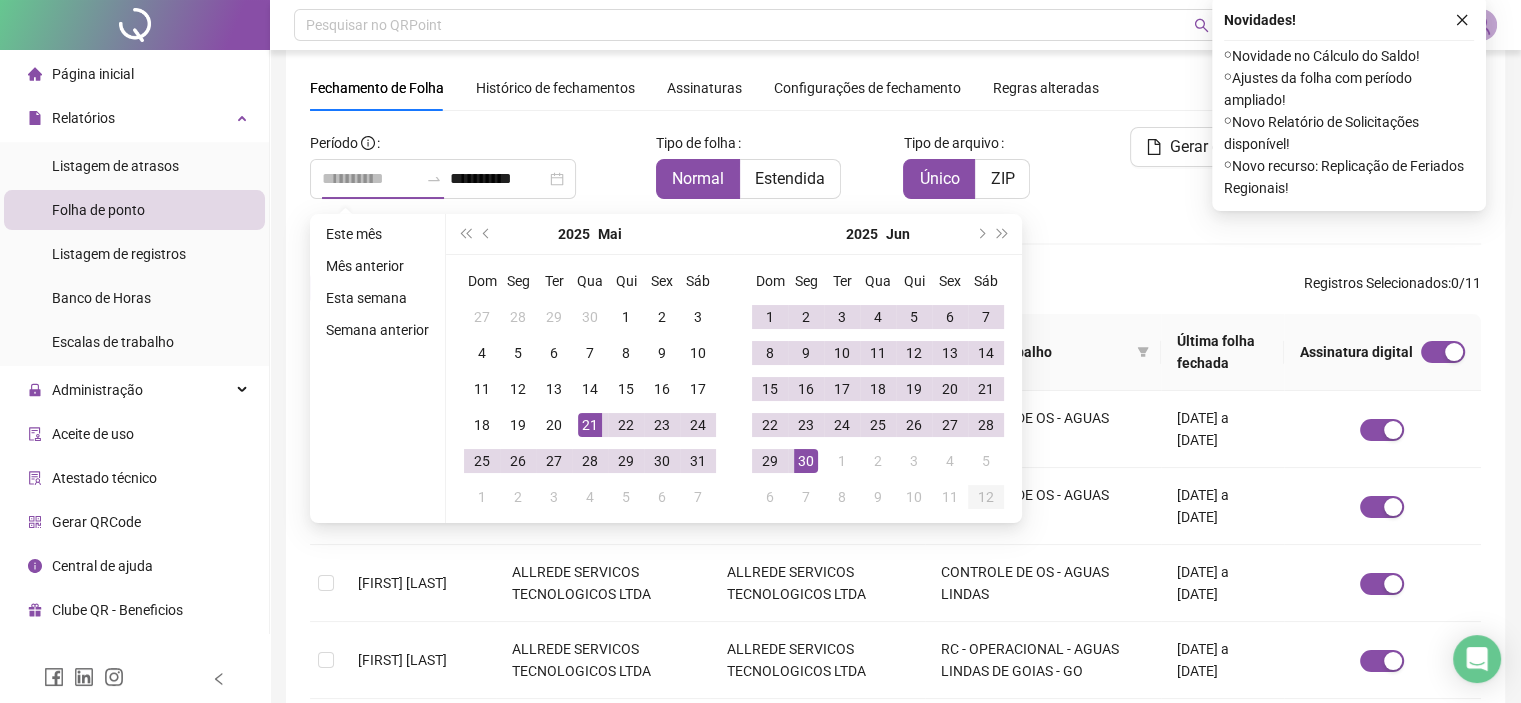 click on "21" at bounding box center (590, 425) 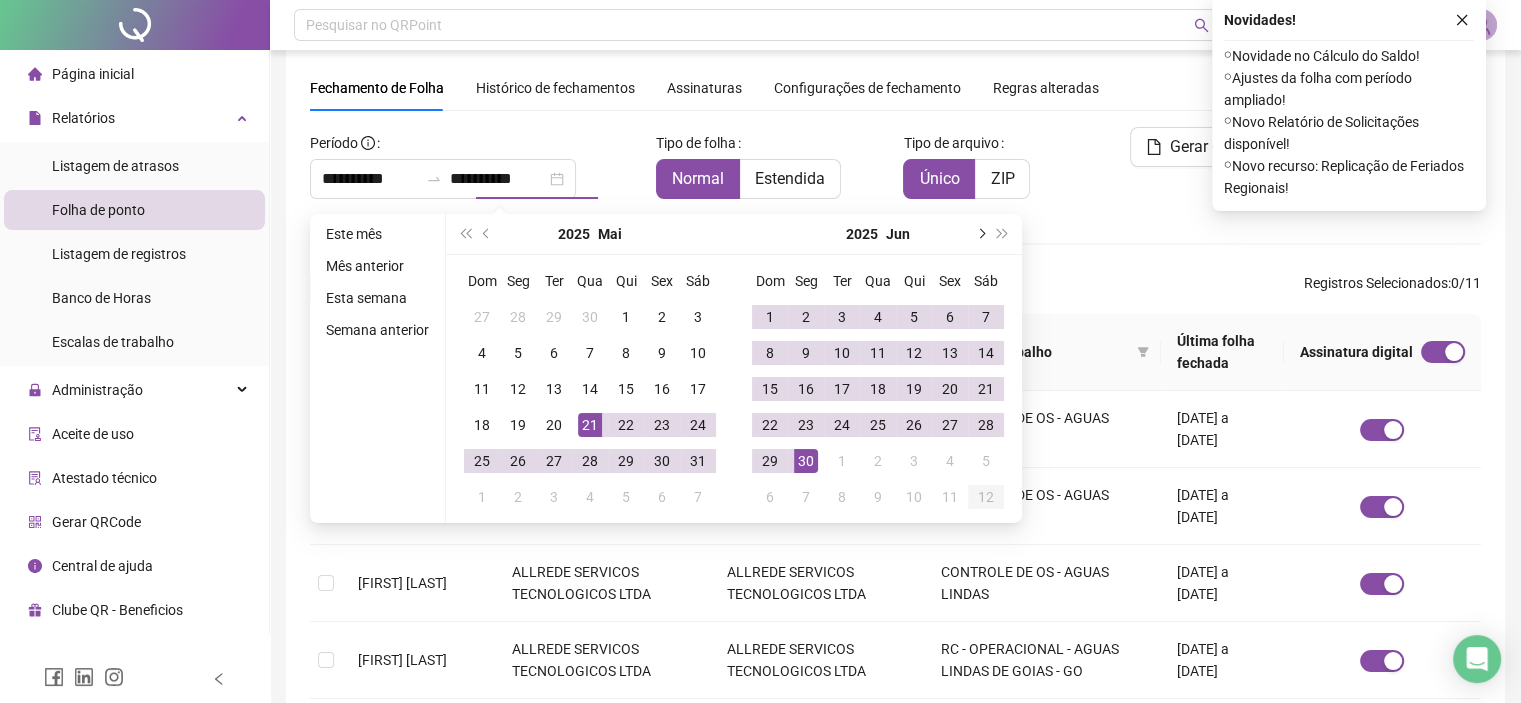 click at bounding box center [980, 234] 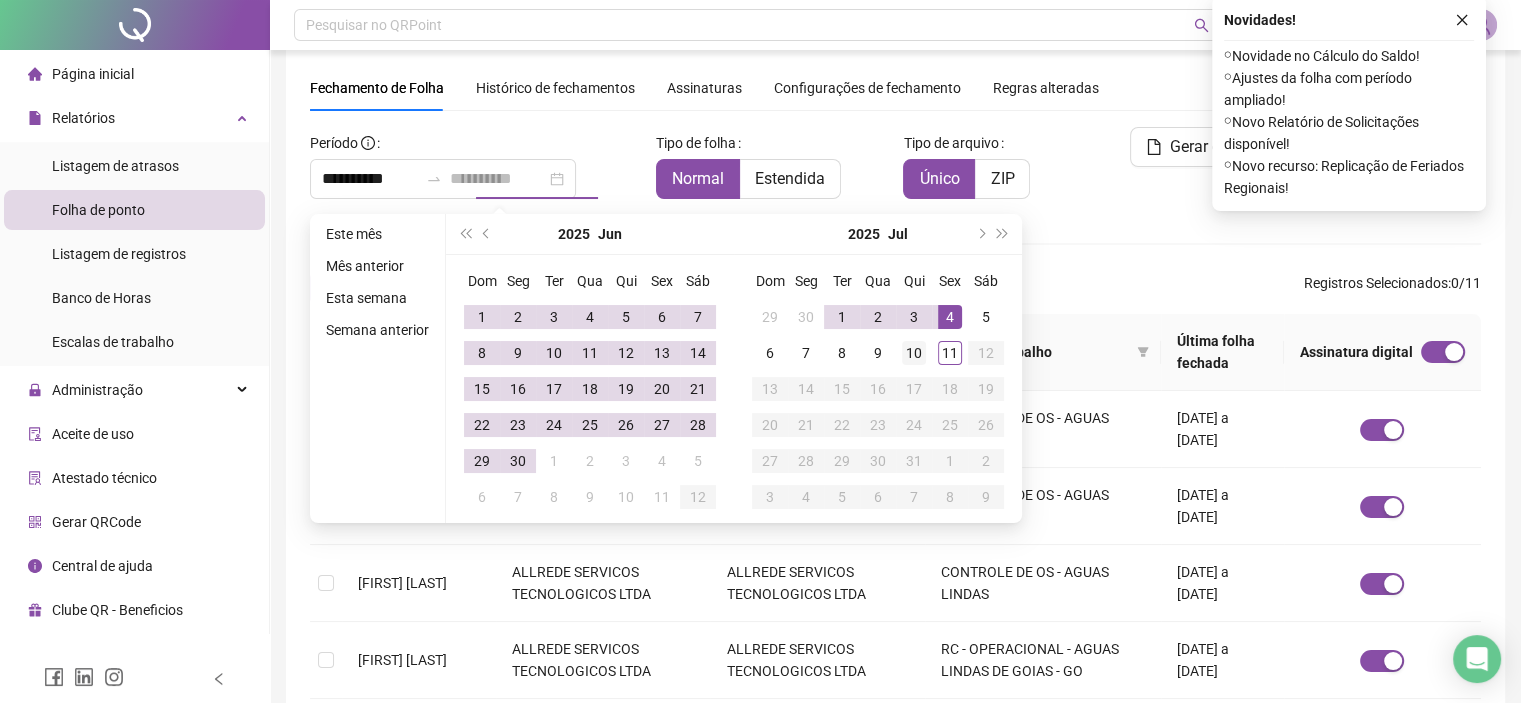 type on "**********" 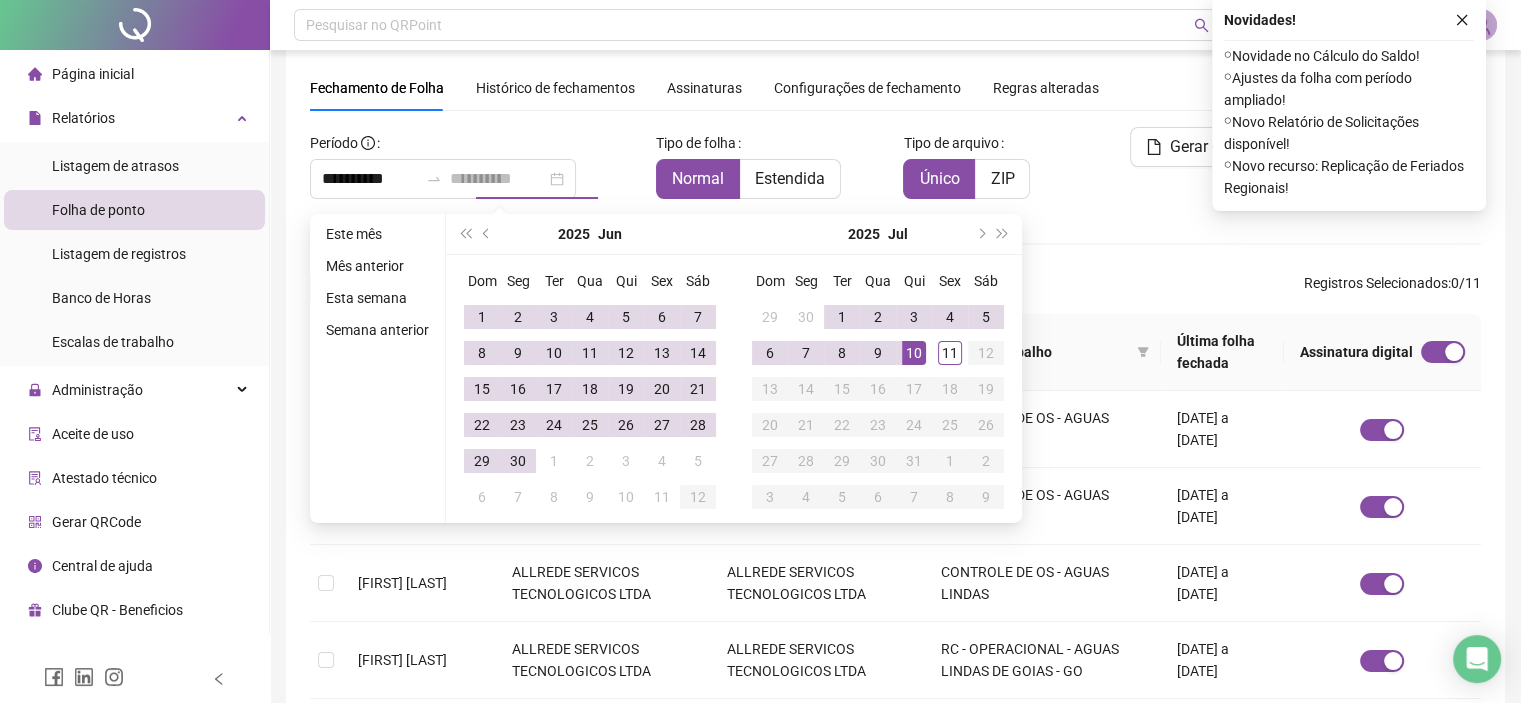 click on "10" at bounding box center (914, 353) 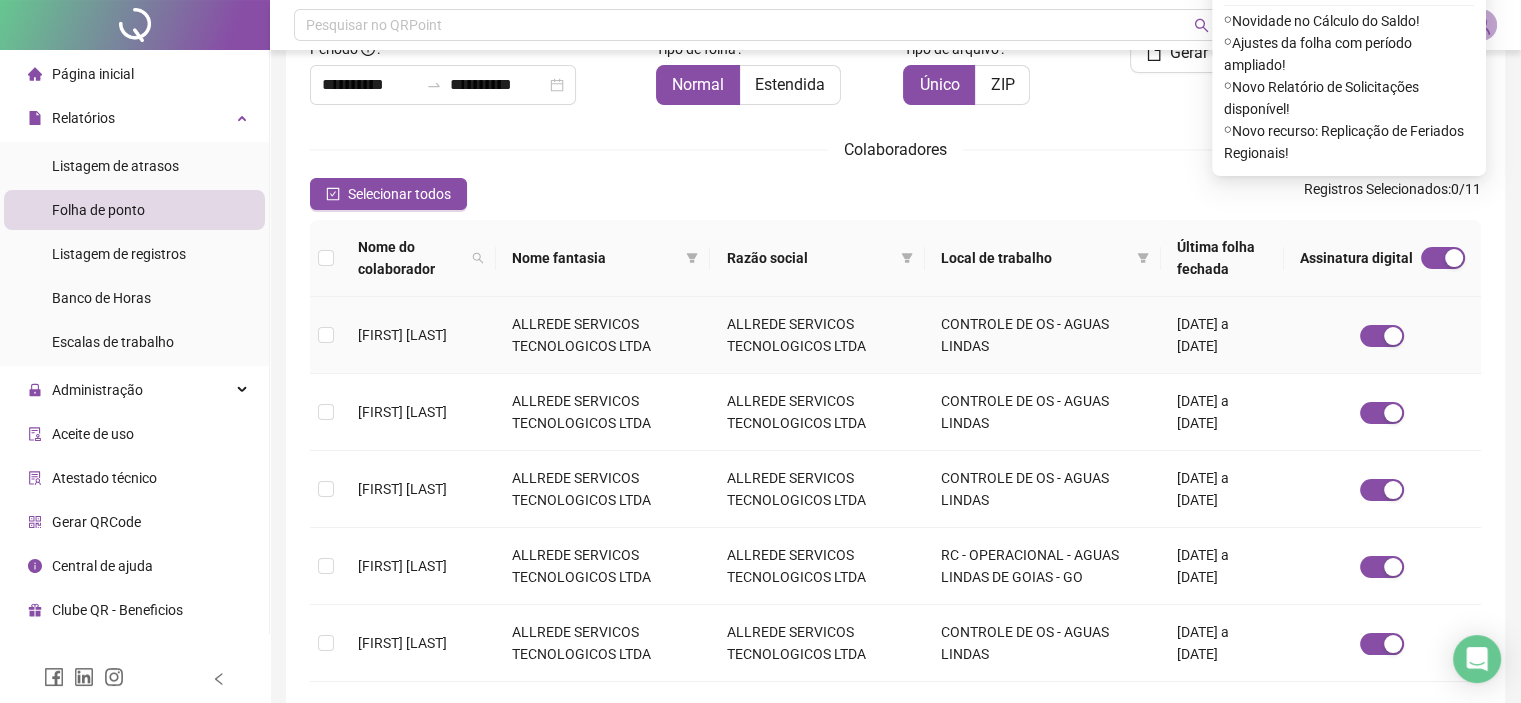 scroll, scrollTop: 357, scrollLeft: 0, axis: vertical 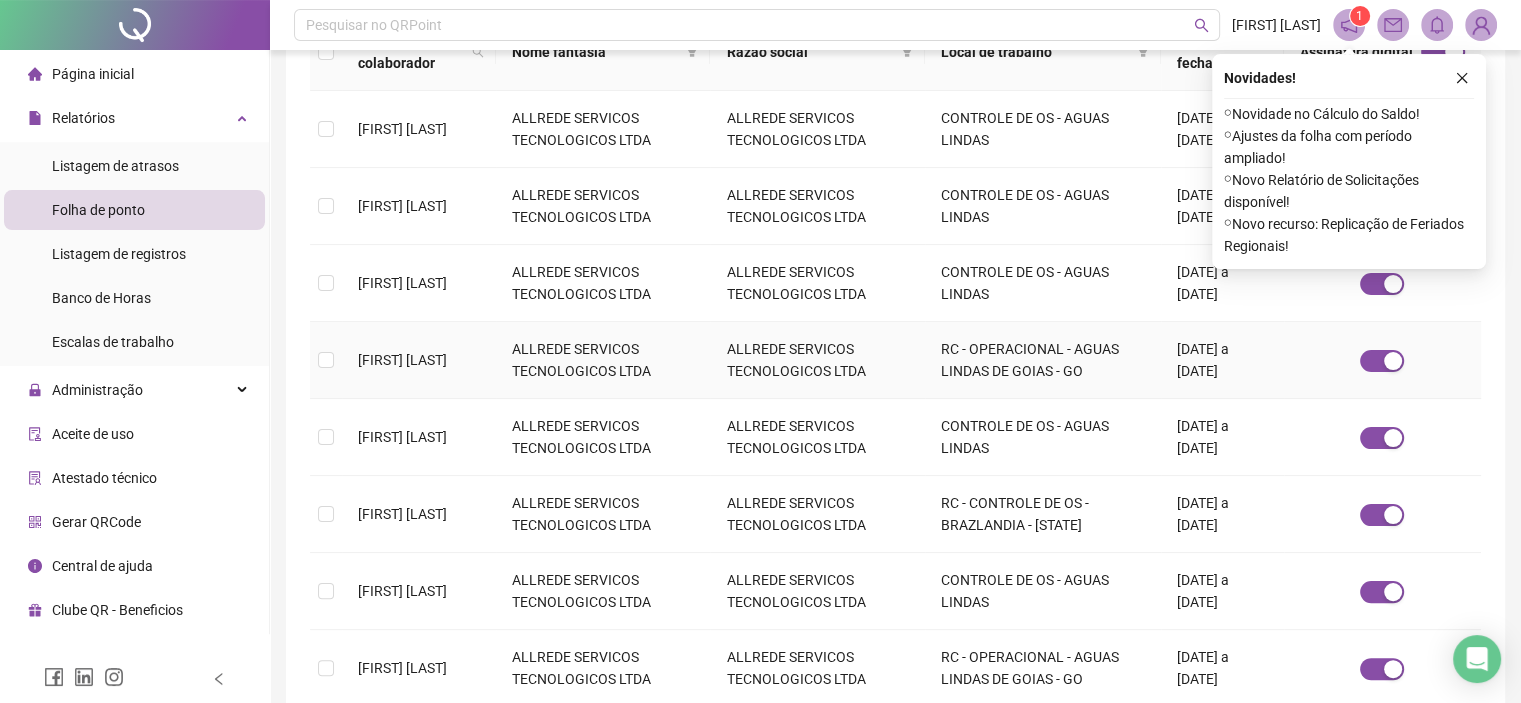 click at bounding box center [326, 360] 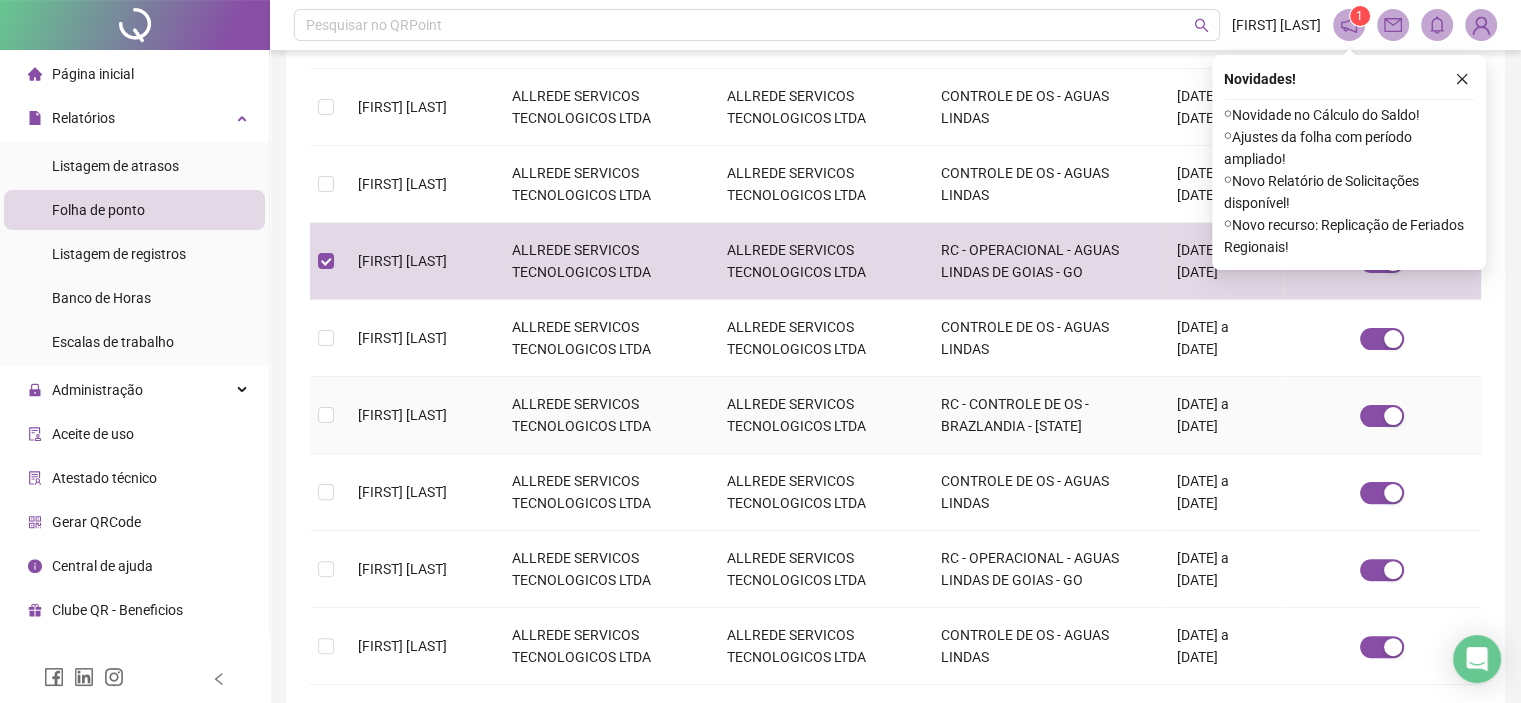 scroll, scrollTop: 457, scrollLeft: 0, axis: vertical 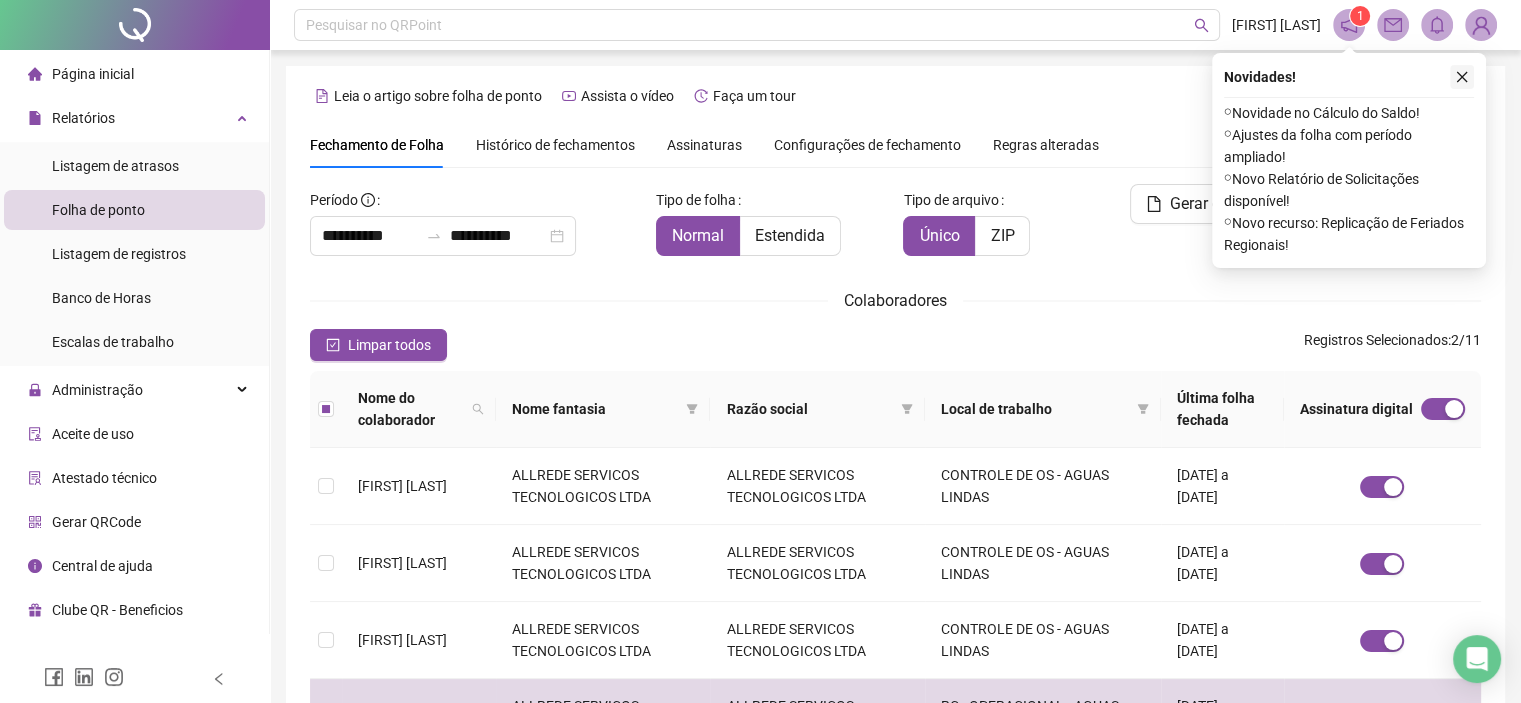 click 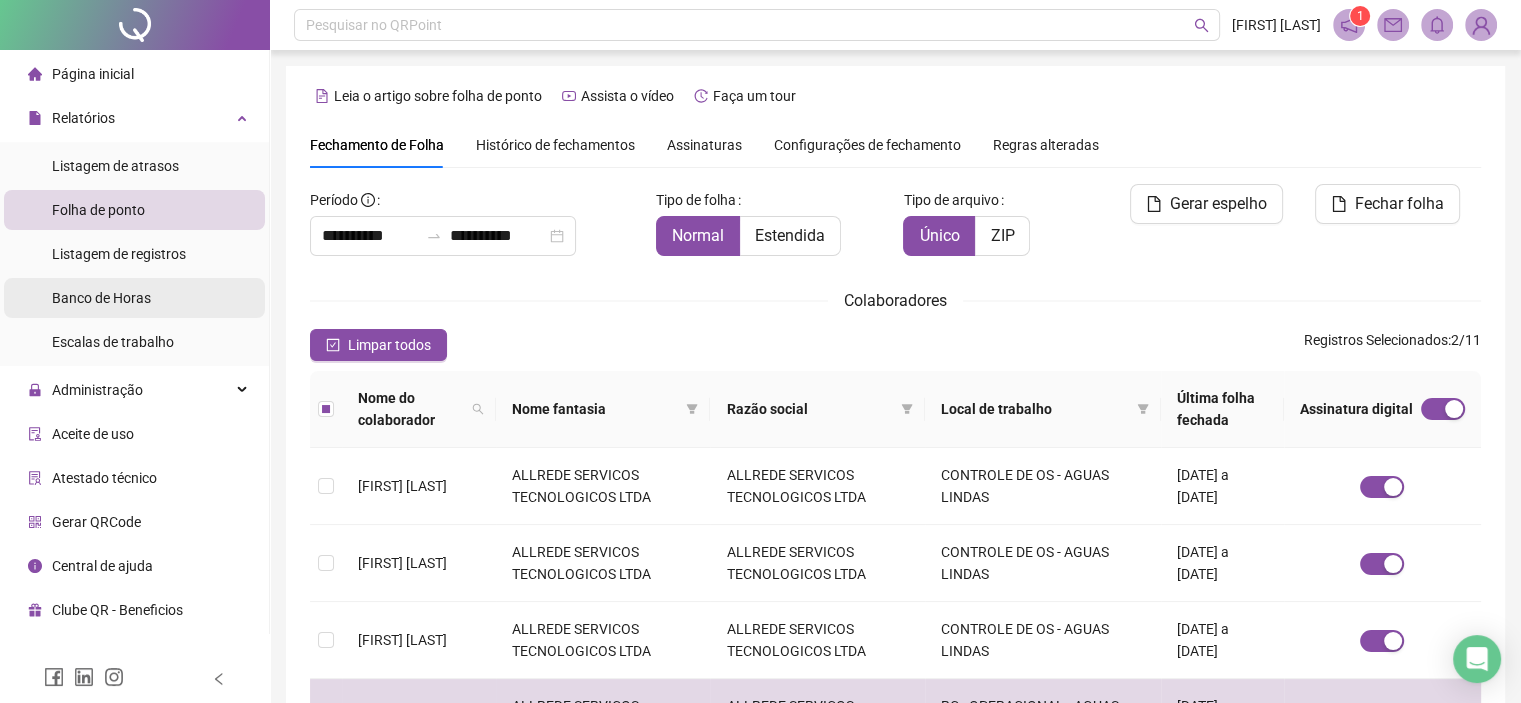 click on "Banco de Horas" at bounding box center (101, 298) 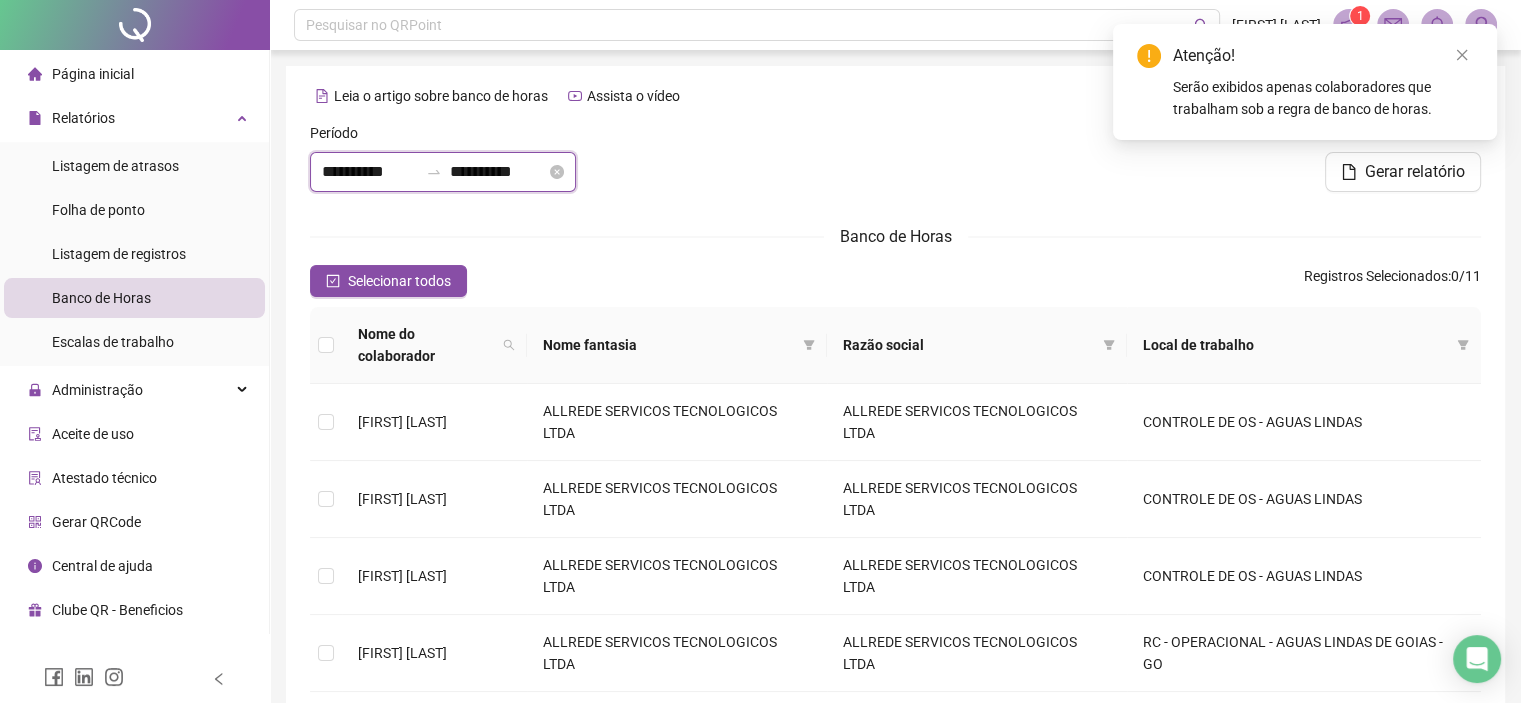 click on "**********" at bounding box center (370, 172) 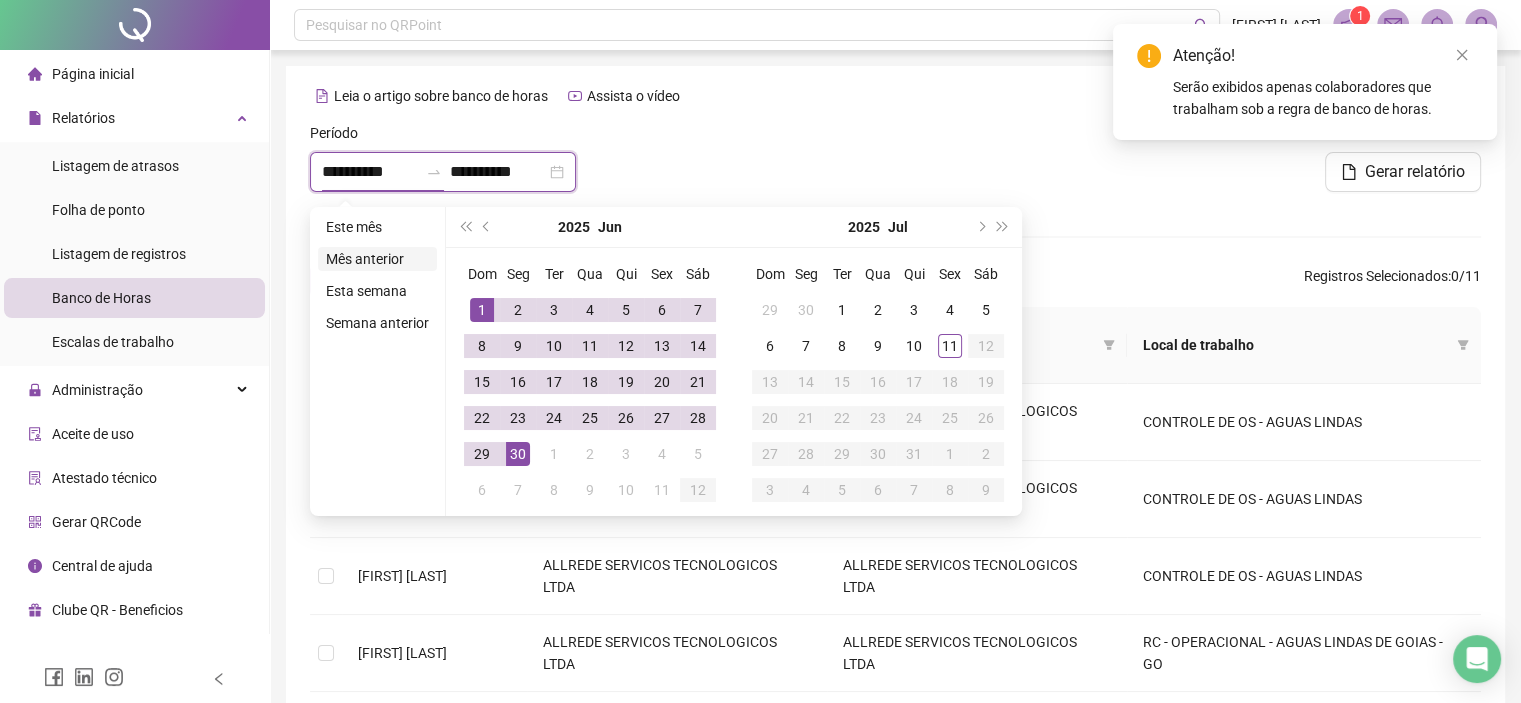 type on "**********" 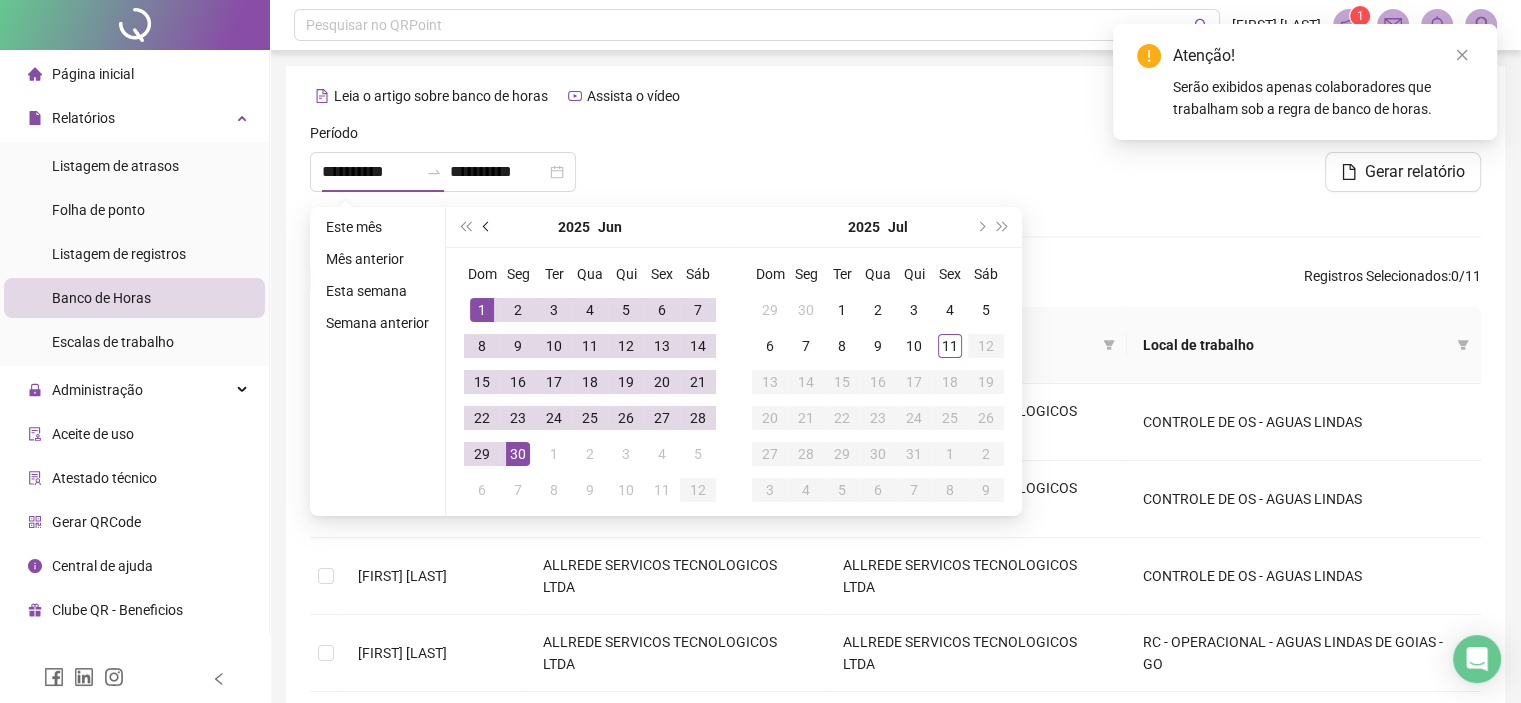 click at bounding box center (487, 227) 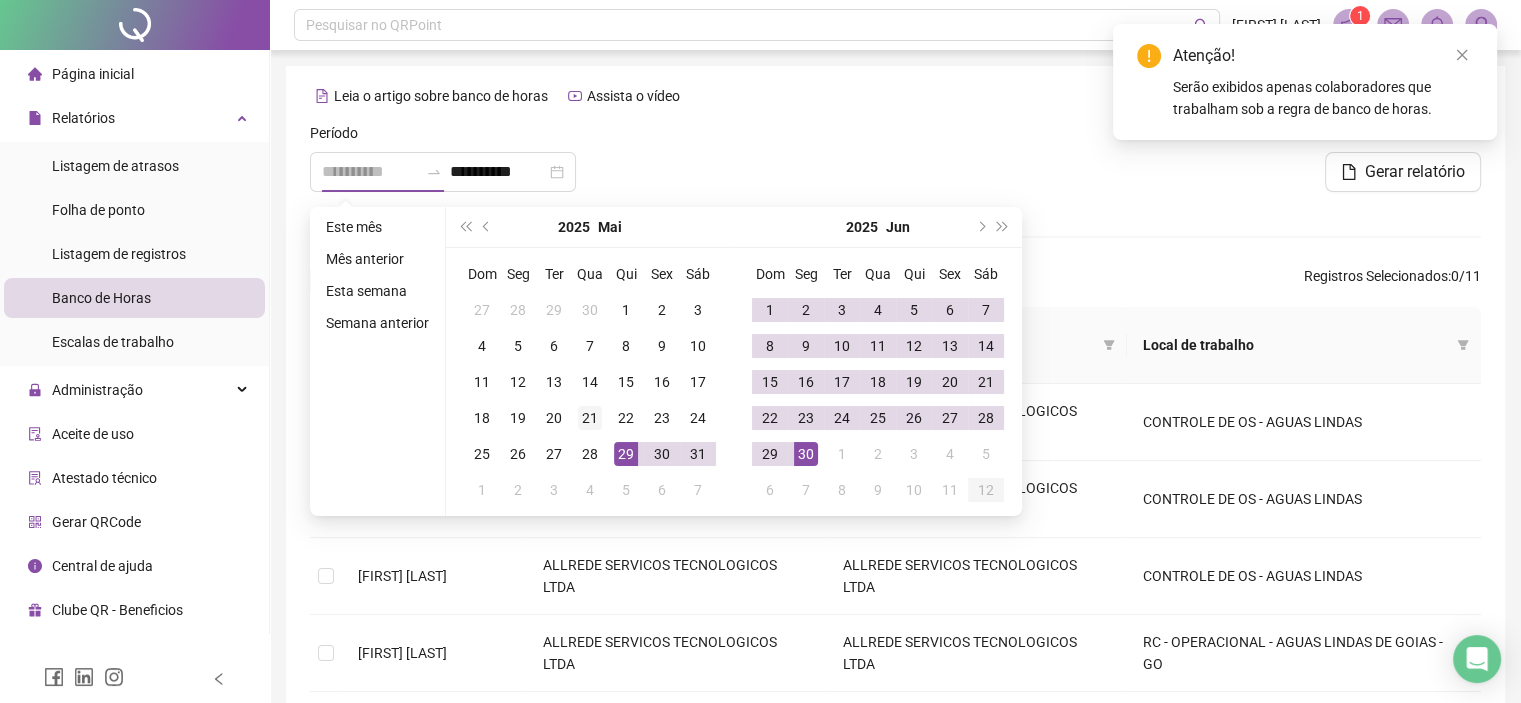 type on "**********" 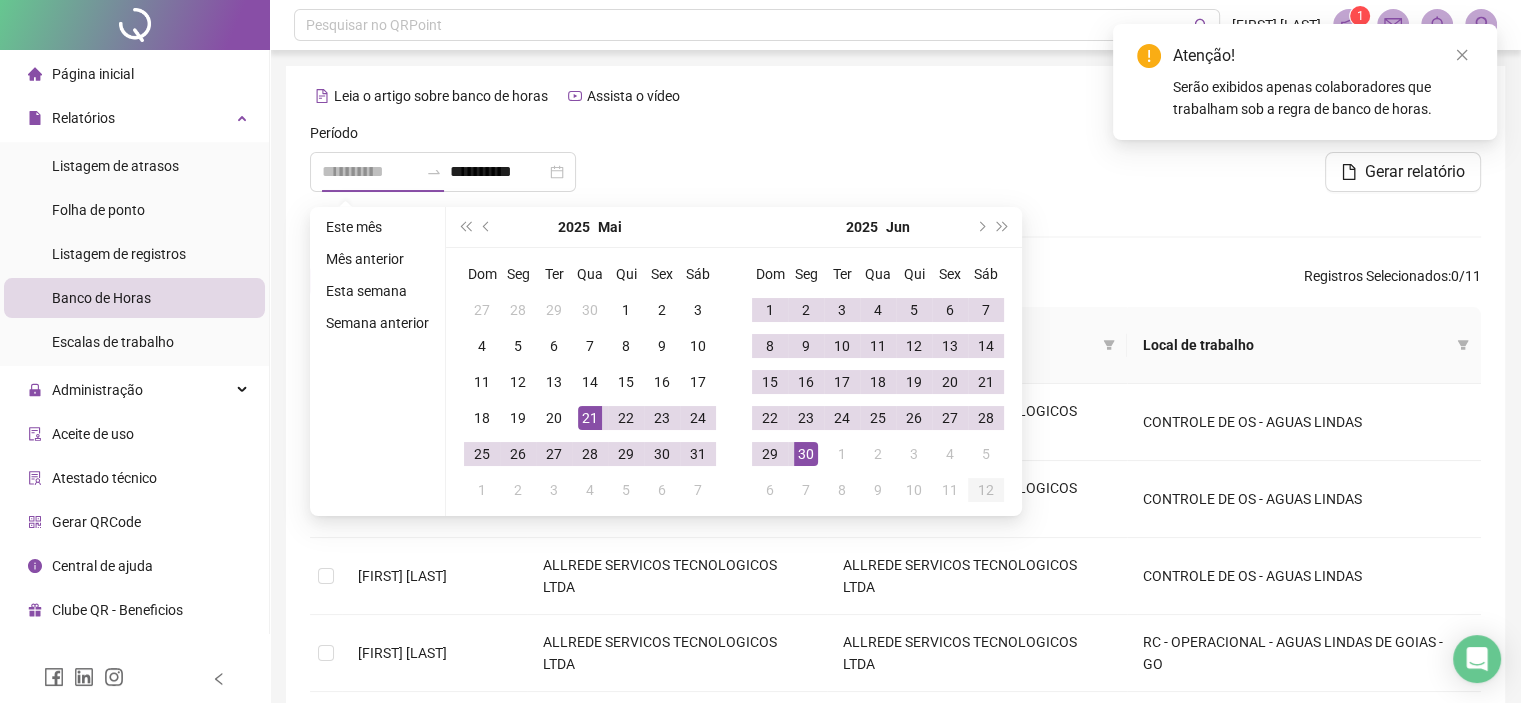 click on "21" at bounding box center [590, 418] 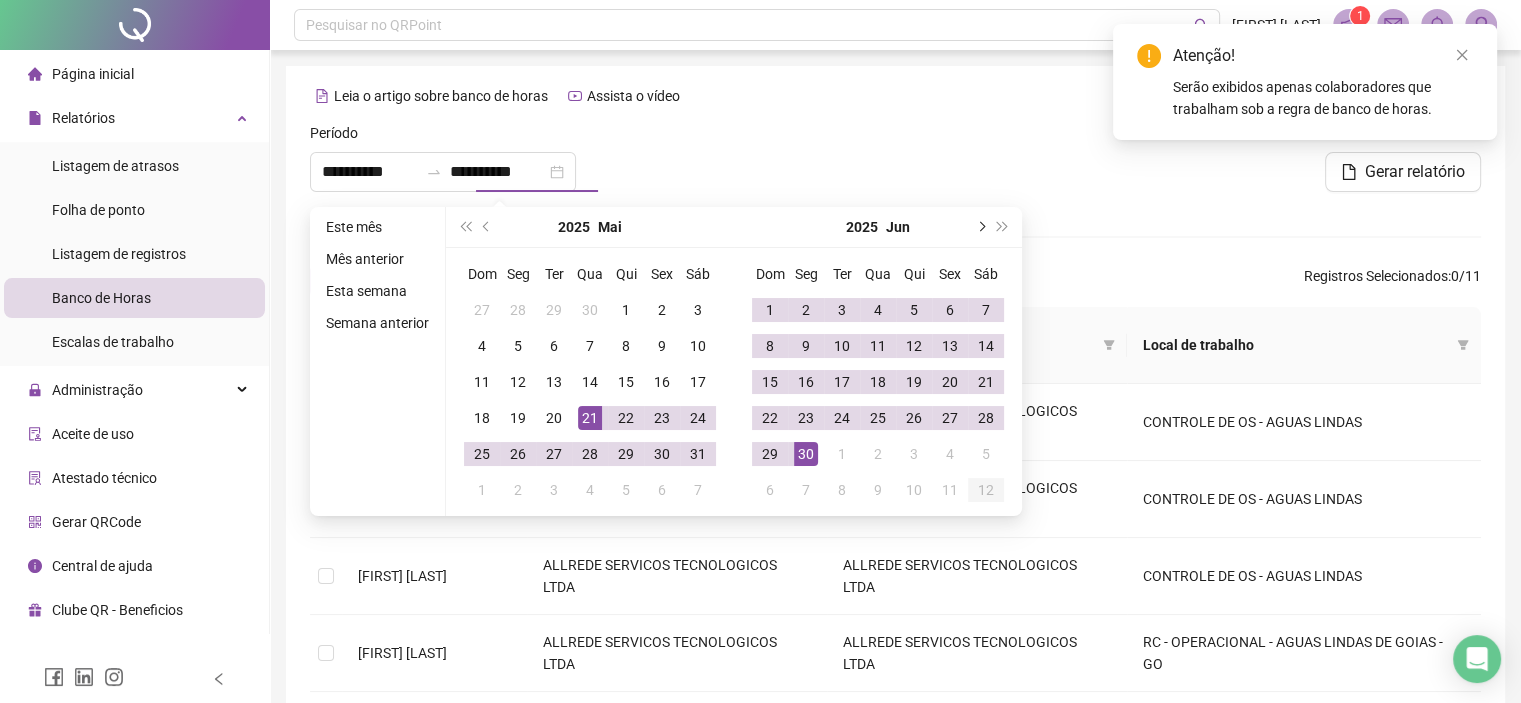 click at bounding box center (980, 227) 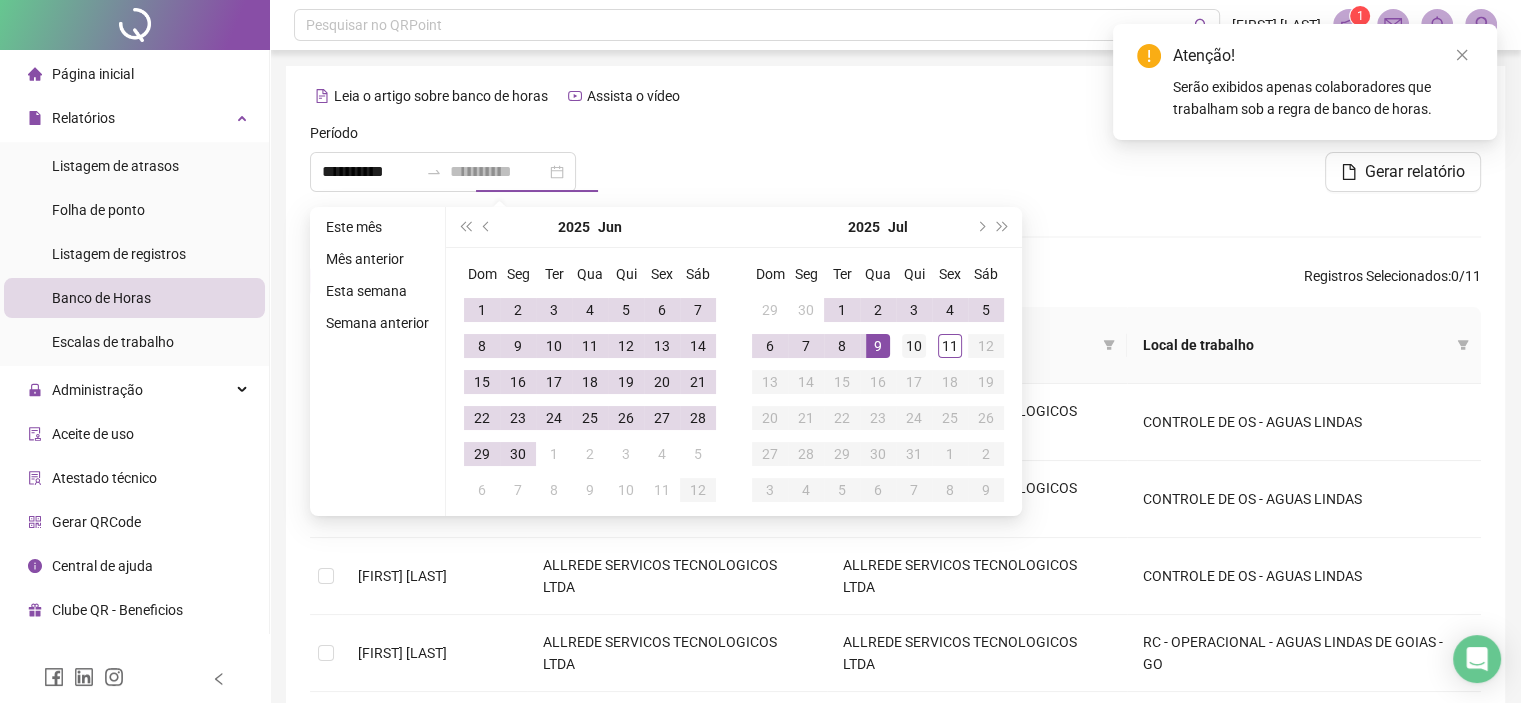 type on "**********" 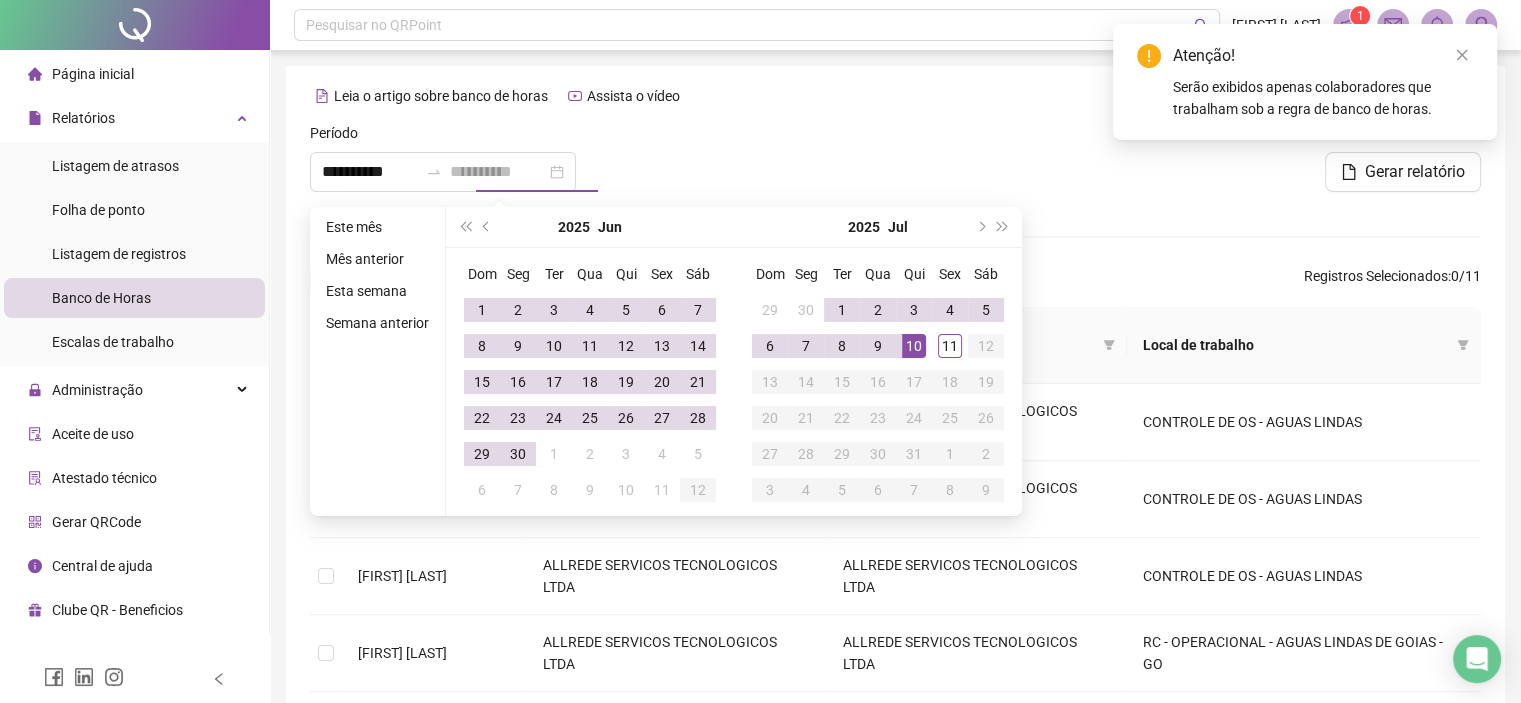 click on "10" at bounding box center (914, 346) 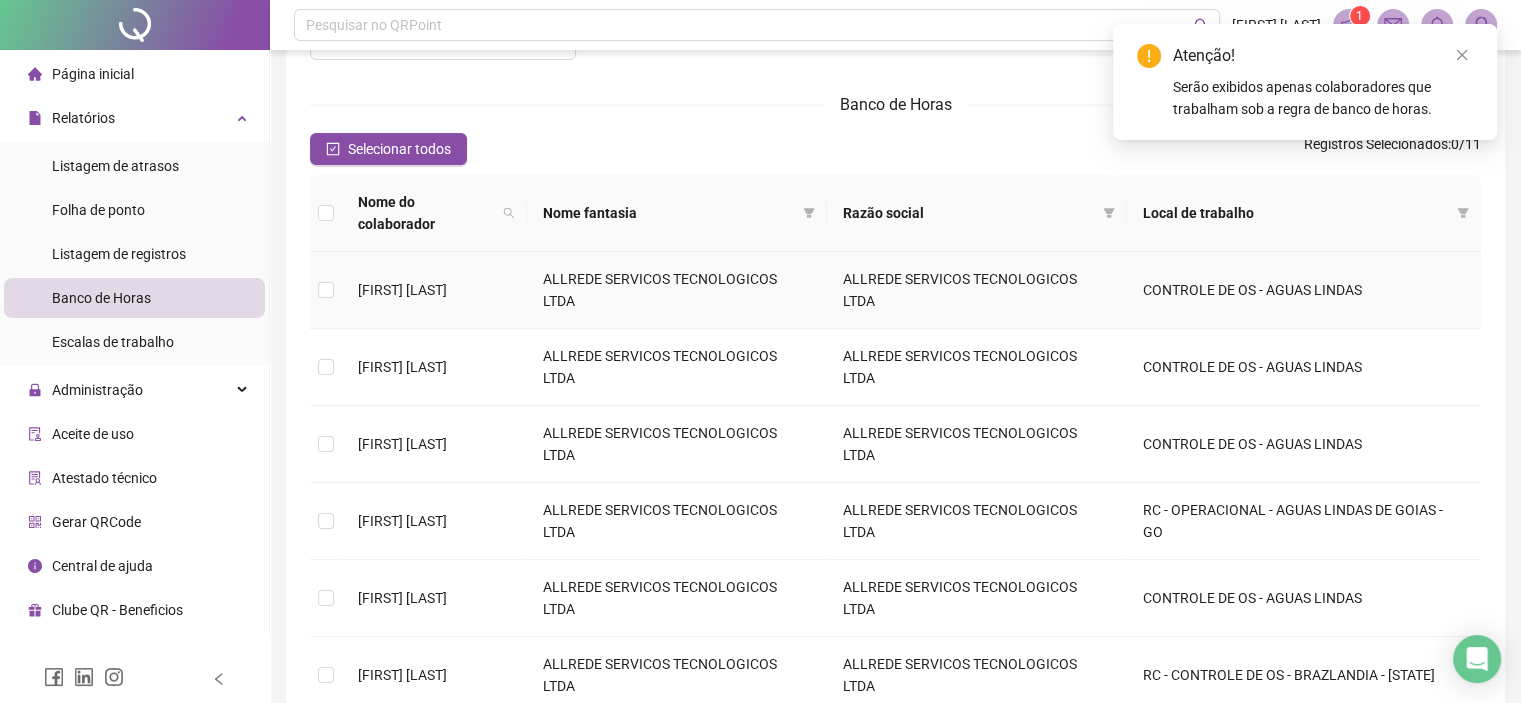 scroll, scrollTop: 300, scrollLeft: 0, axis: vertical 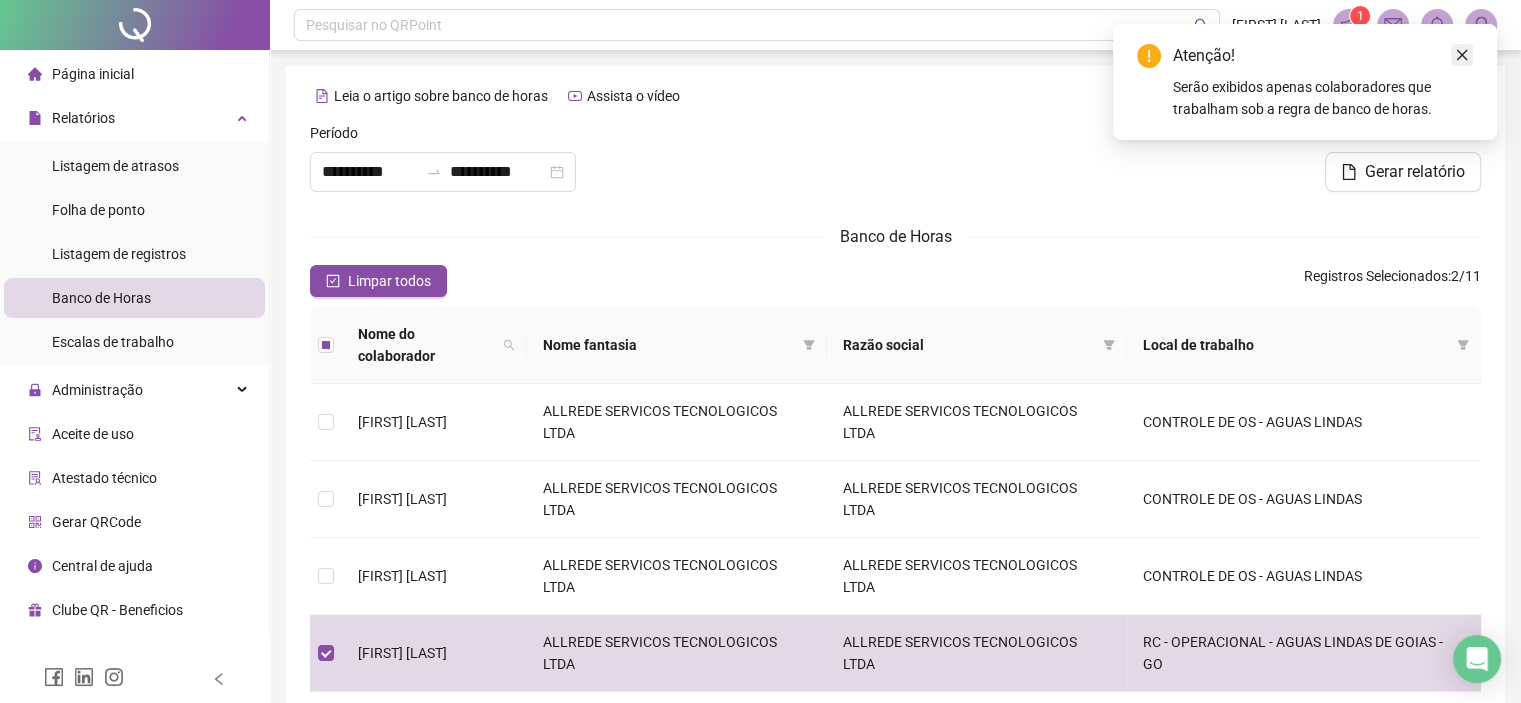 click 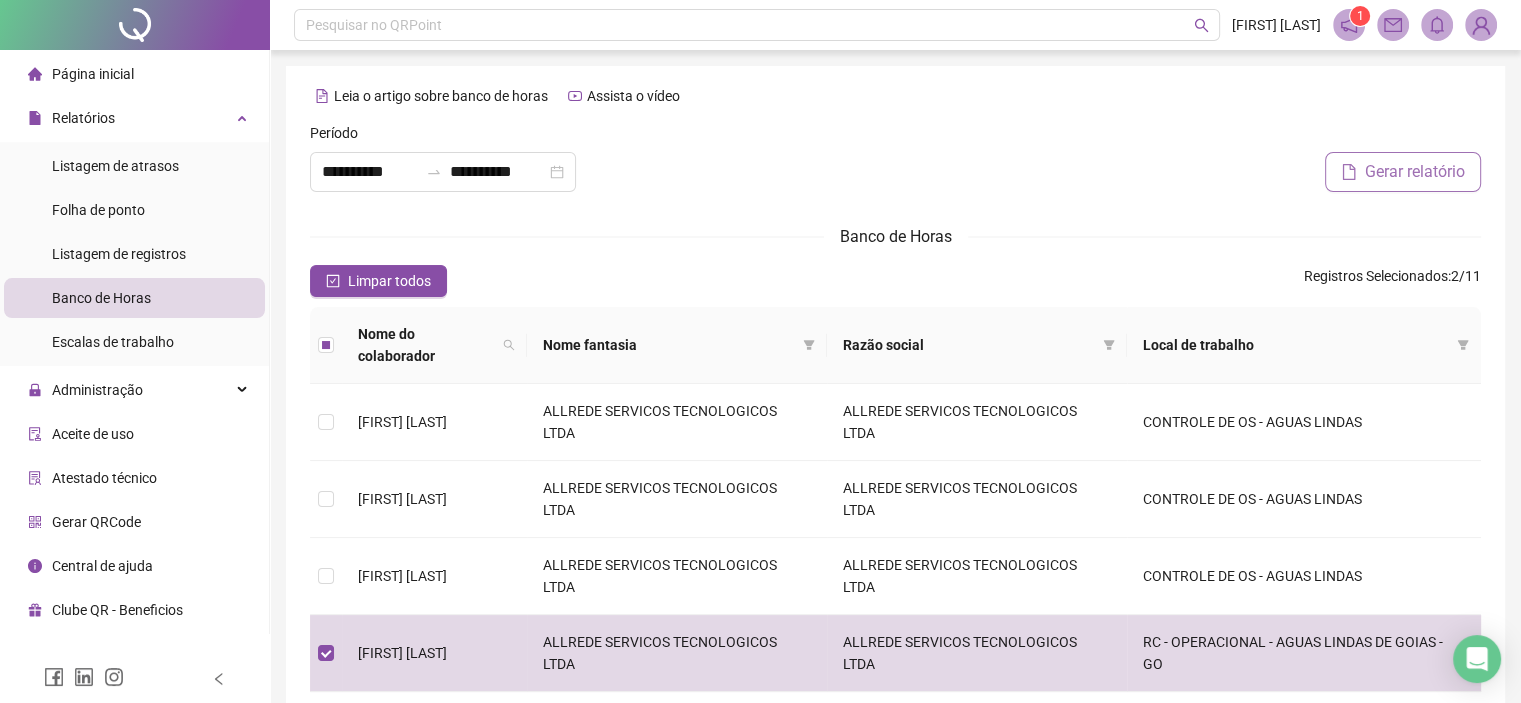 click on "Gerar relatório" at bounding box center (1415, 172) 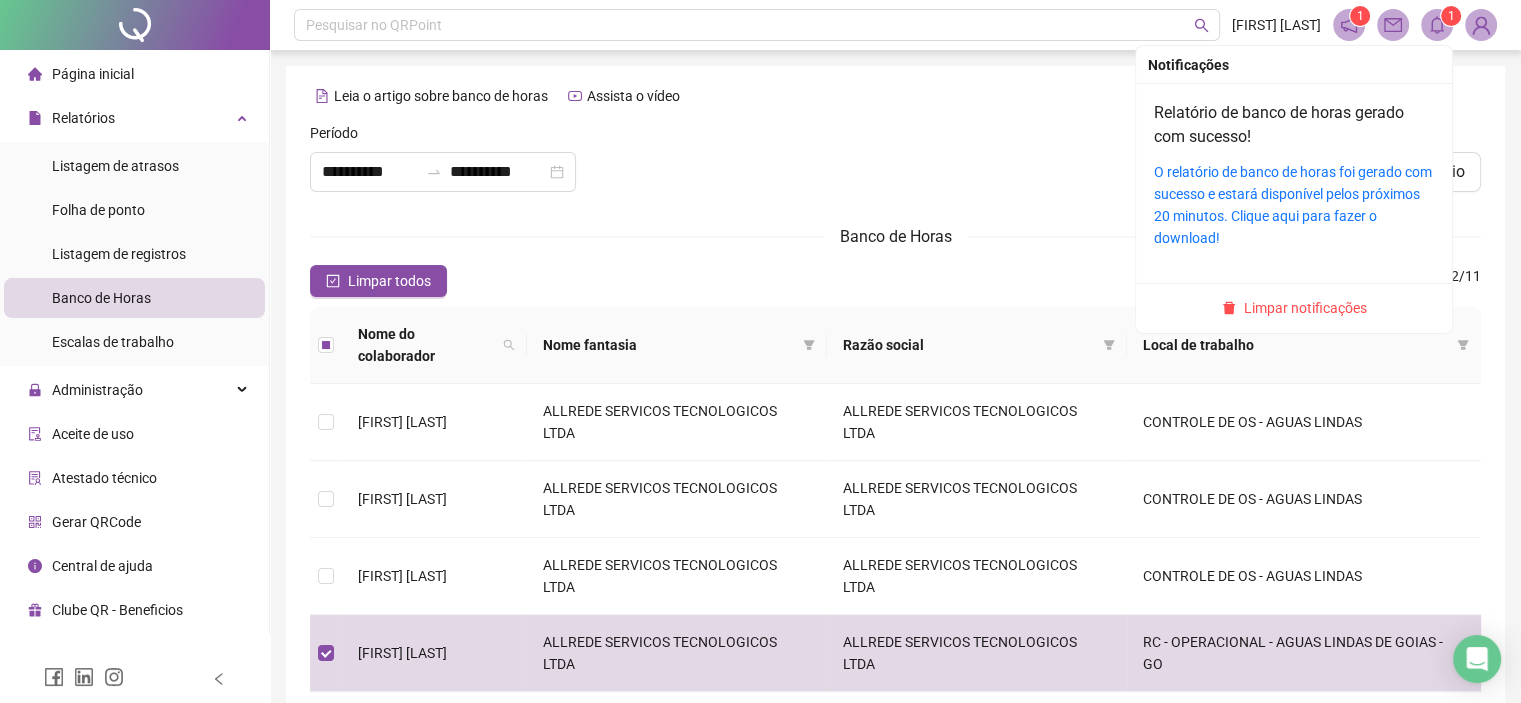 click on "1" at bounding box center (1451, 16) 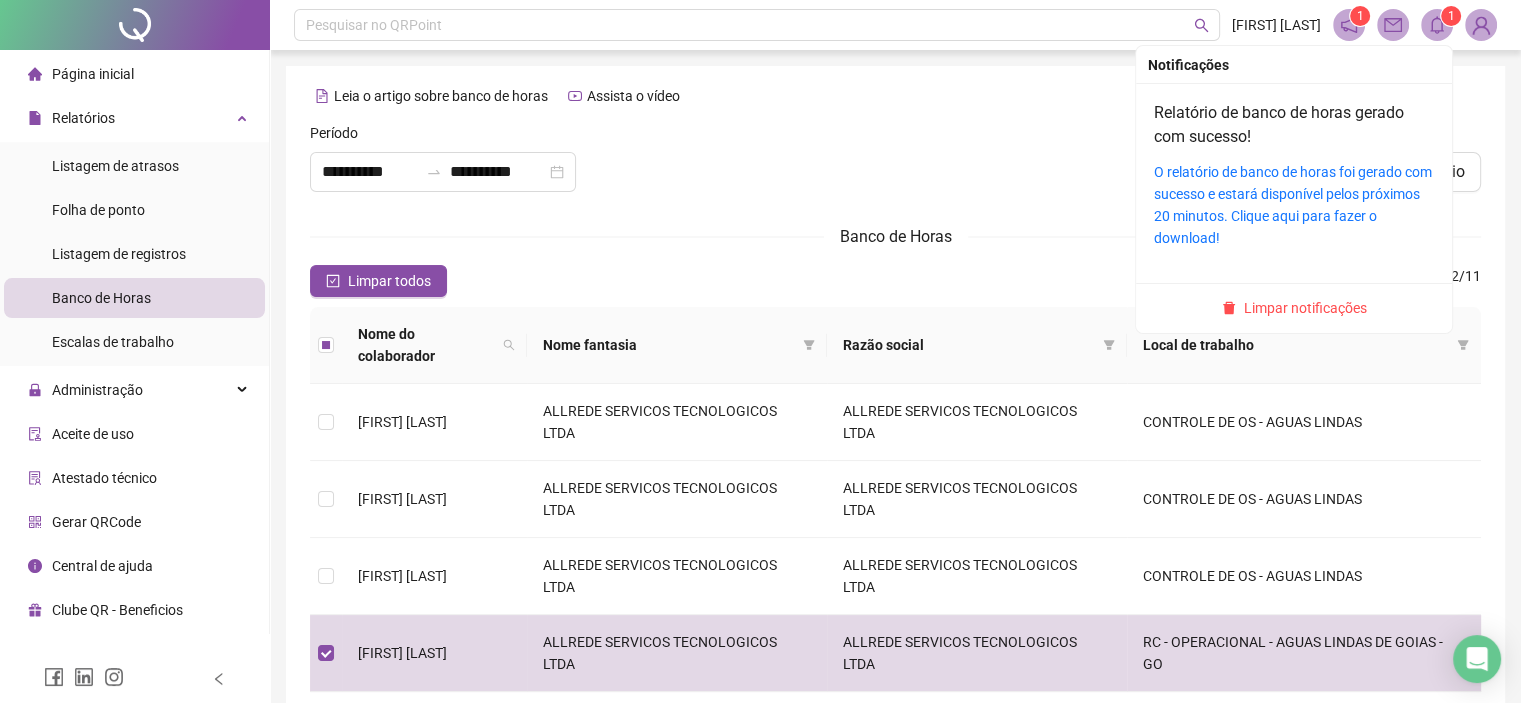click on "O relatório de banco de horas foi gerado com sucesso e estará disponível pelos próximos 20 minutos.
Clique aqui para fazer o download!" at bounding box center (1294, 205) 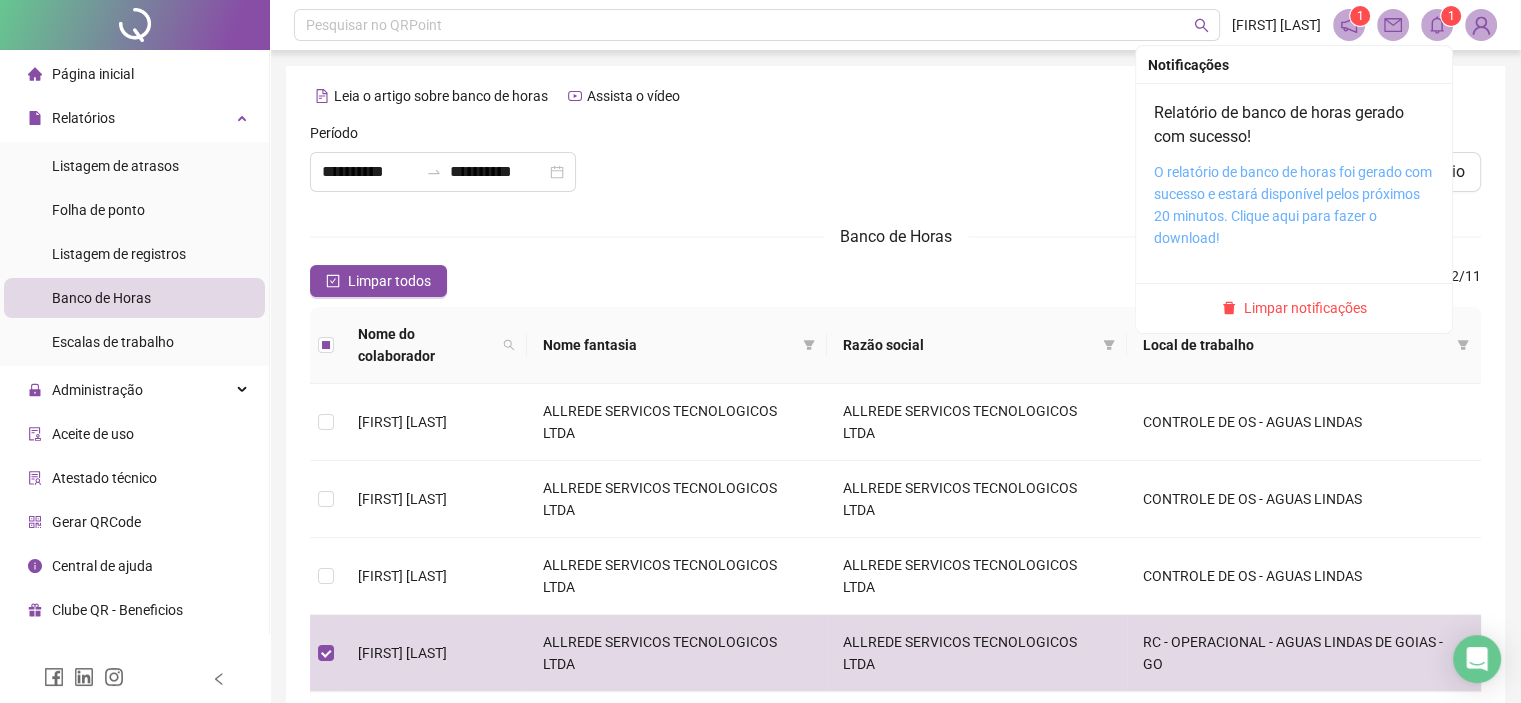 click on "O relatório de banco de horas foi gerado com sucesso e estará disponível pelos próximos 20 minutos.
Clique aqui para fazer o download!" at bounding box center (1293, 205) 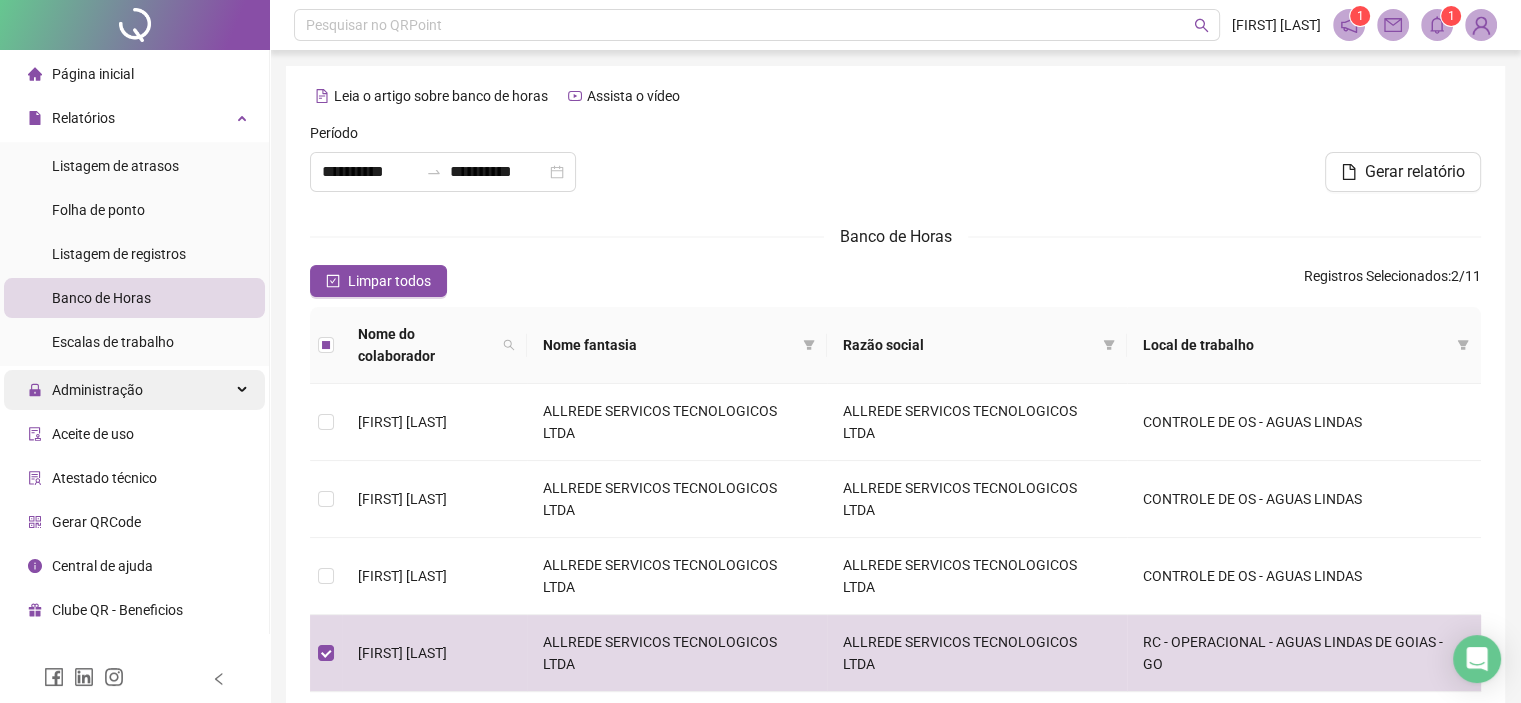 click on "Administração" at bounding box center [97, 390] 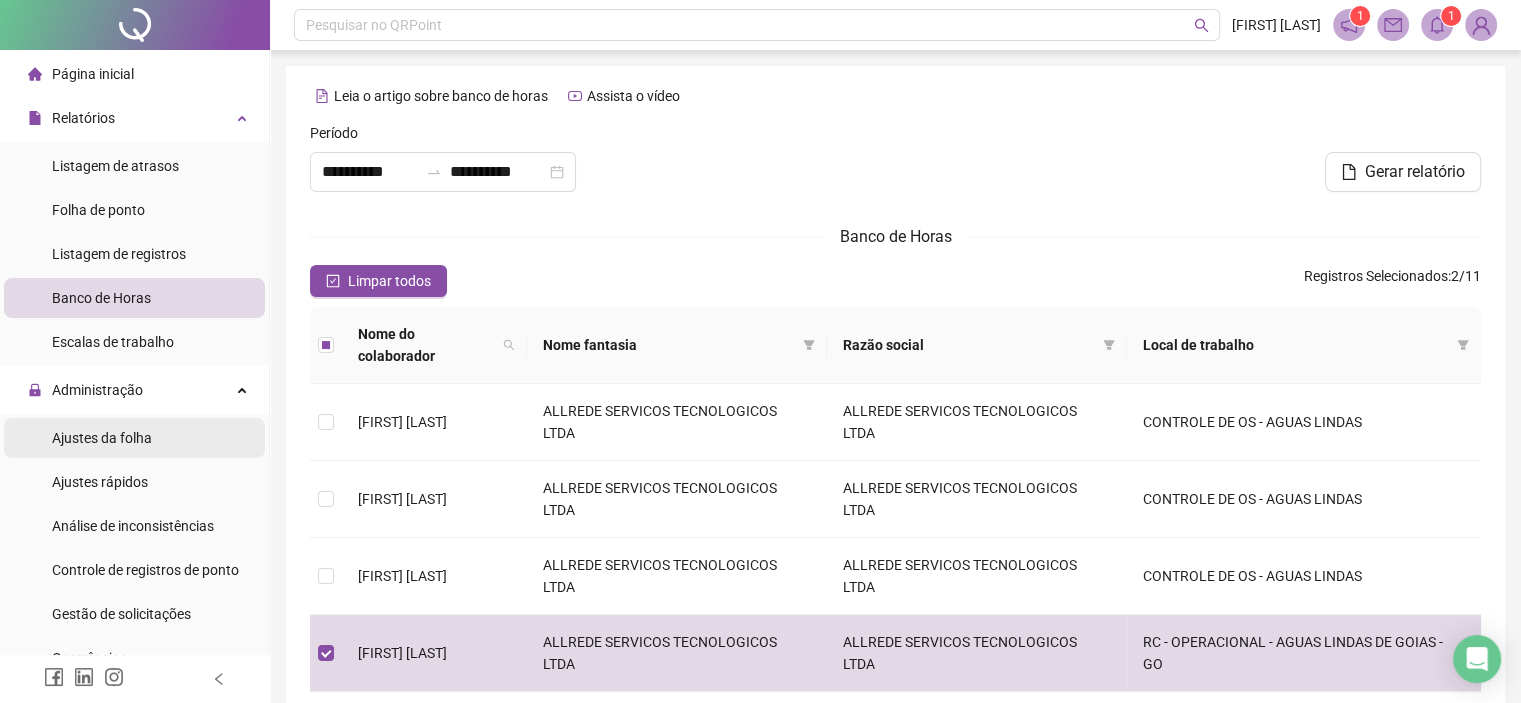 click on "Ajustes da folha" at bounding box center [102, 438] 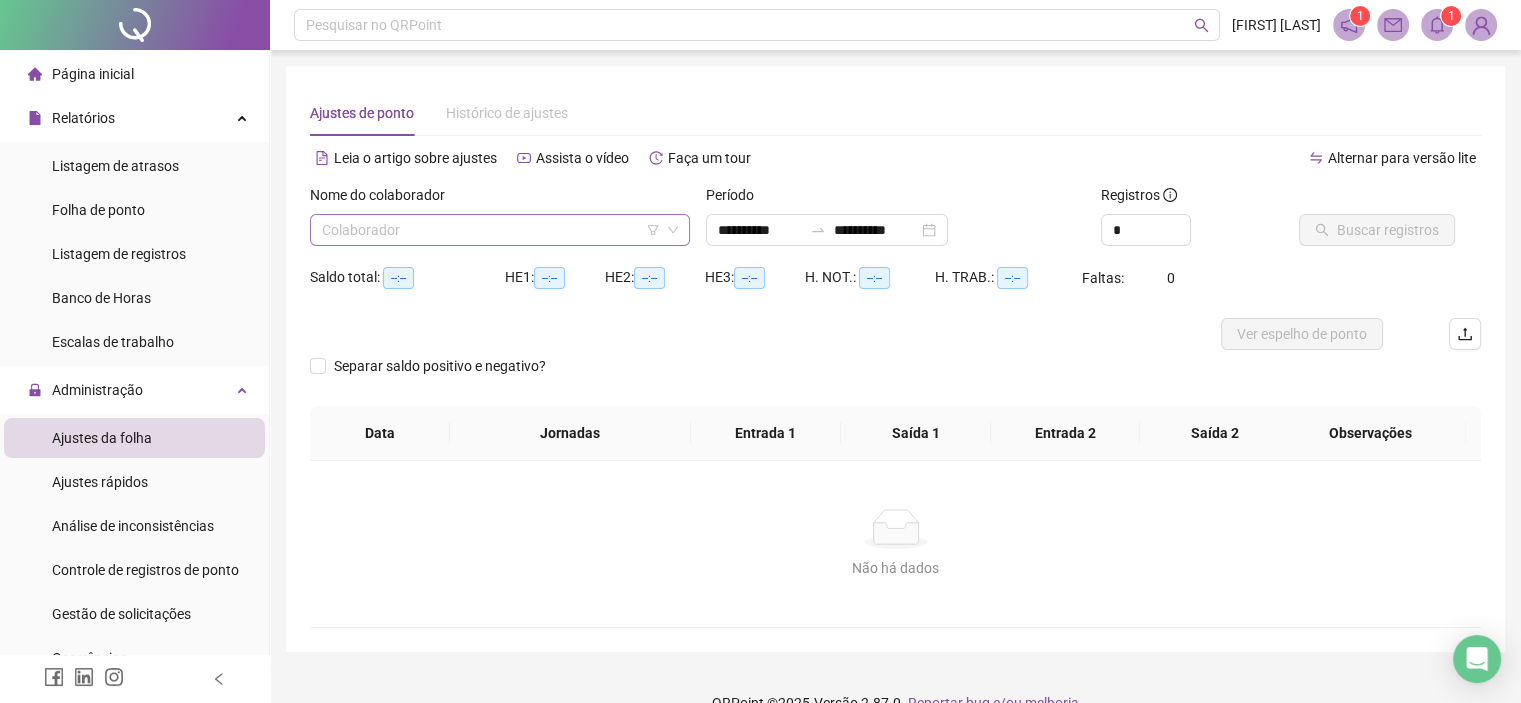 click at bounding box center (494, 230) 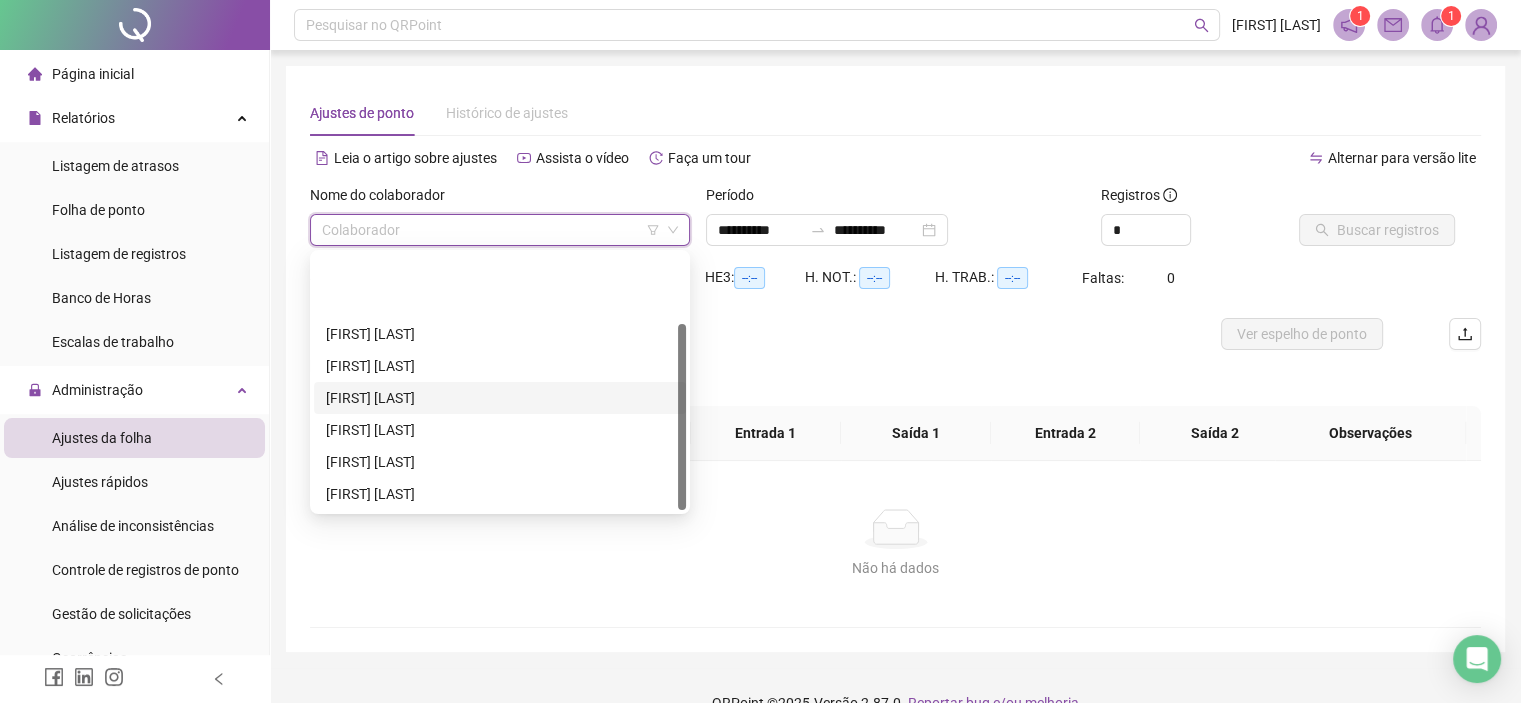 scroll, scrollTop: 96, scrollLeft: 0, axis: vertical 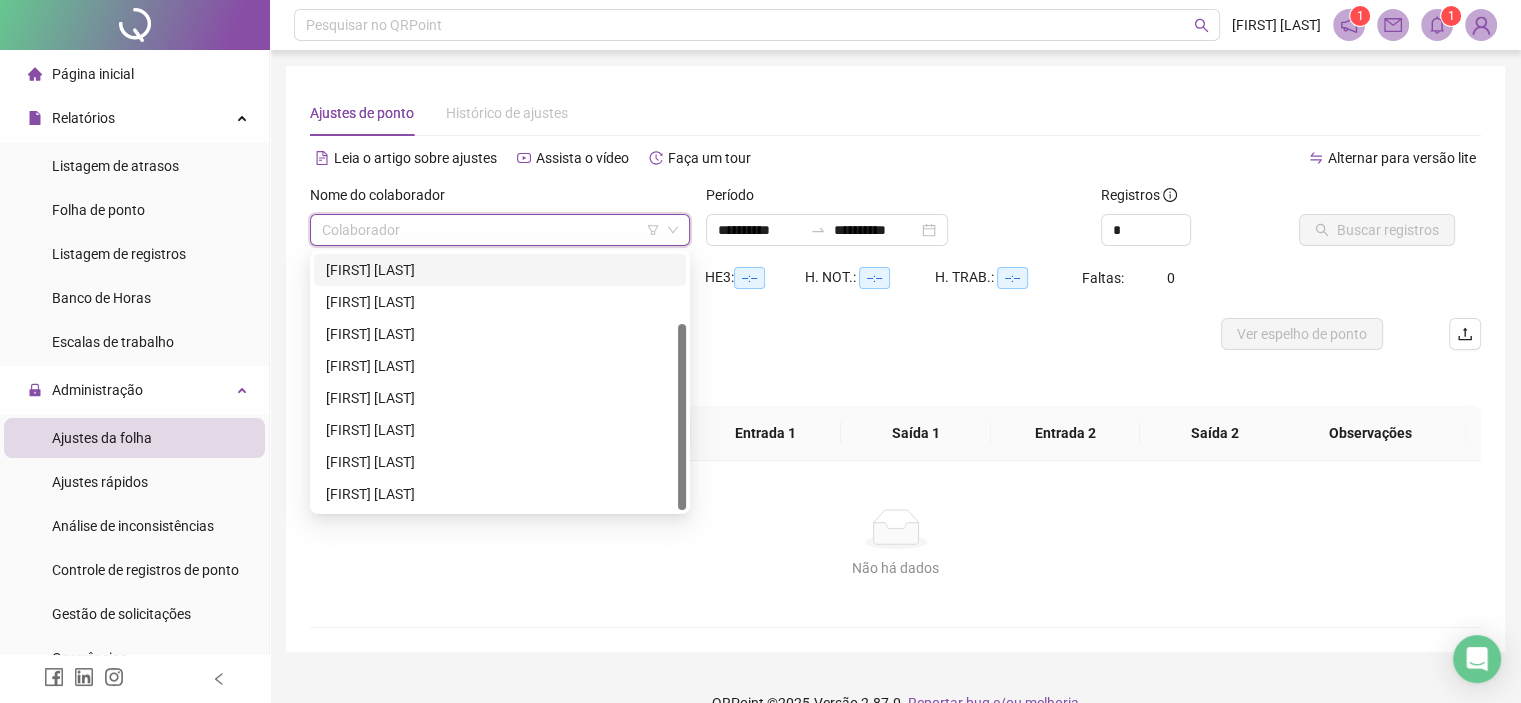 click on "[FIRST] [LAST]" at bounding box center [500, 270] 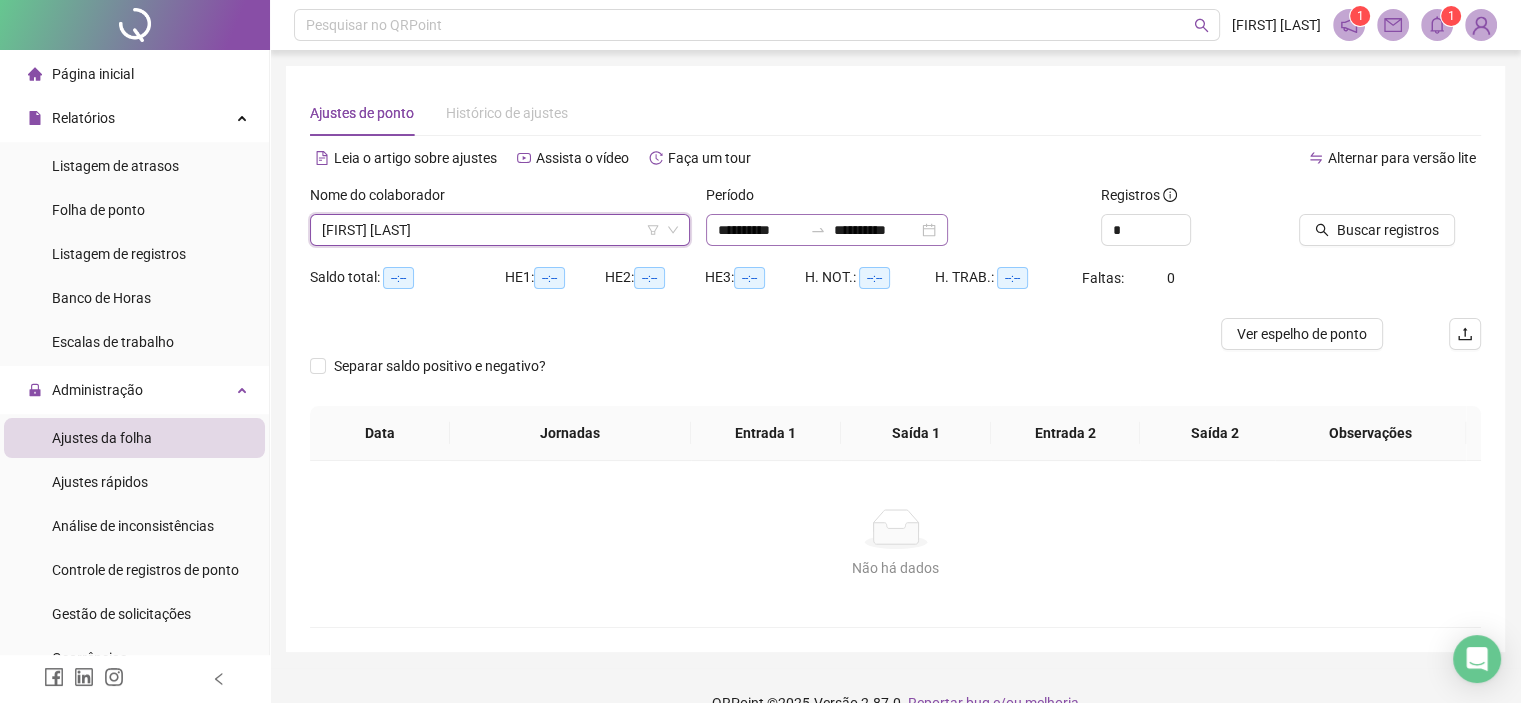 click on "**********" at bounding box center (827, 230) 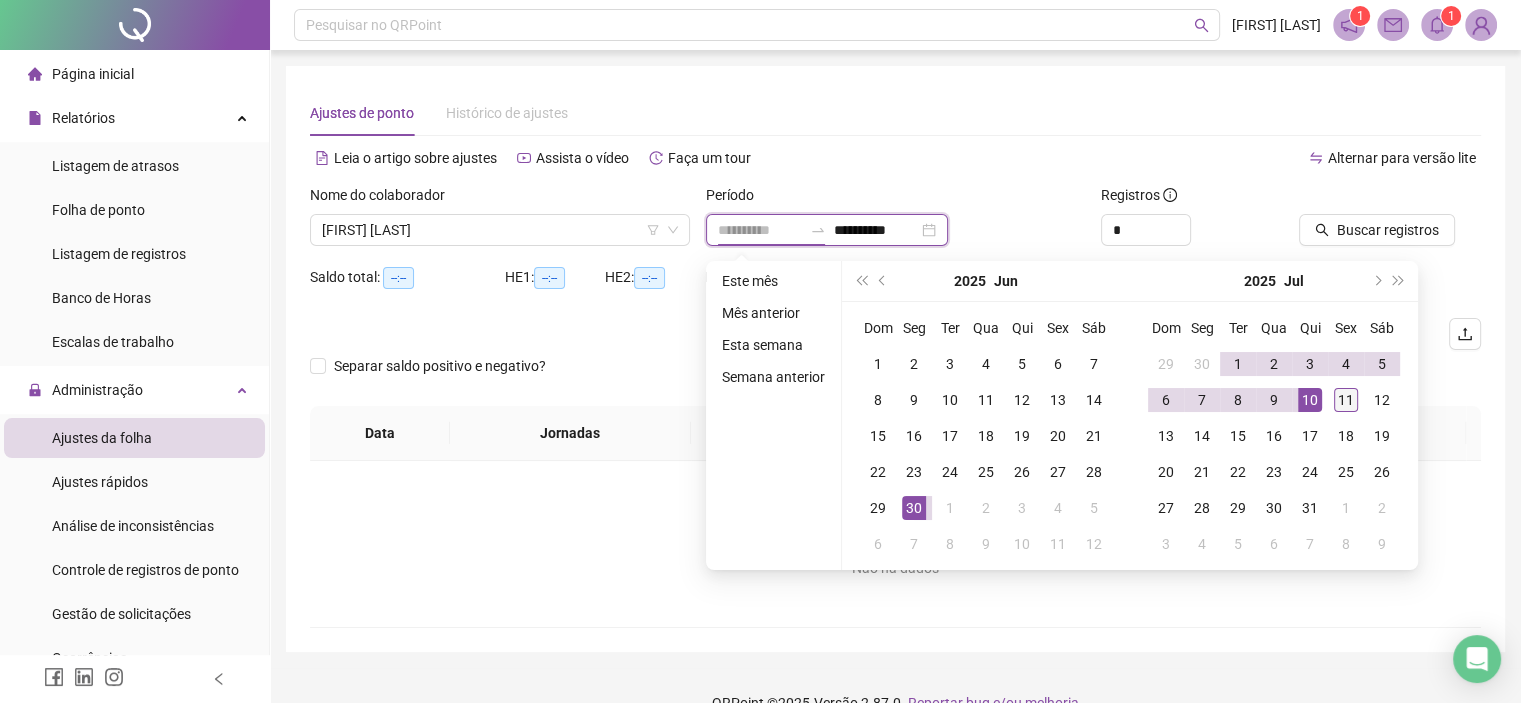 type on "**********" 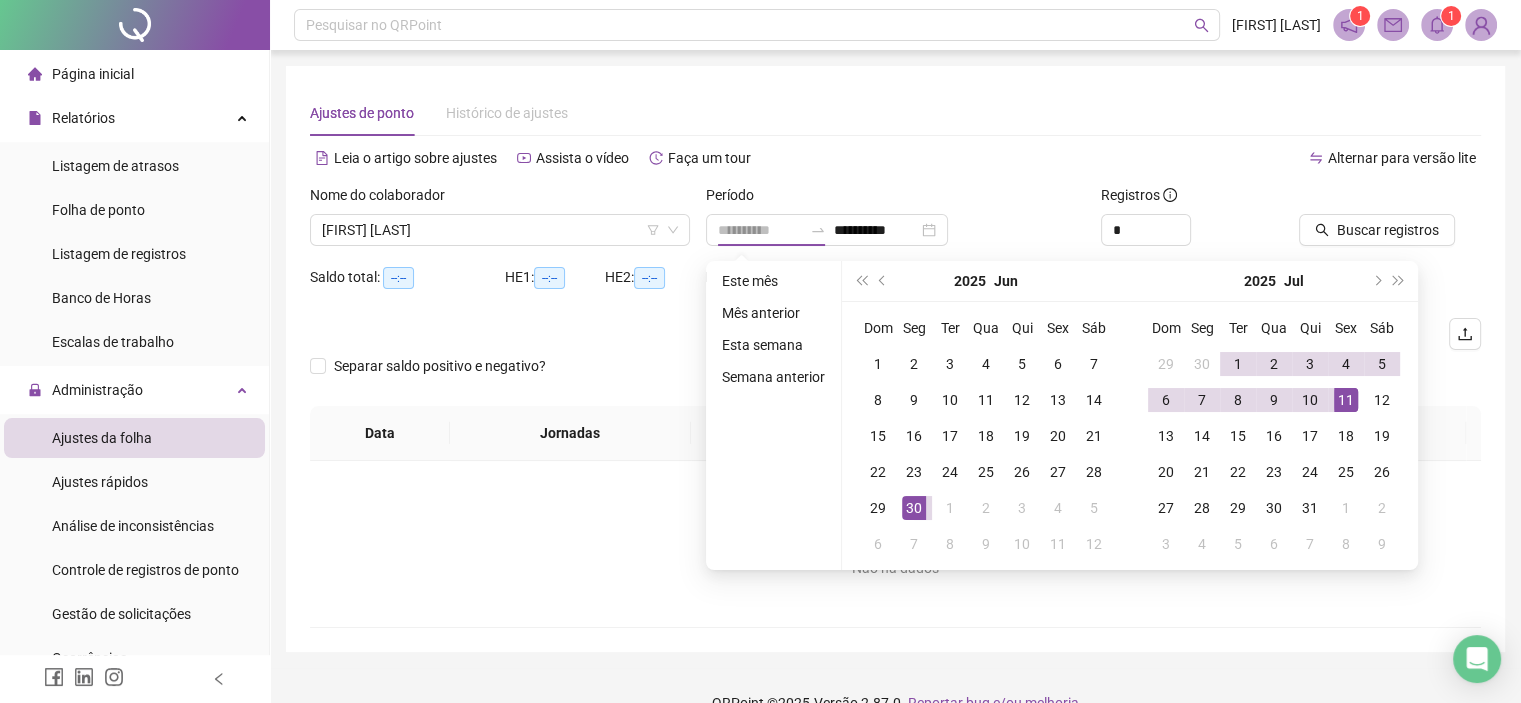 click on "11" at bounding box center (1346, 400) 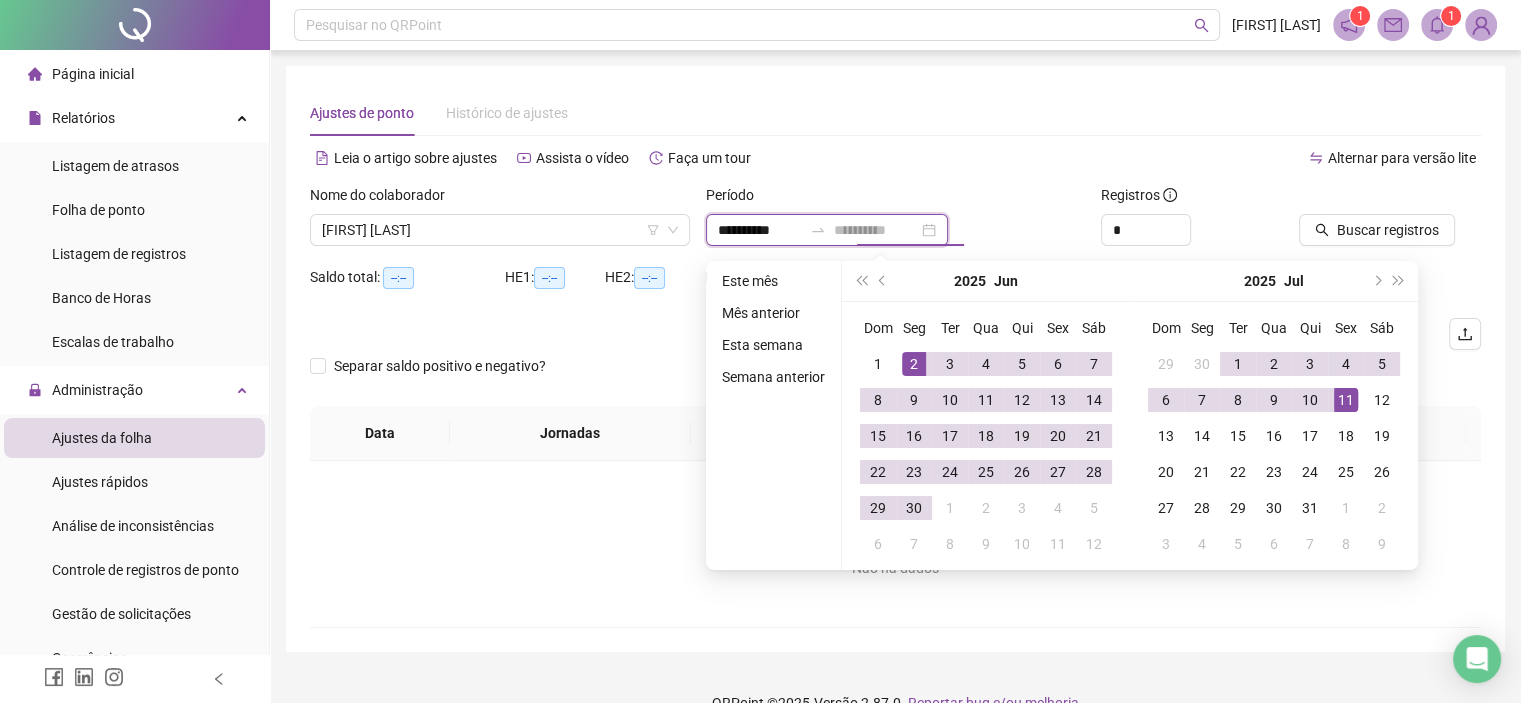 type on "**********" 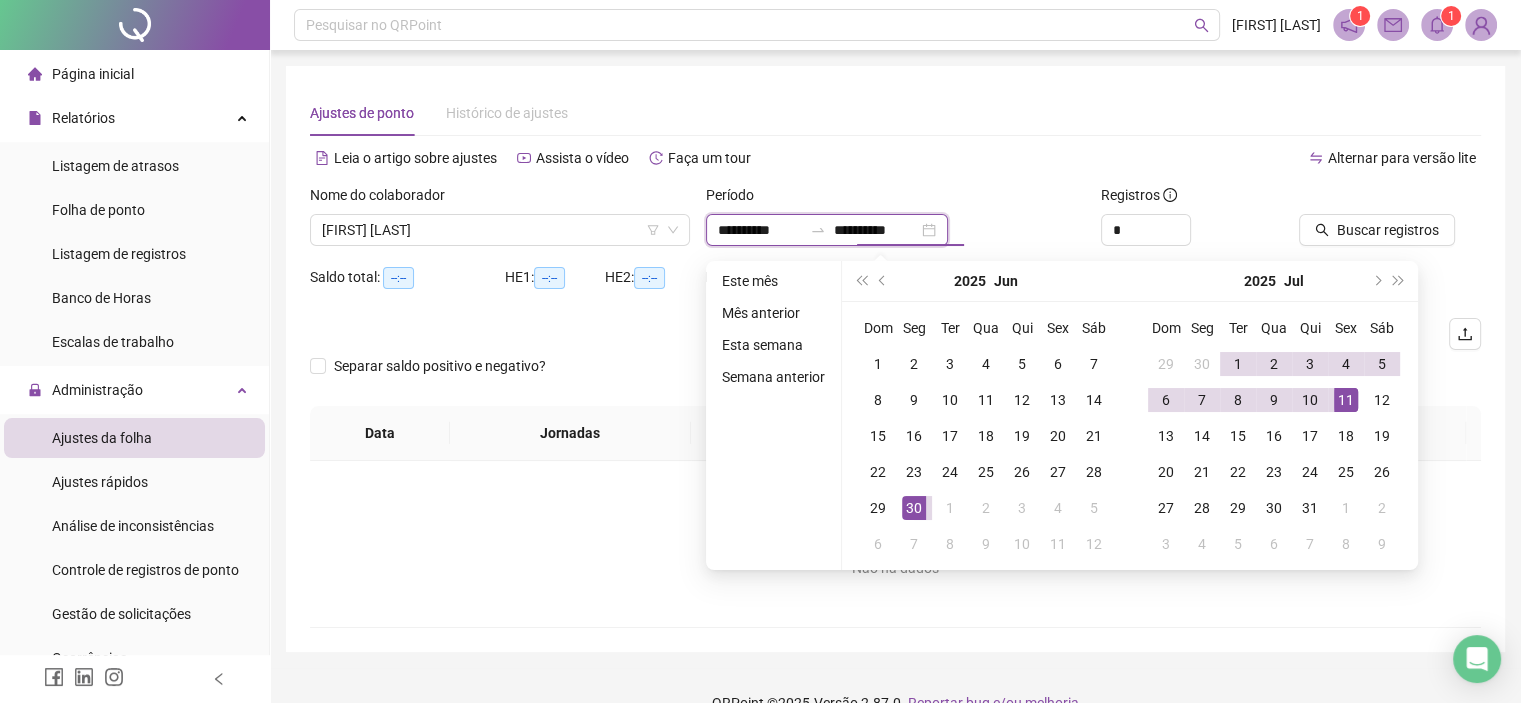 type on "**********" 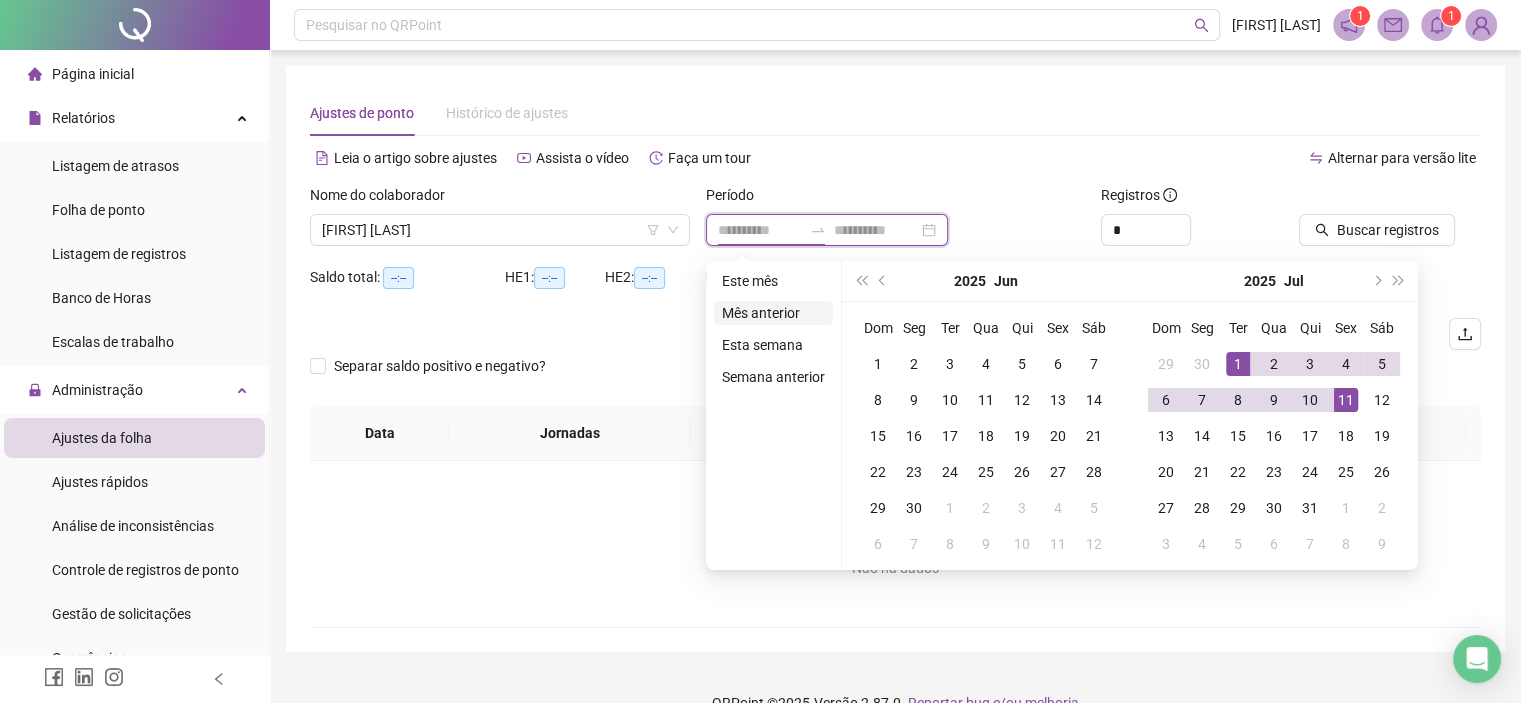 type on "**********" 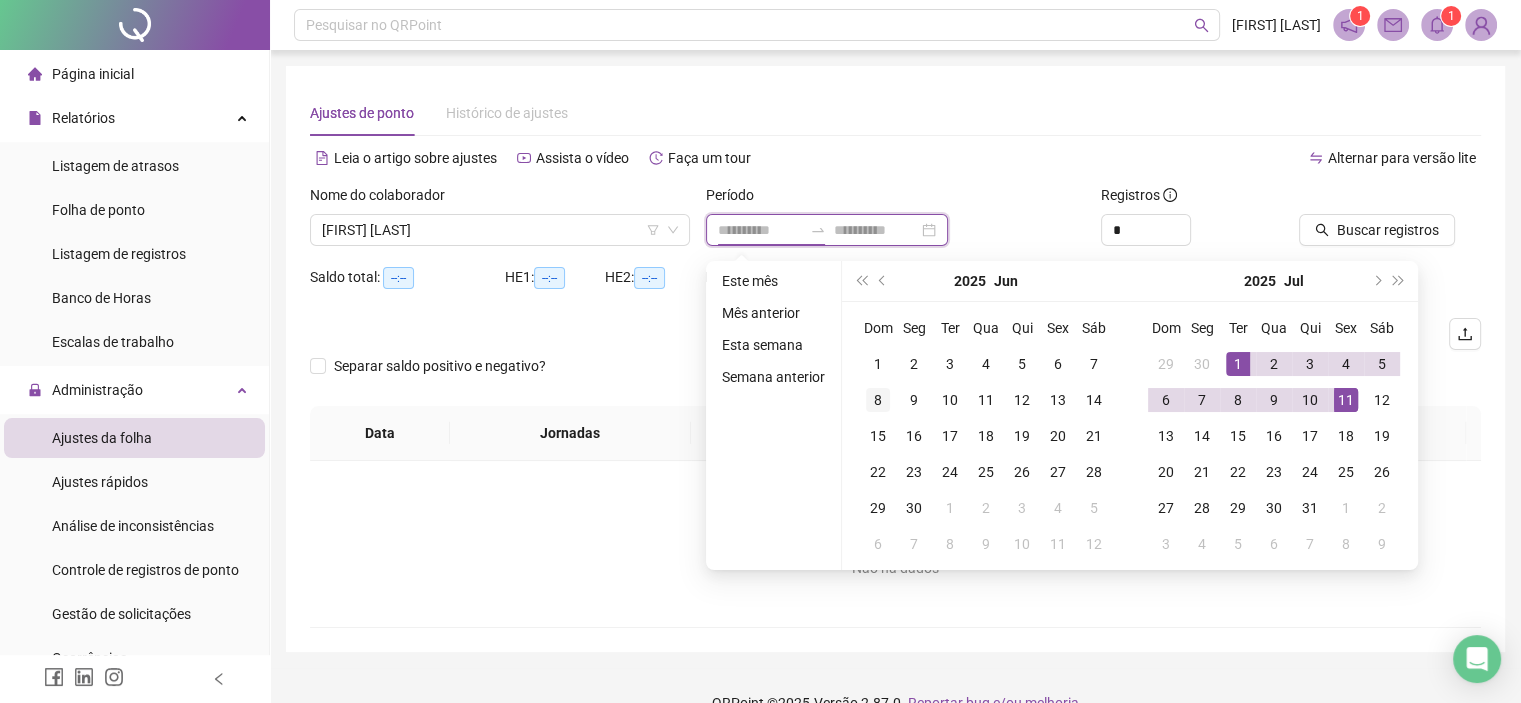type on "**********" 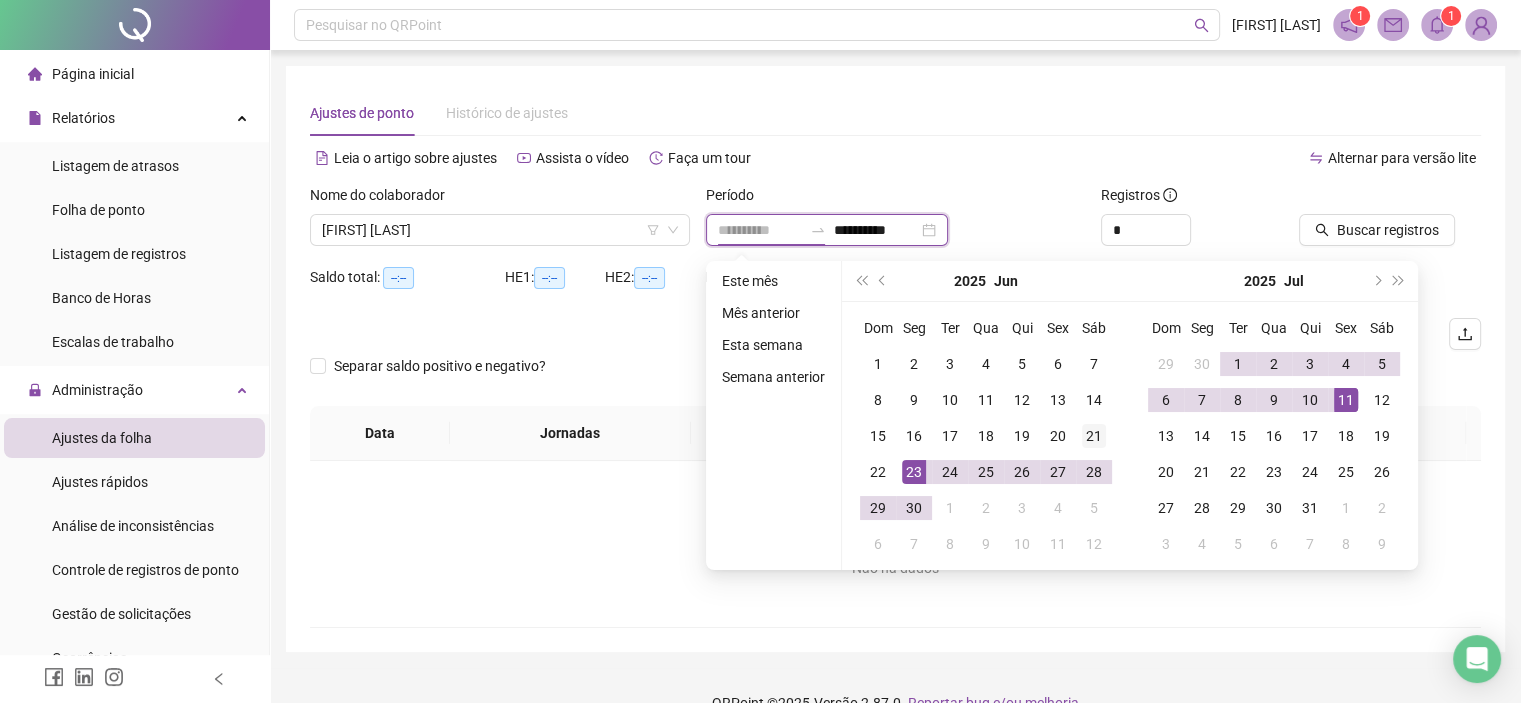 type on "**********" 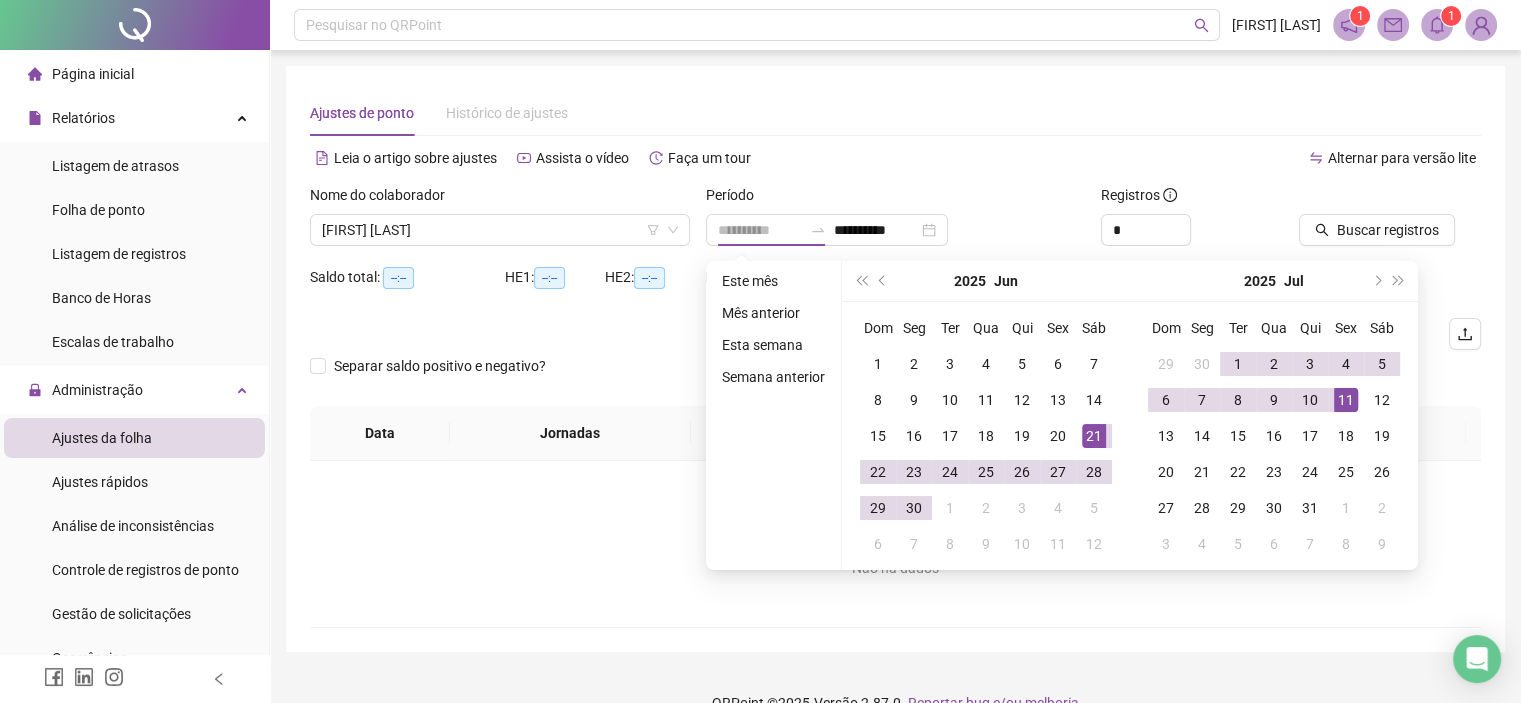 click on "21" at bounding box center [1094, 436] 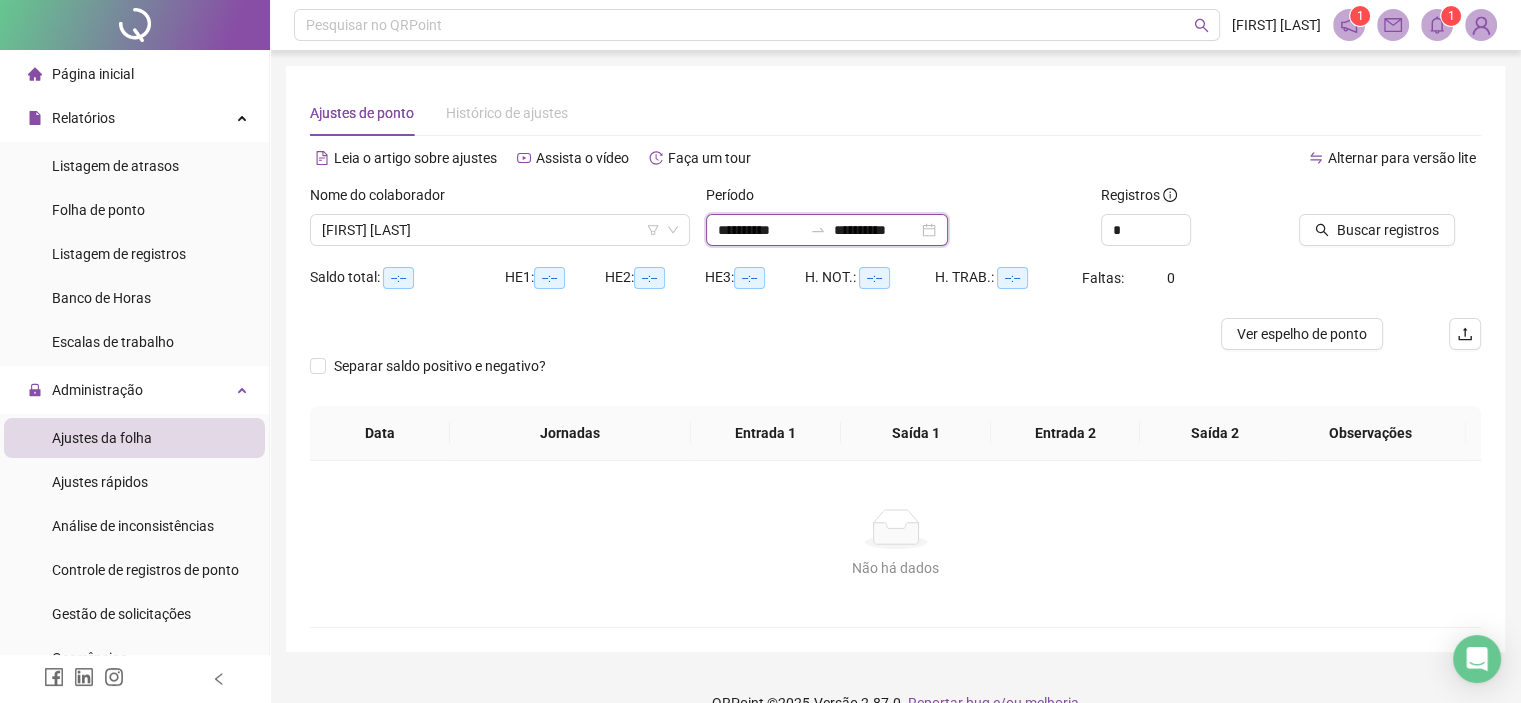 click on "**********" at bounding box center [876, 230] 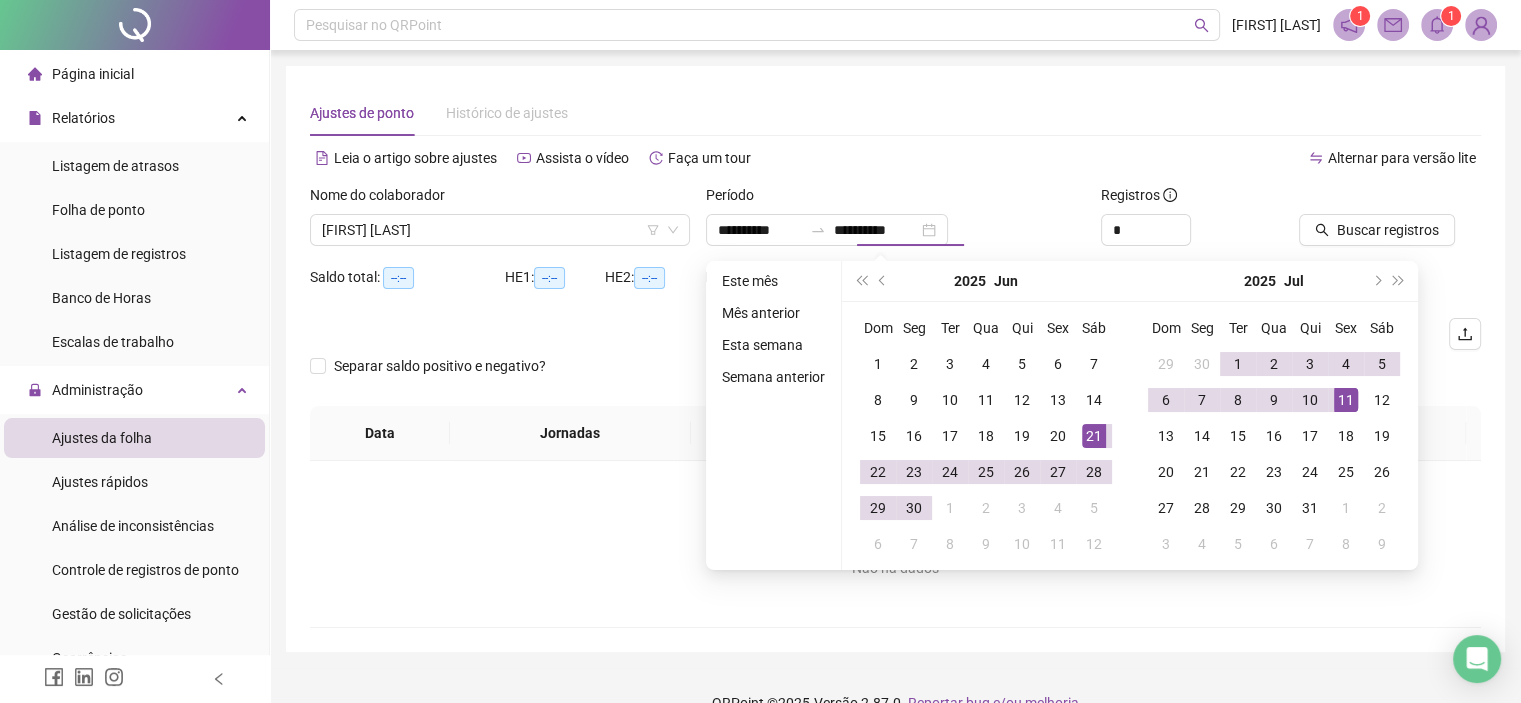 click on "Alternar para versão lite" at bounding box center (1189, 168) 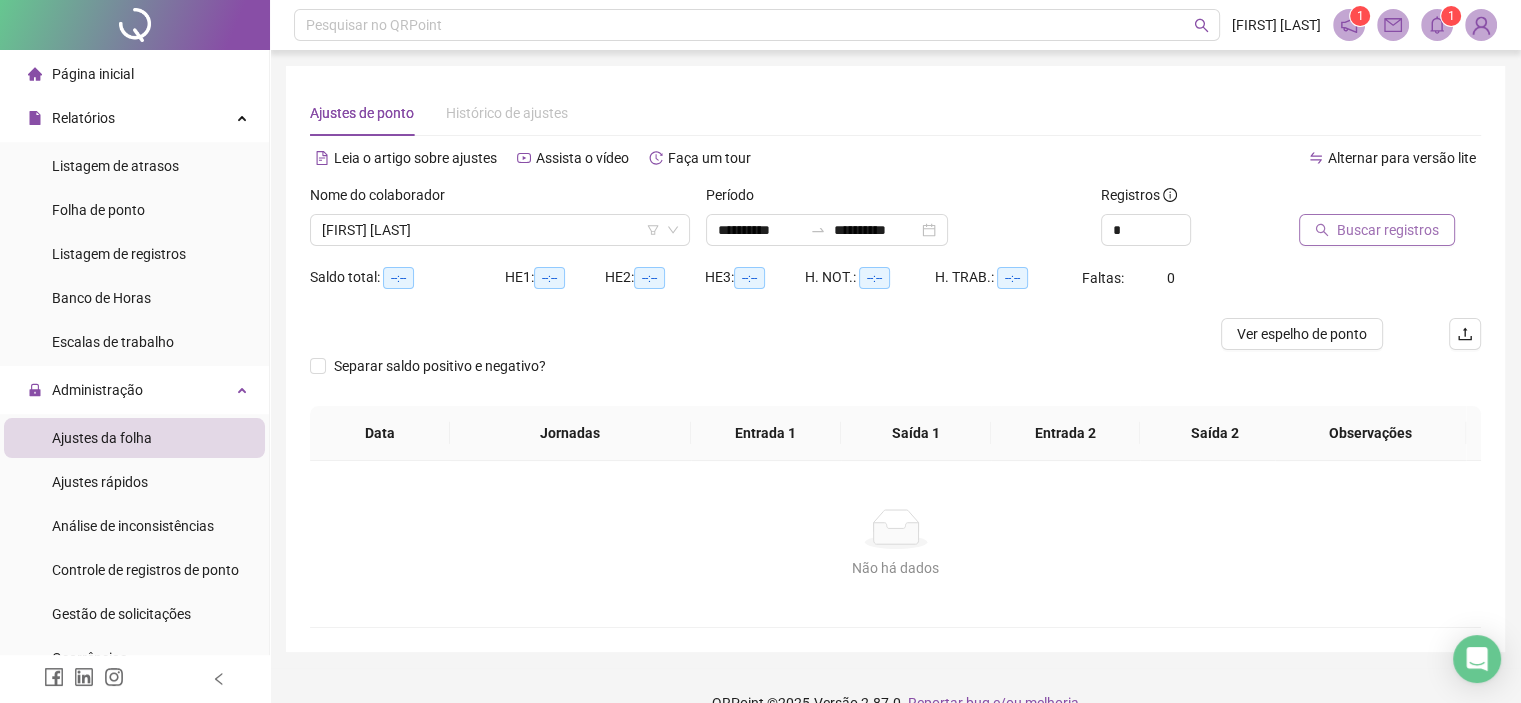 click on "Buscar registros" at bounding box center [1388, 230] 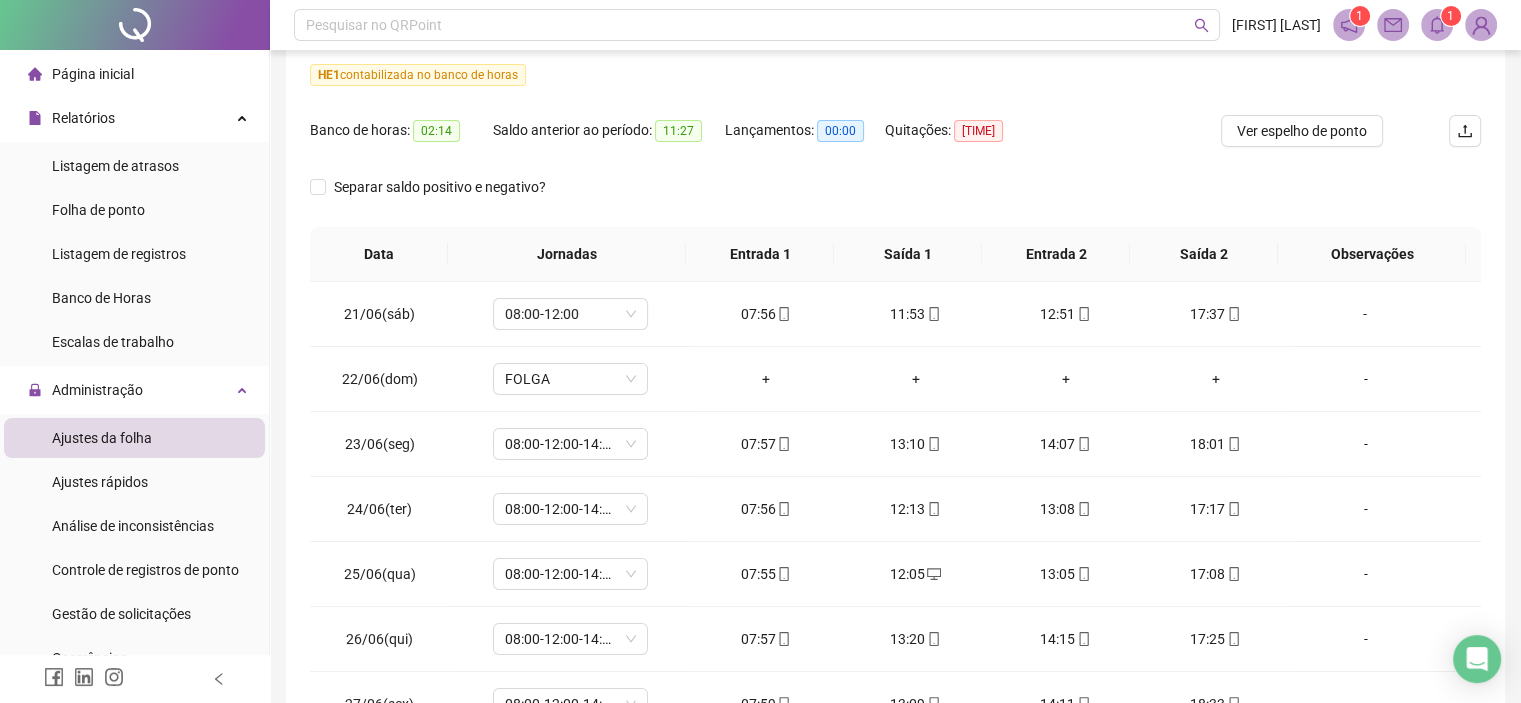 scroll, scrollTop: 374, scrollLeft: 0, axis: vertical 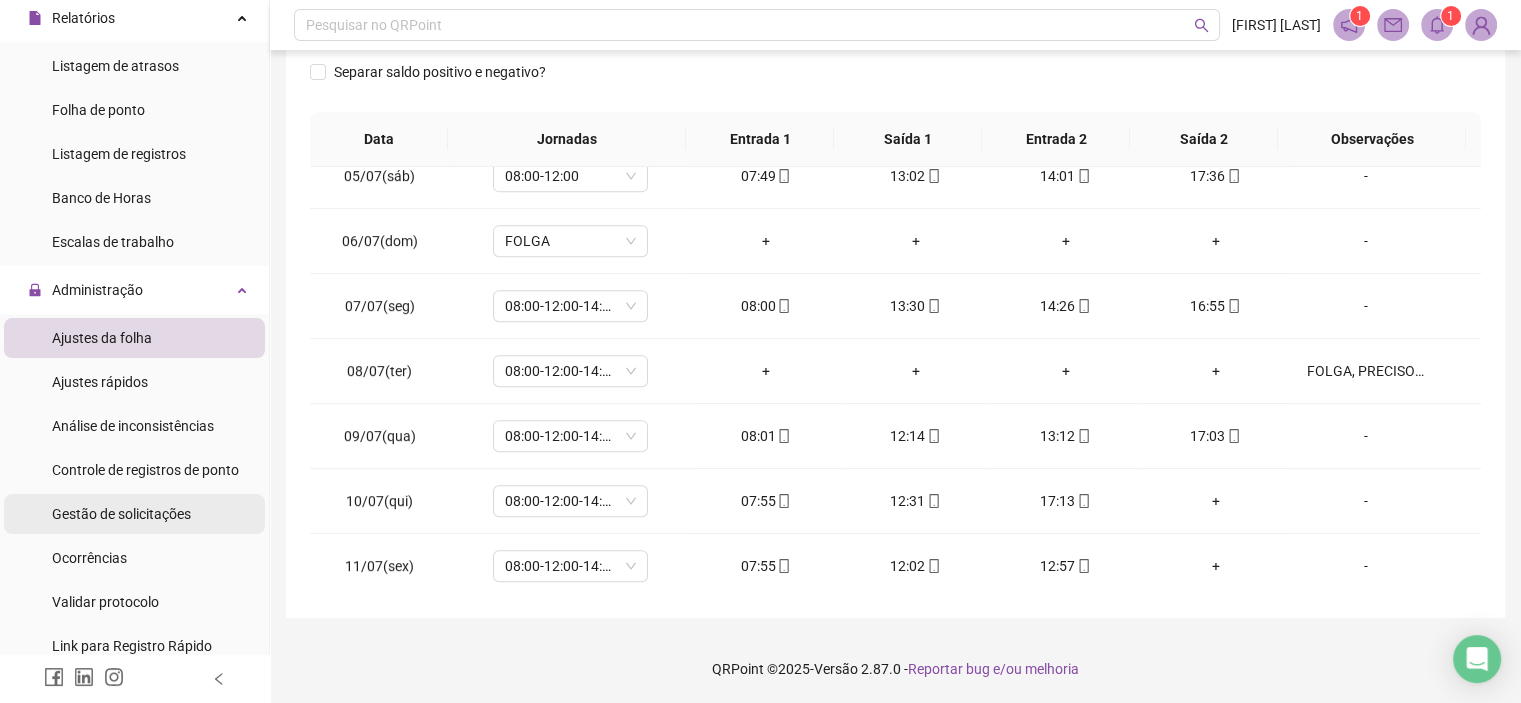 click on "Gestão de solicitações" at bounding box center [121, 514] 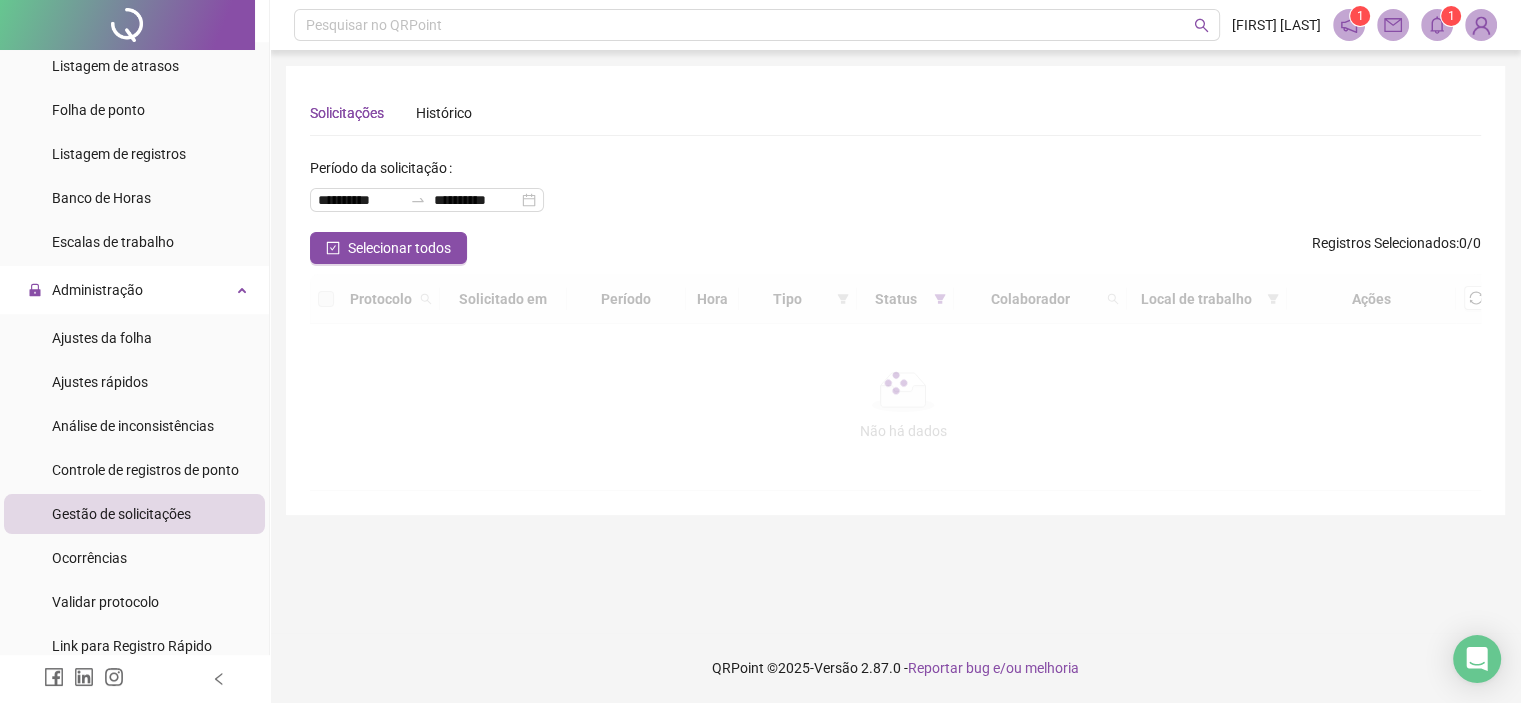 scroll, scrollTop: 0, scrollLeft: 0, axis: both 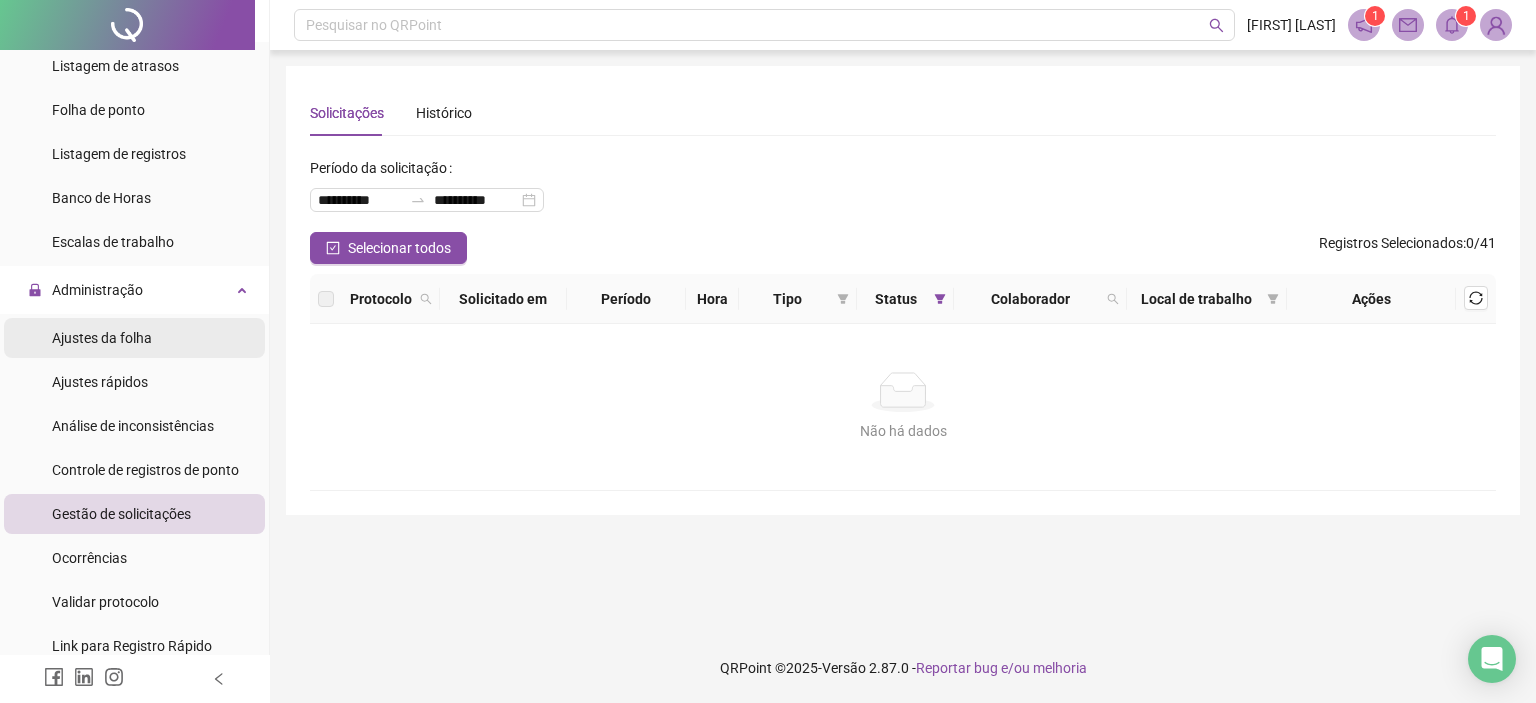 click on "Ajustes da folha" at bounding box center (102, 338) 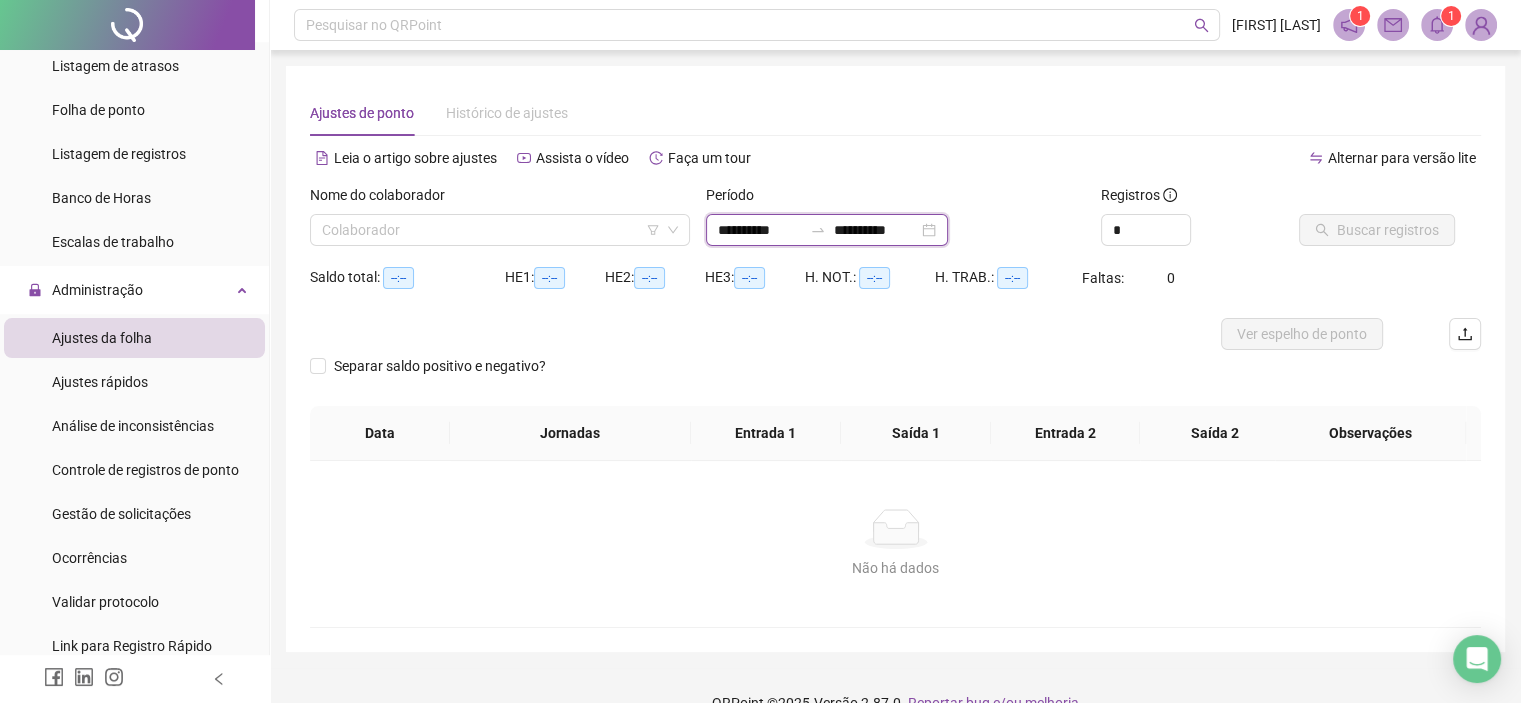 click on "**********" at bounding box center (760, 230) 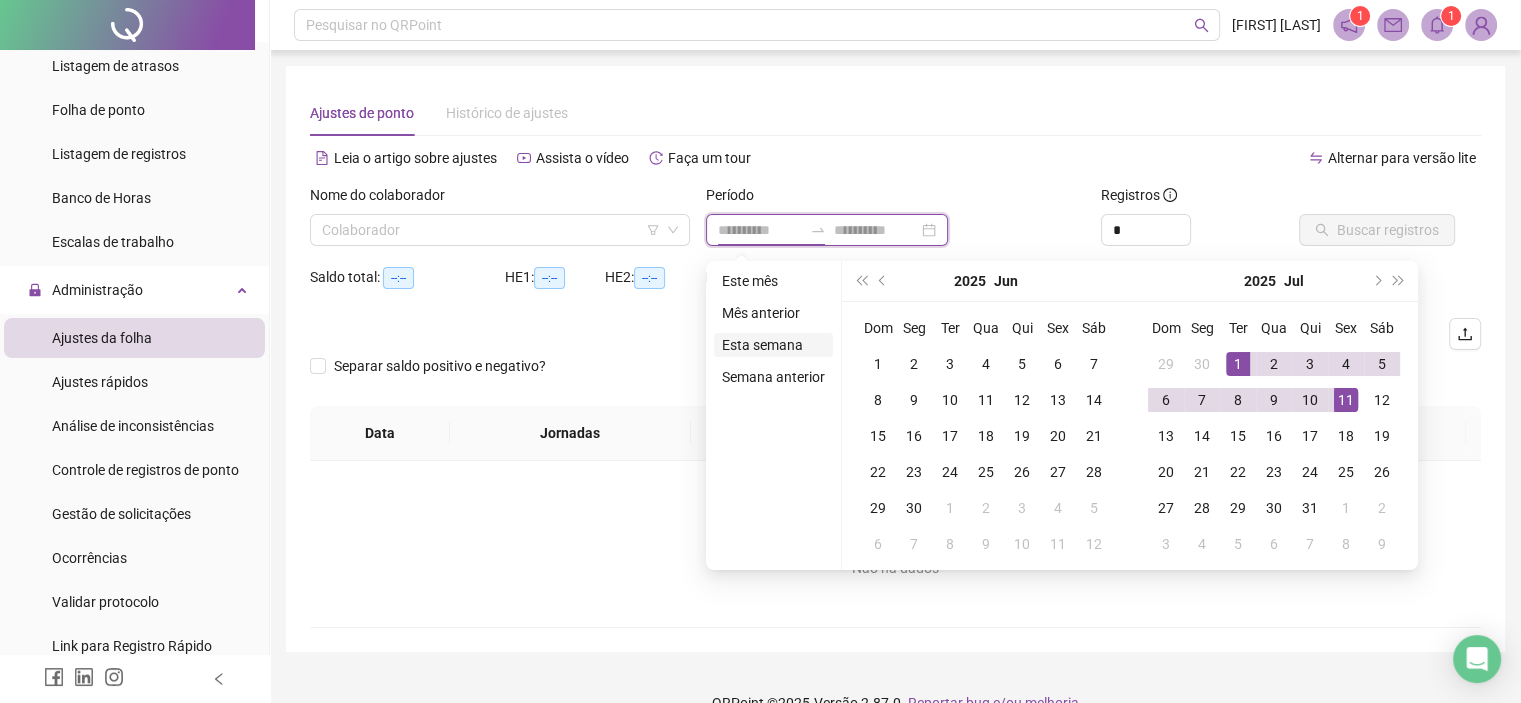 type on "**********" 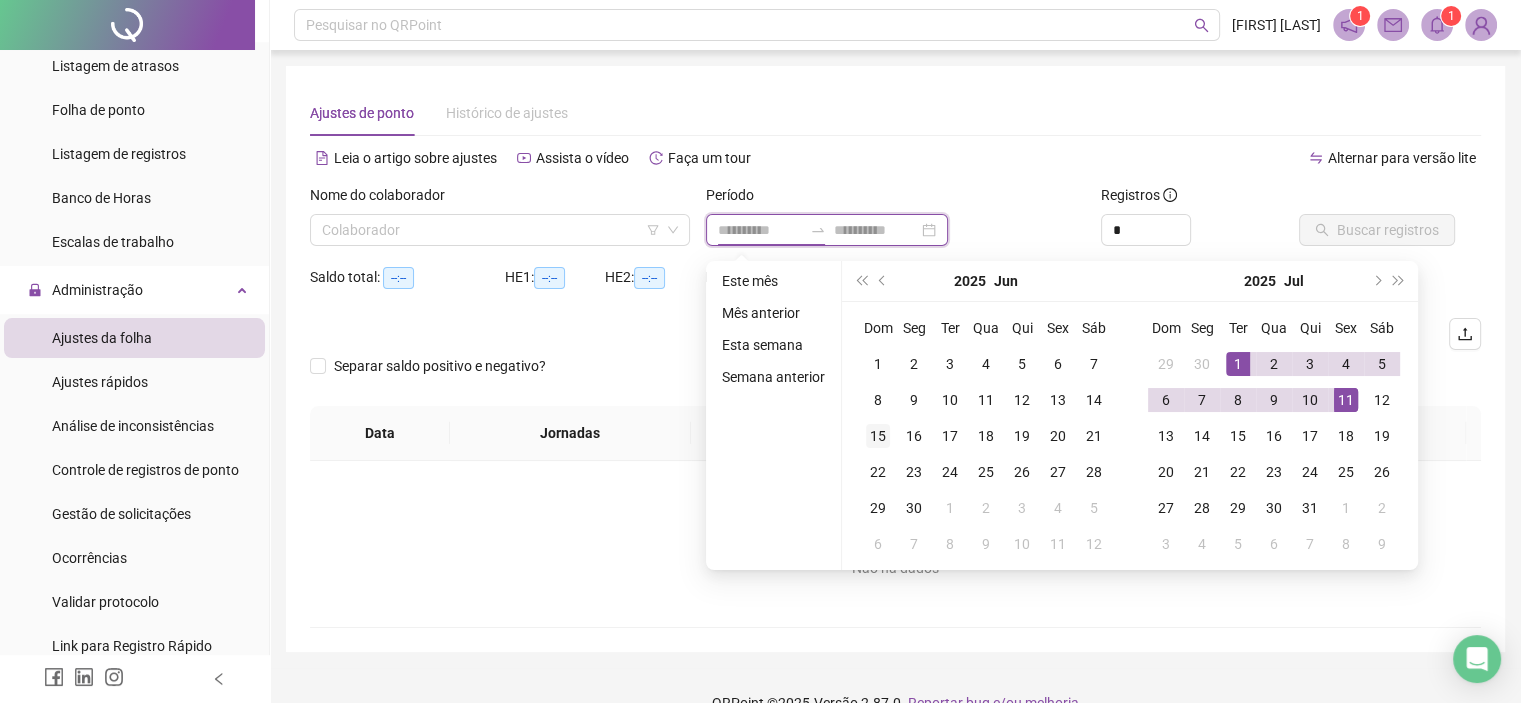 type on "**********" 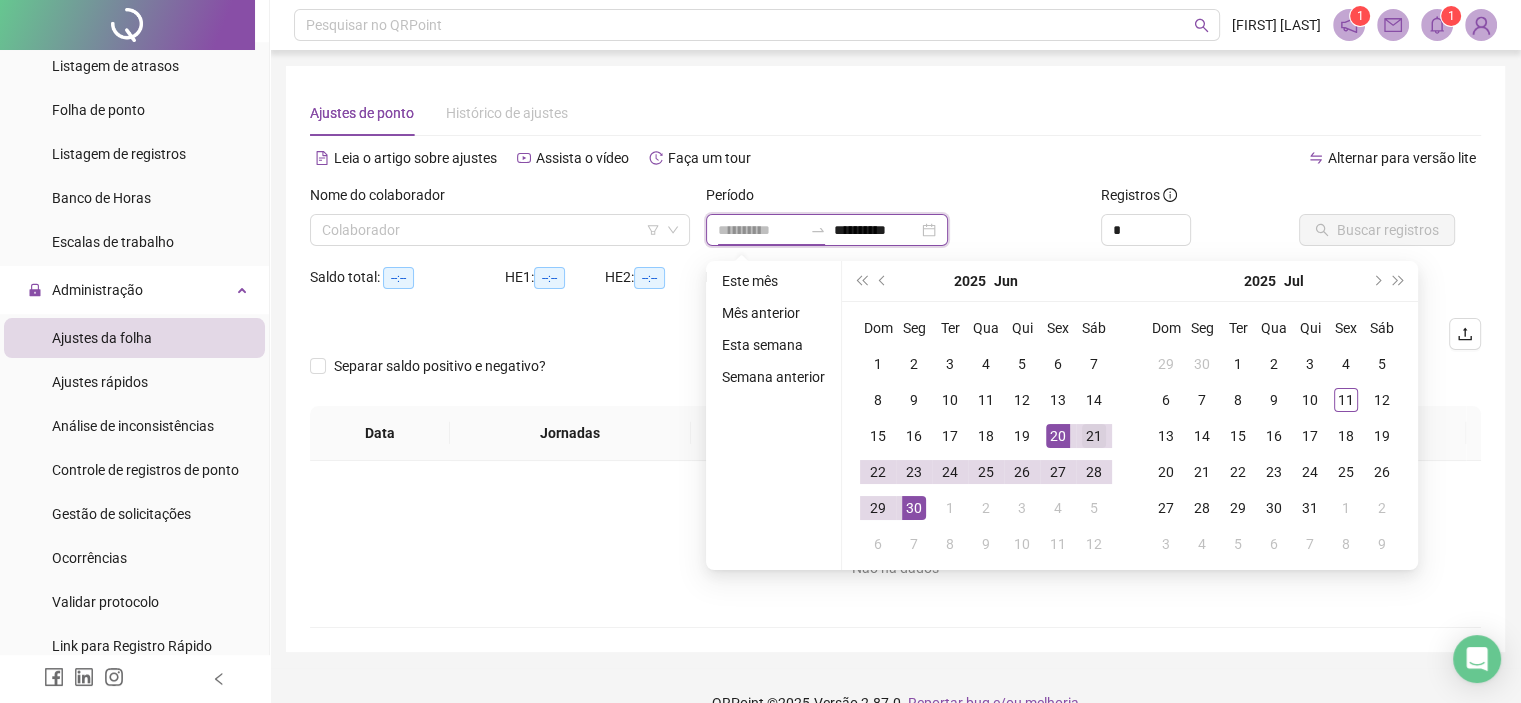 type on "**********" 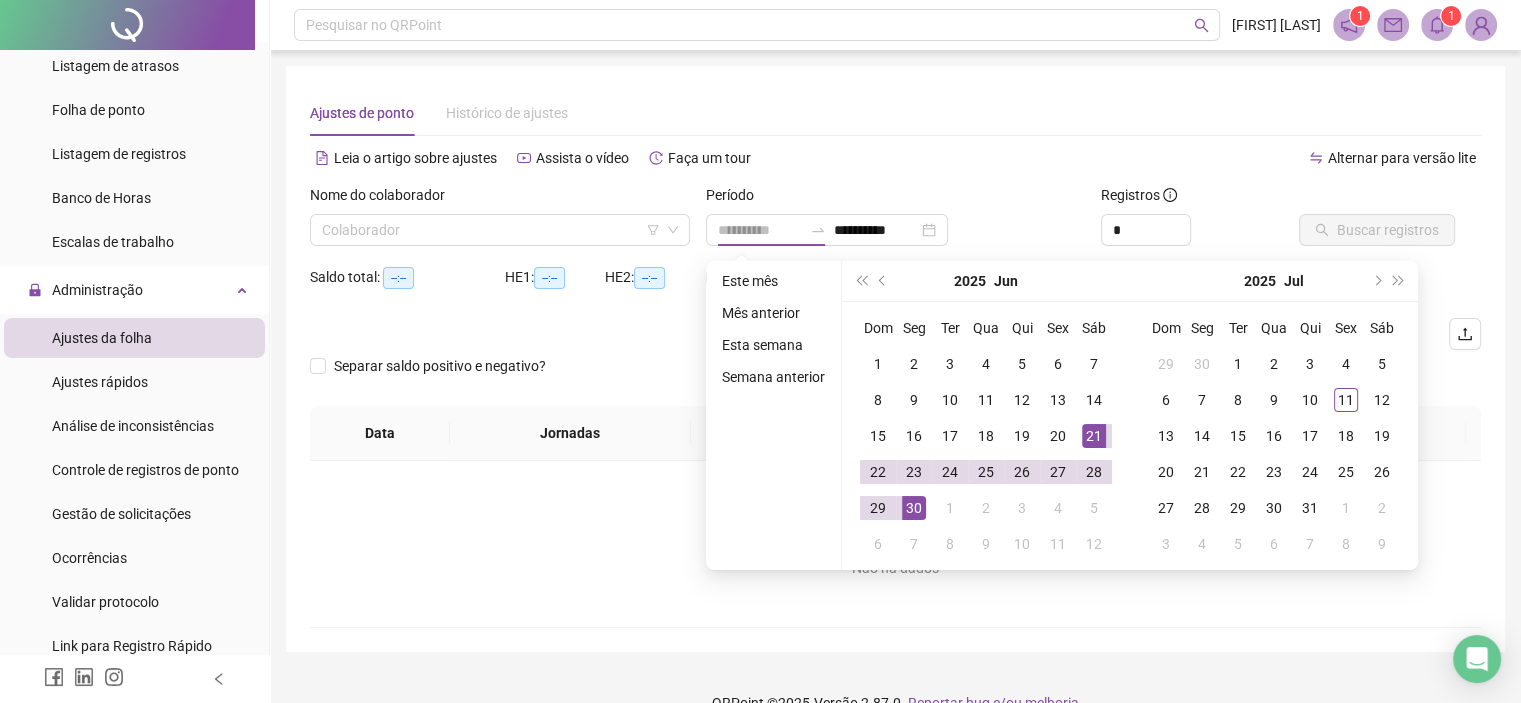 click on "21" at bounding box center (1094, 436) 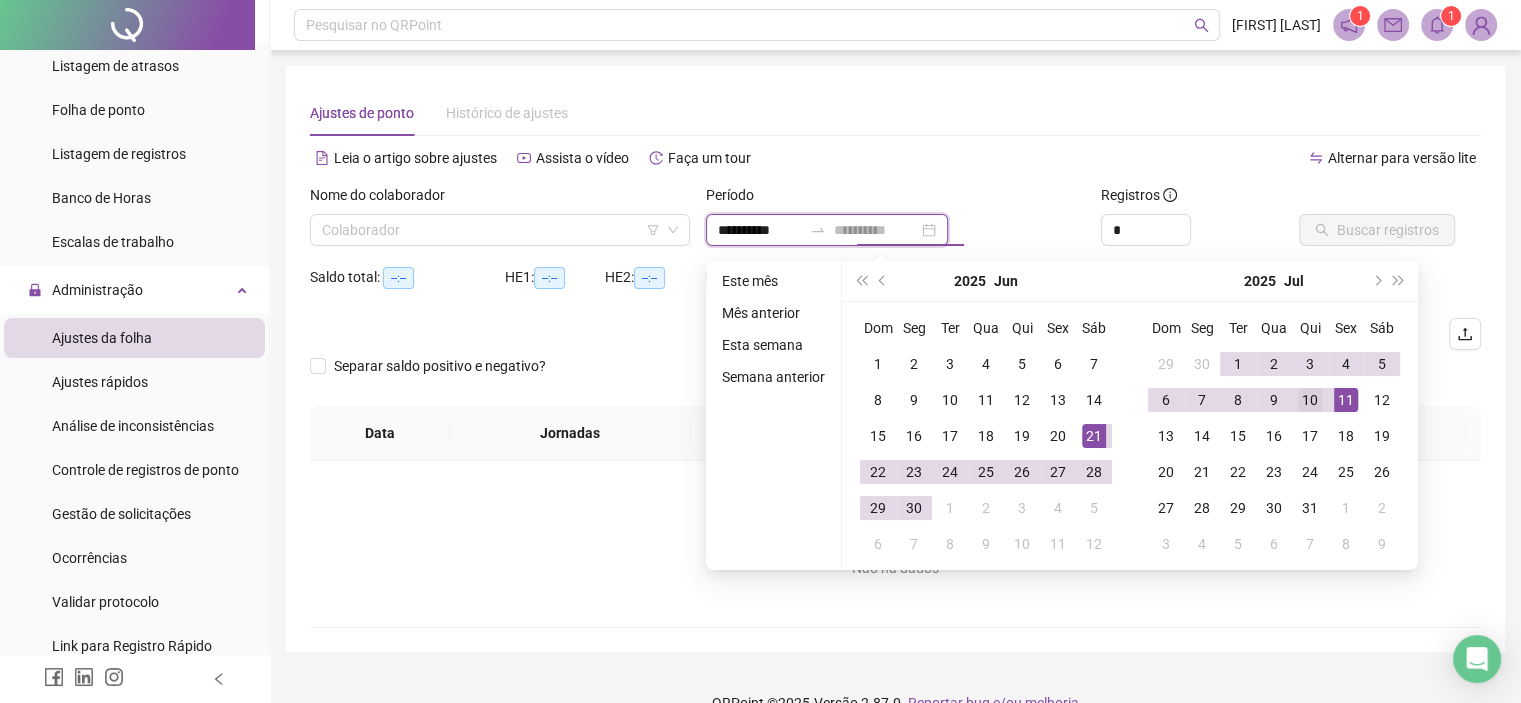 type on "**********" 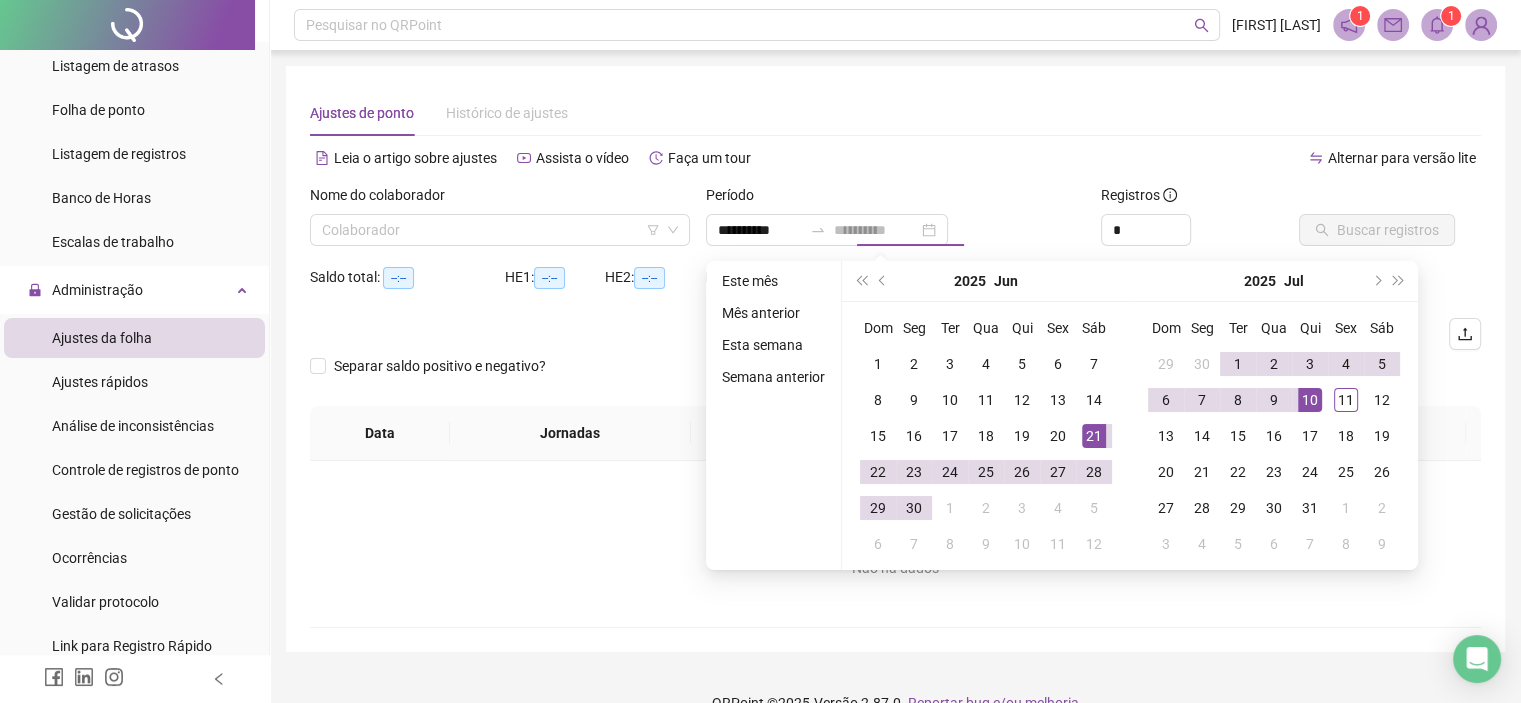 click on "10" at bounding box center [1310, 400] 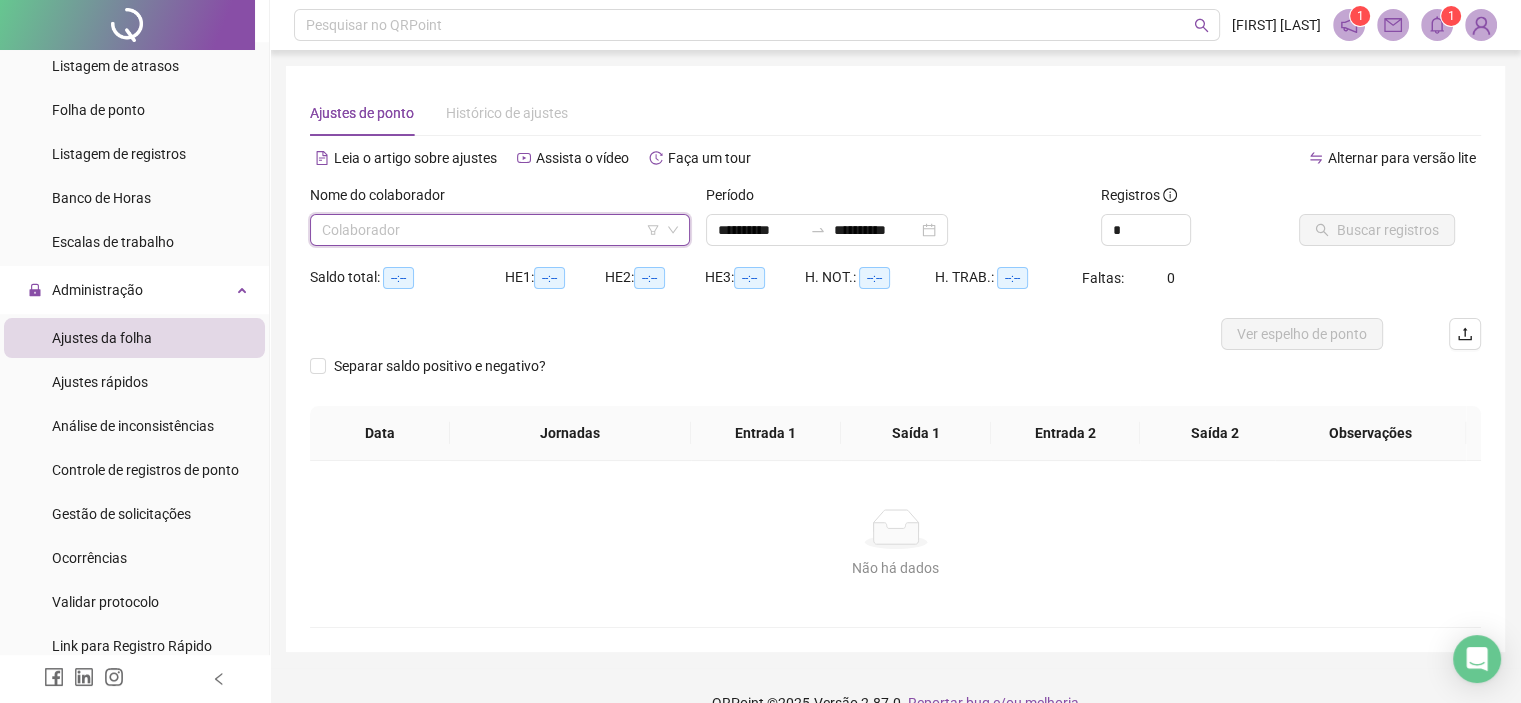 click at bounding box center [494, 230] 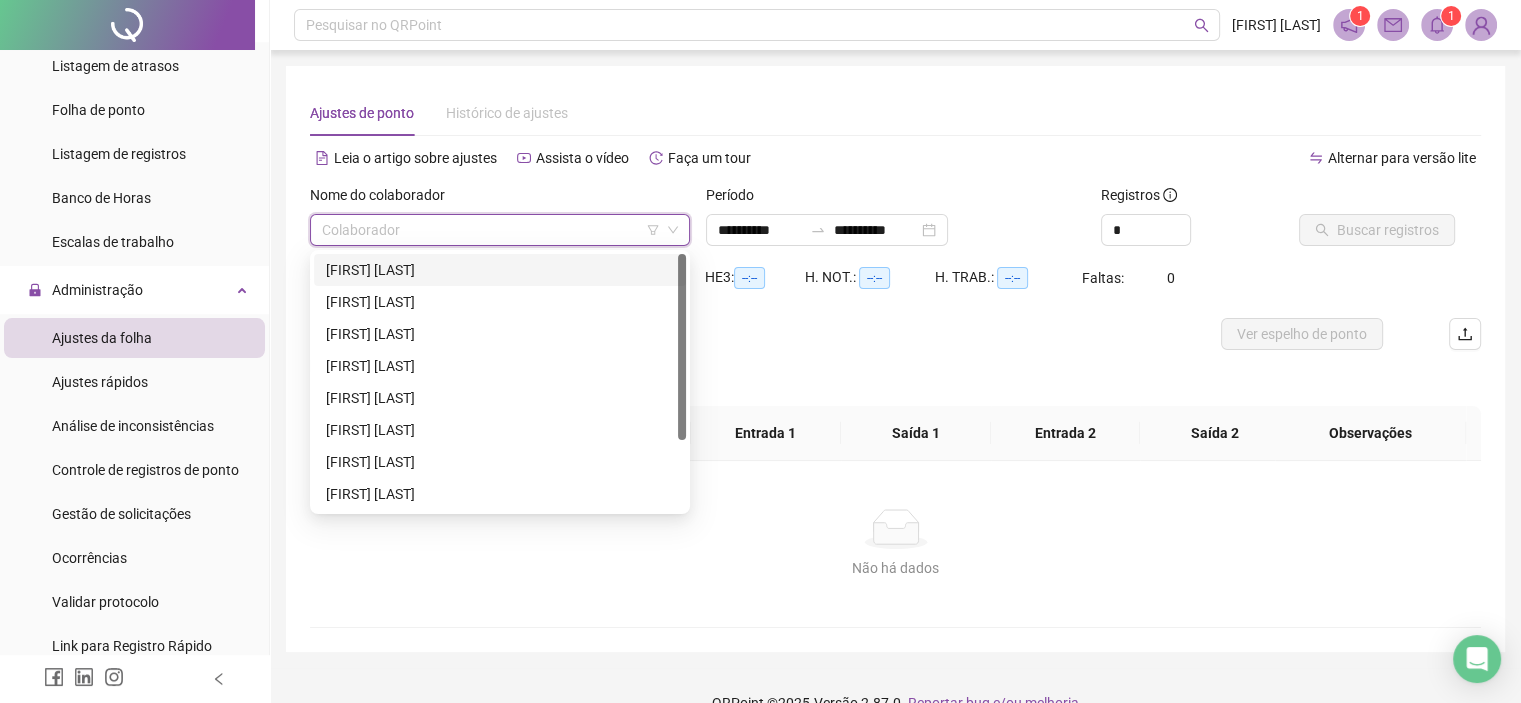 click on "[FIRST] [LAST]" at bounding box center [500, 270] 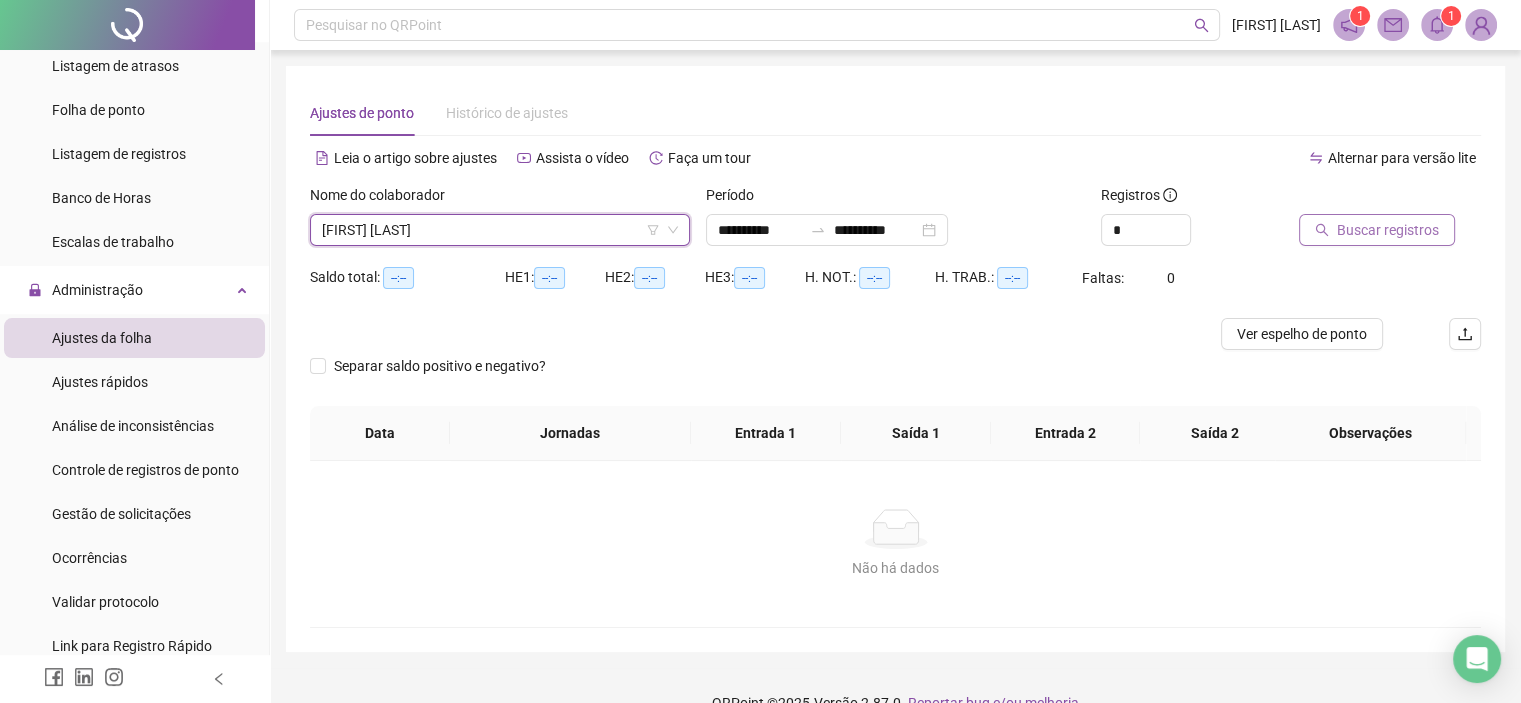 click on "Buscar registros" at bounding box center (1388, 230) 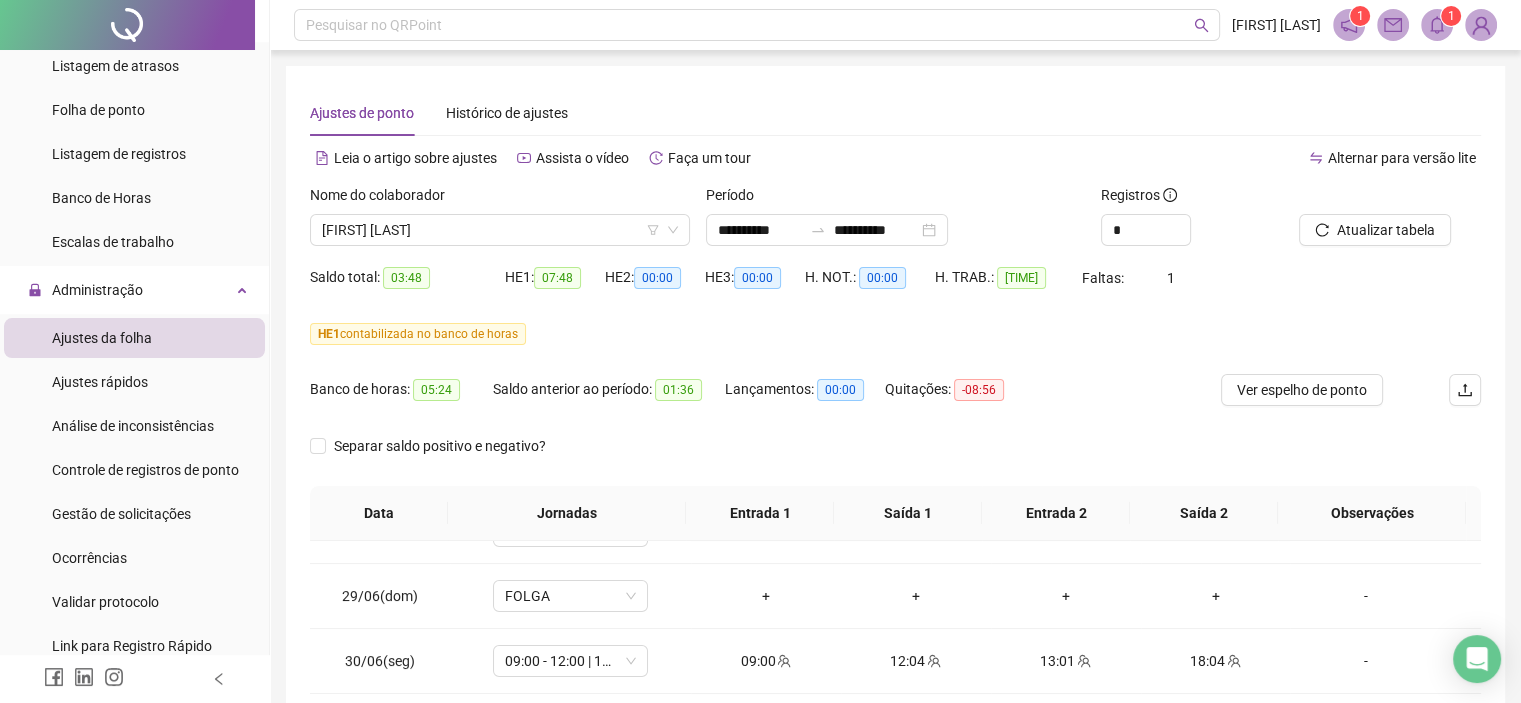 scroll, scrollTop: 500, scrollLeft: 0, axis: vertical 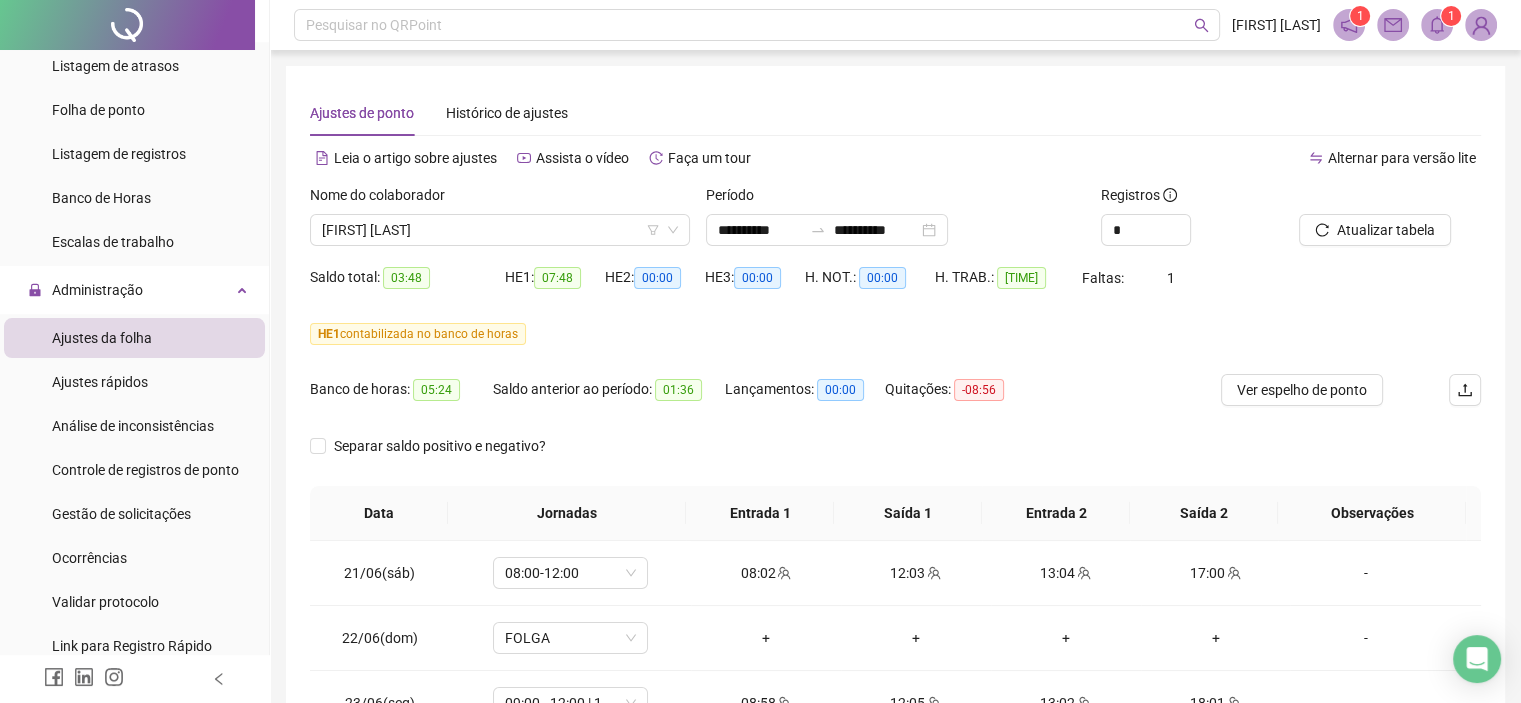 click on "Nome do colaborador [FIRST] [LAST]" at bounding box center [500, 223] 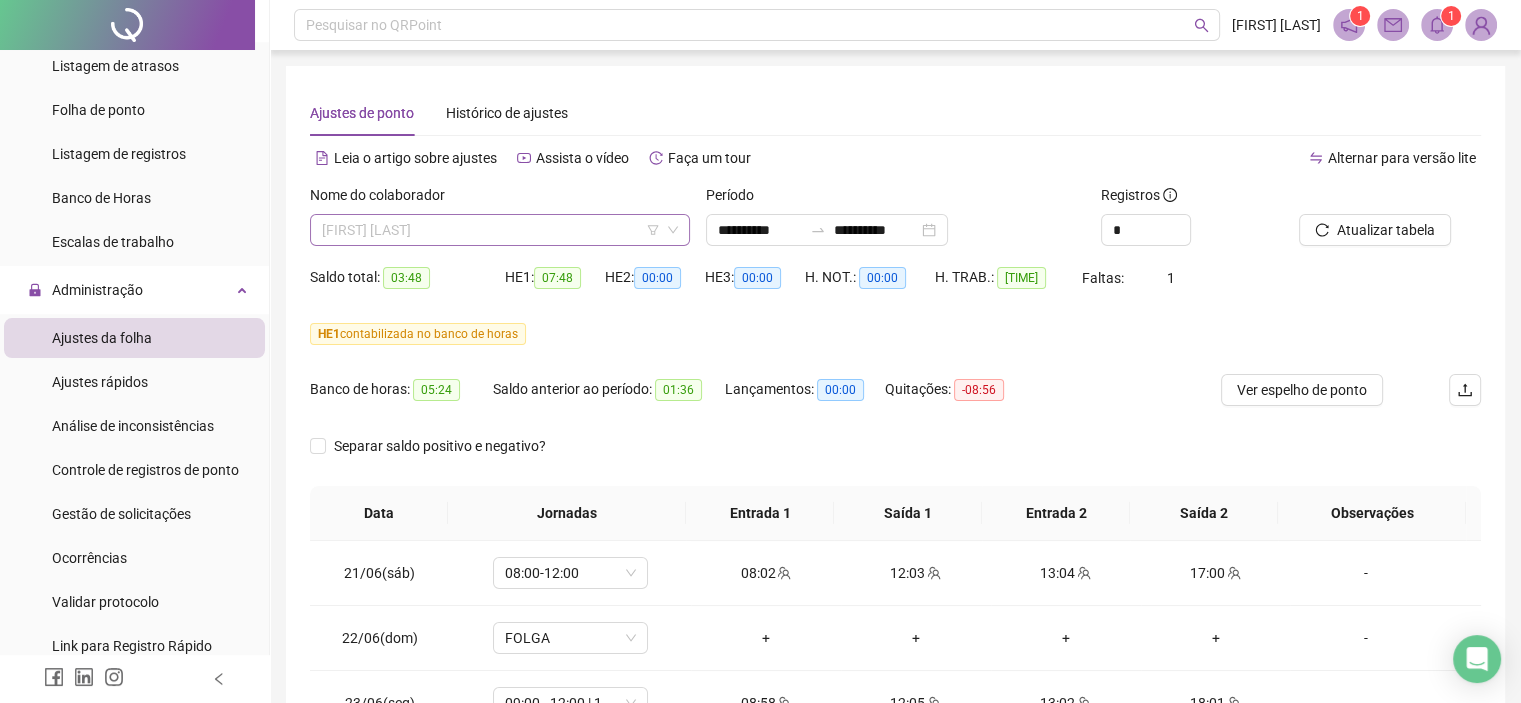 click on "[FIRST] [LAST]" at bounding box center (500, 230) 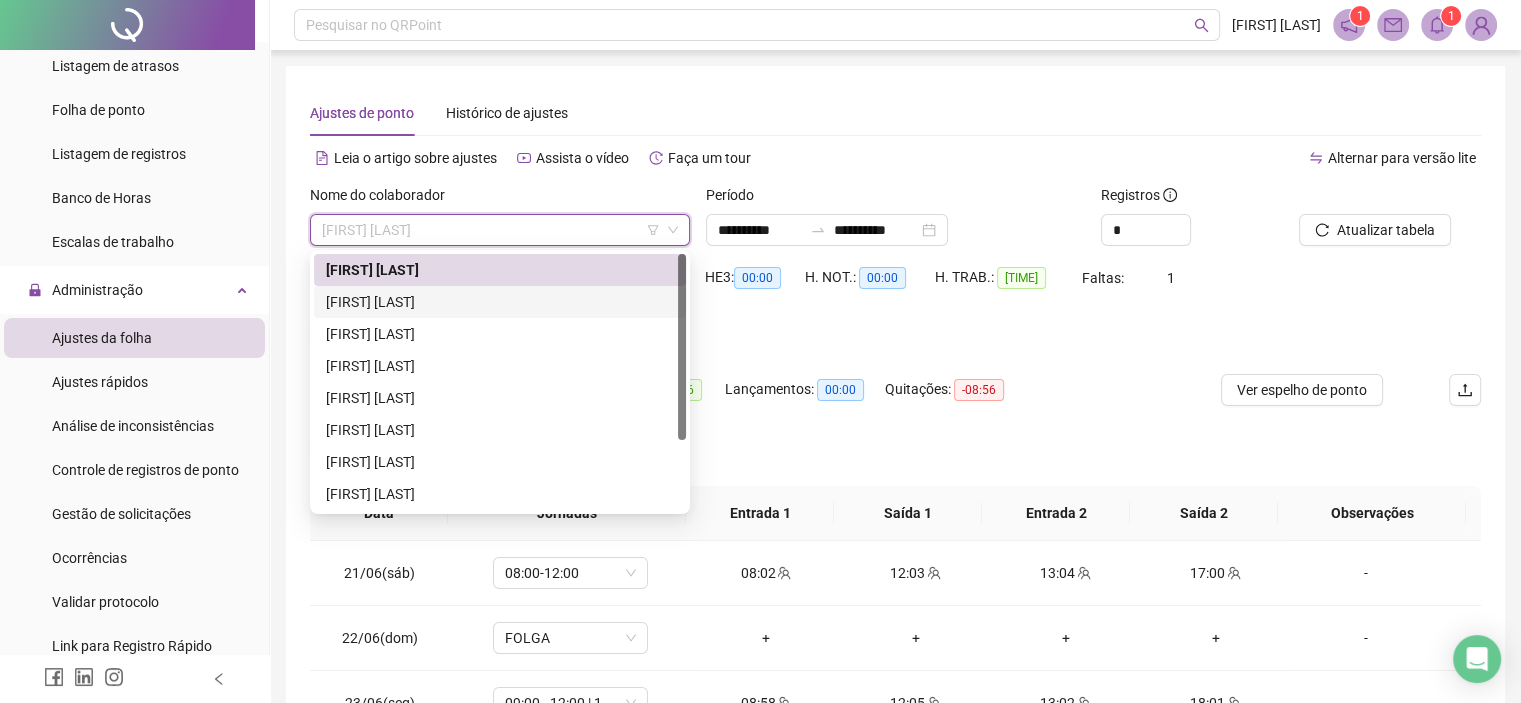 click on "[FIRST] [LAST]" at bounding box center [500, 302] 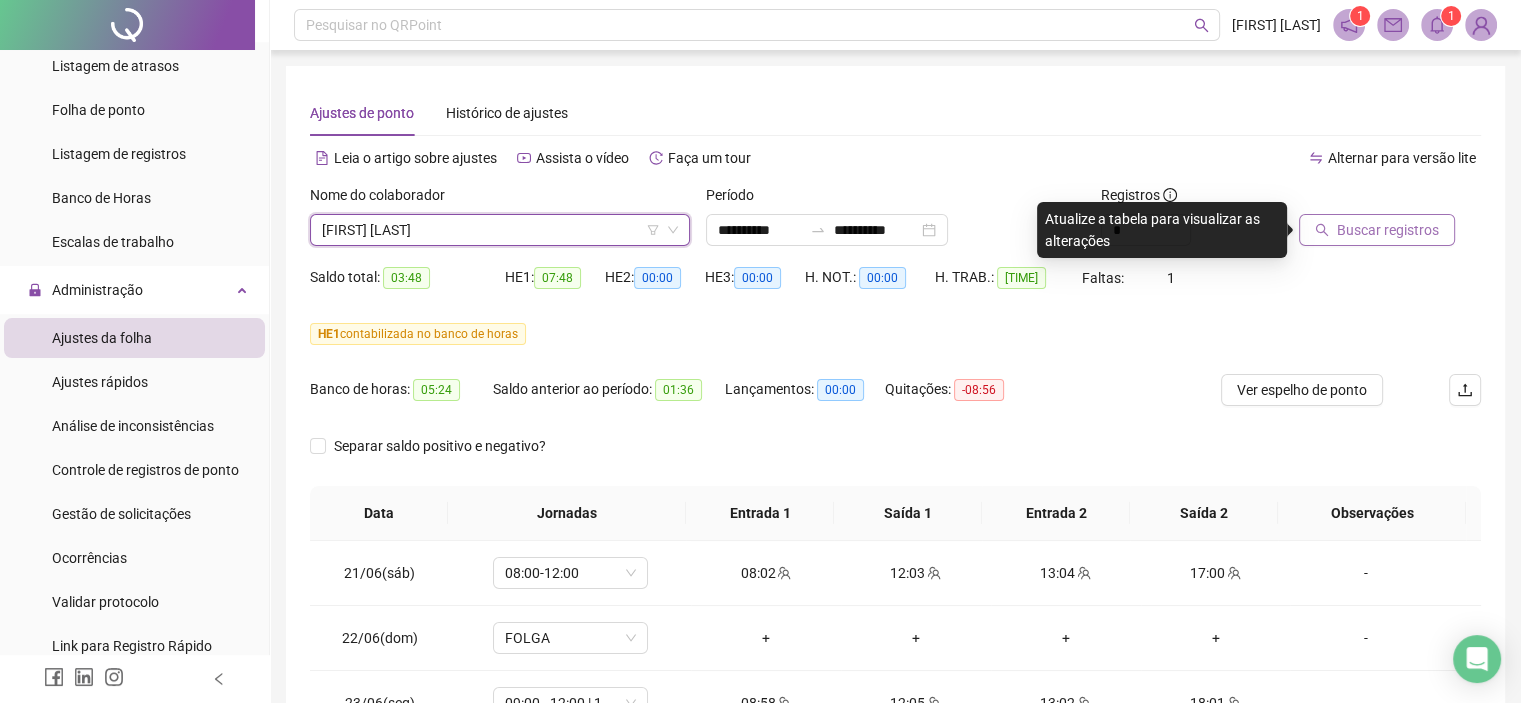 click on "Buscar registros" at bounding box center (1388, 230) 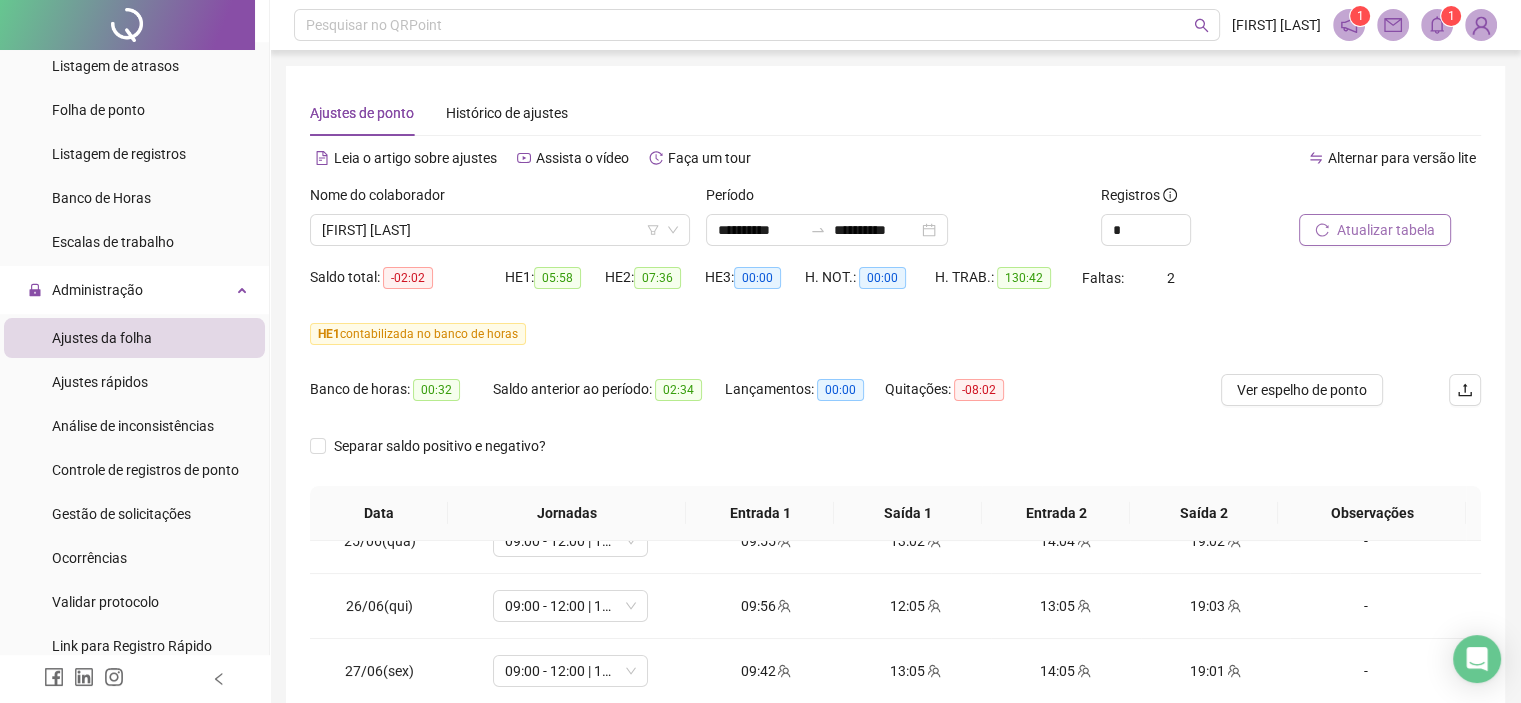scroll, scrollTop: 300, scrollLeft: 0, axis: vertical 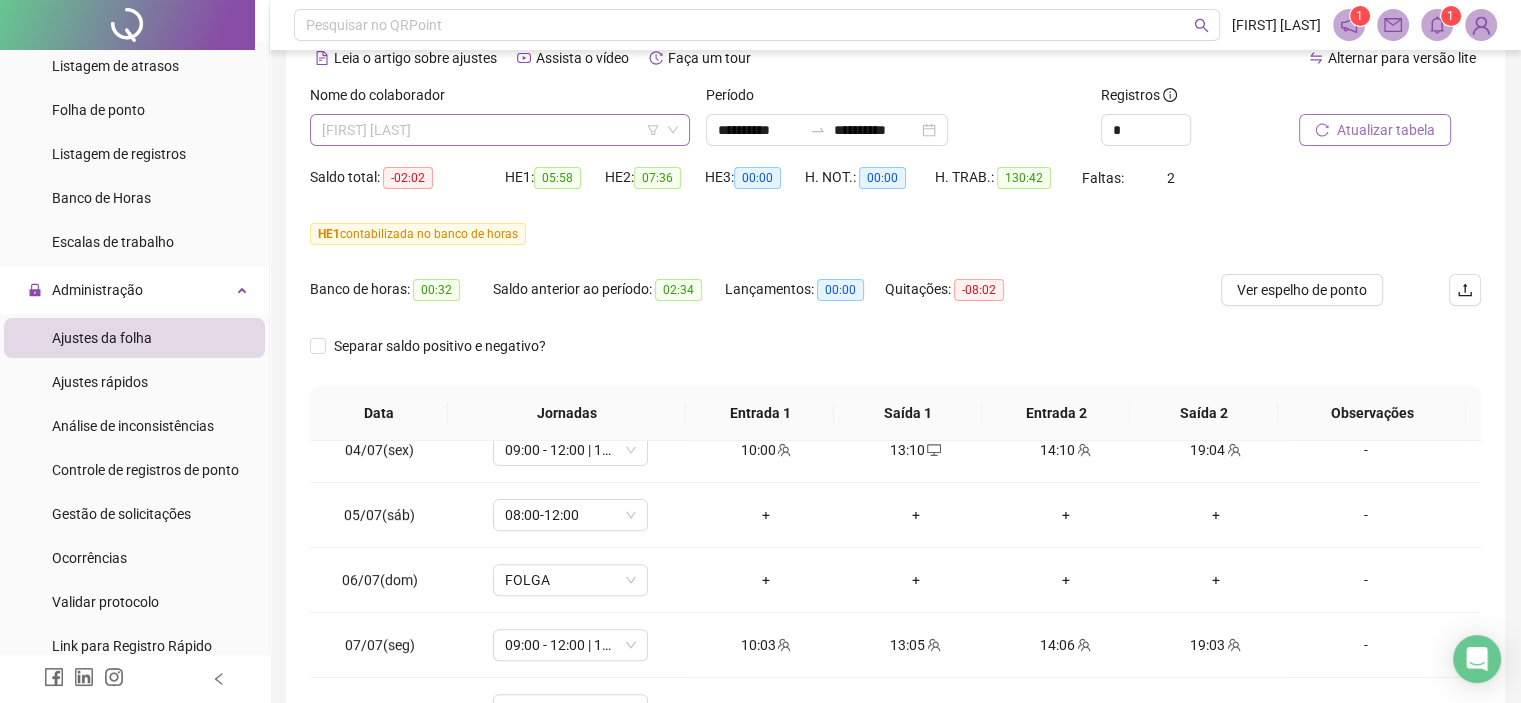 click on "[FIRST] [LAST]" at bounding box center (500, 130) 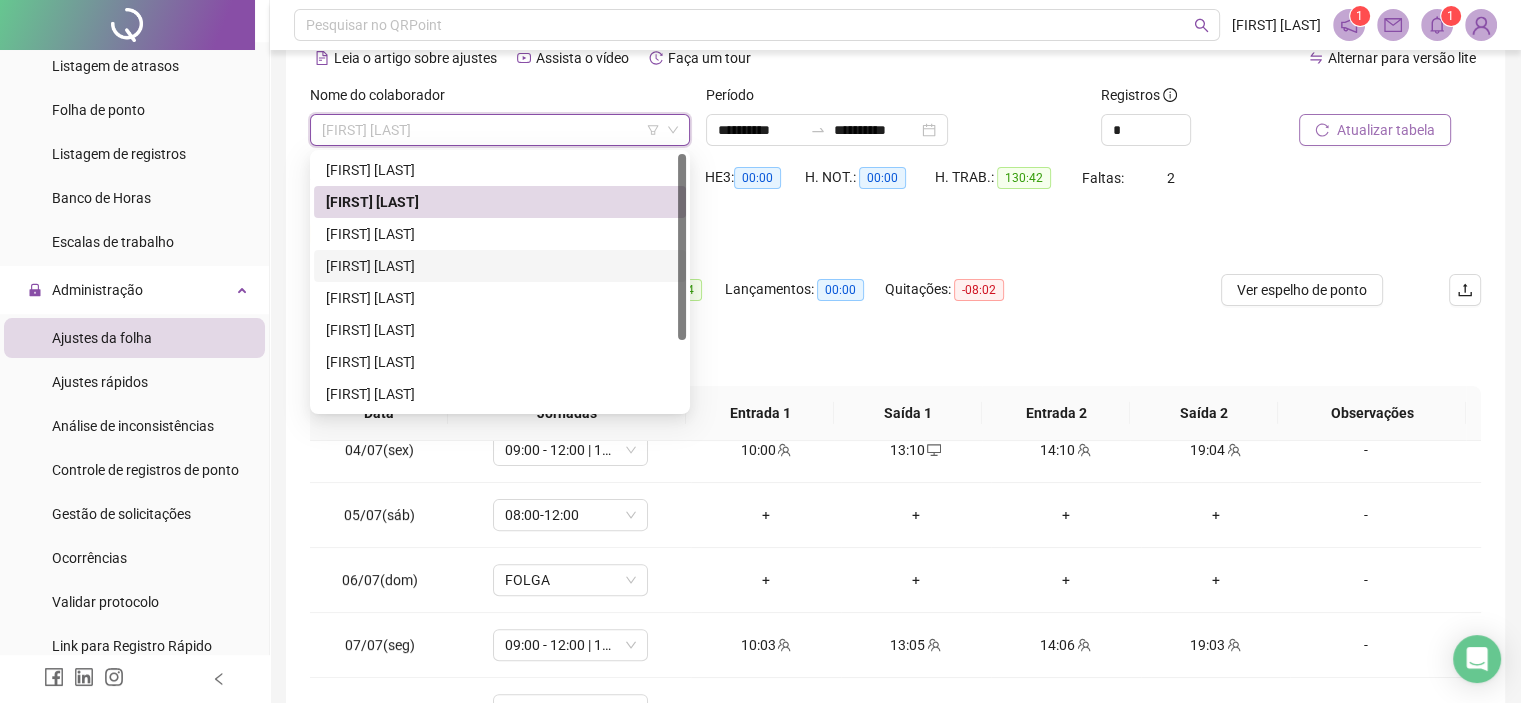 click on "[FIRST] [LAST]" at bounding box center [500, 234] 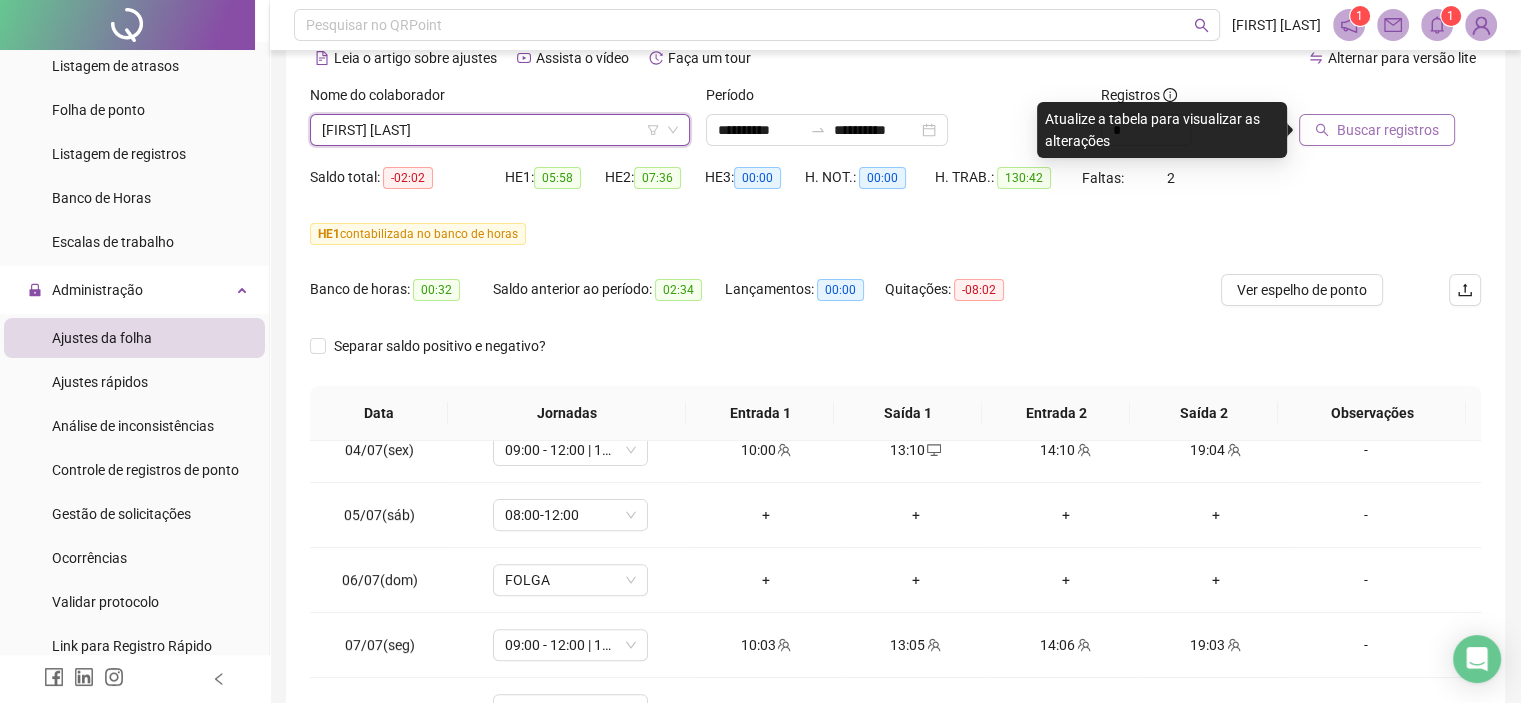click on "Buscar registros" at bounding box center [1390, 115] 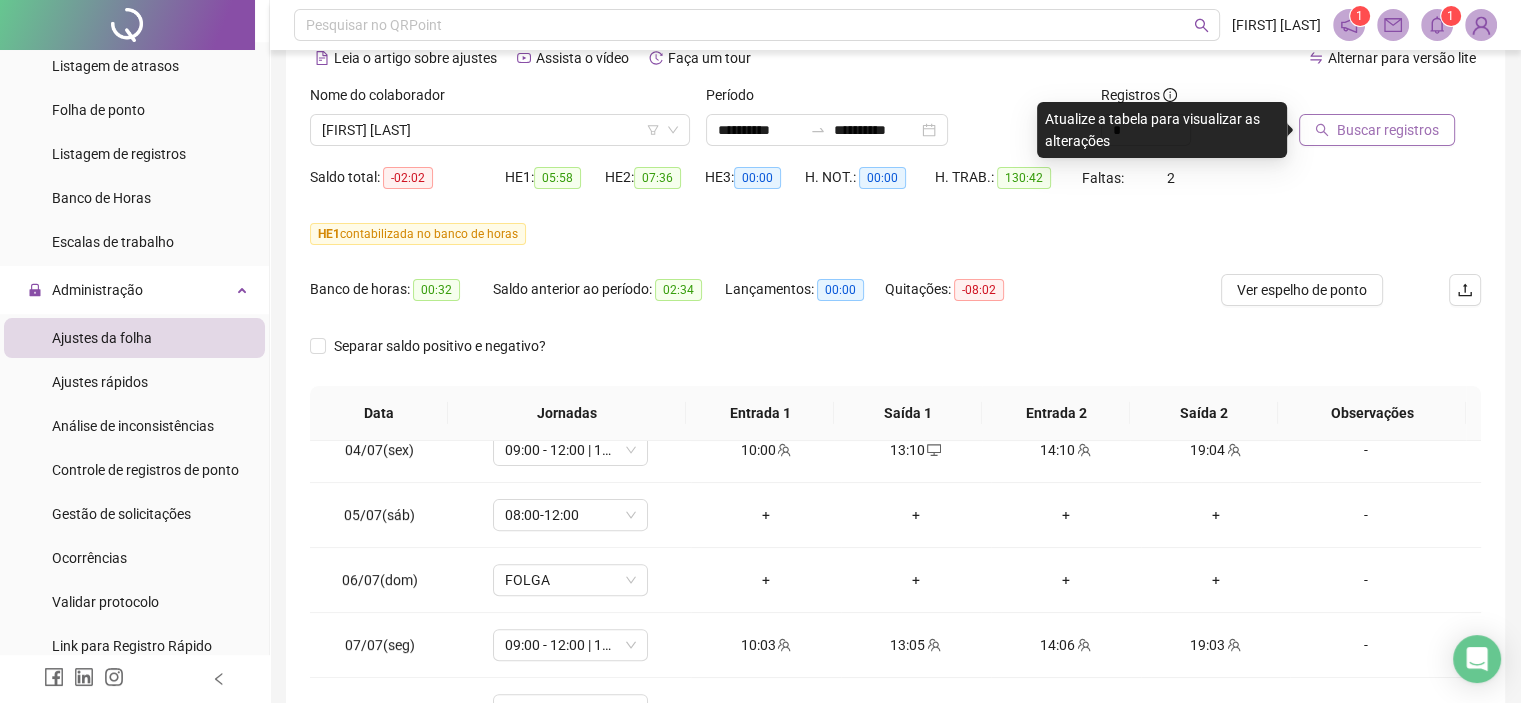 click on "Buscar registros" at bounding box center [1388, 130] 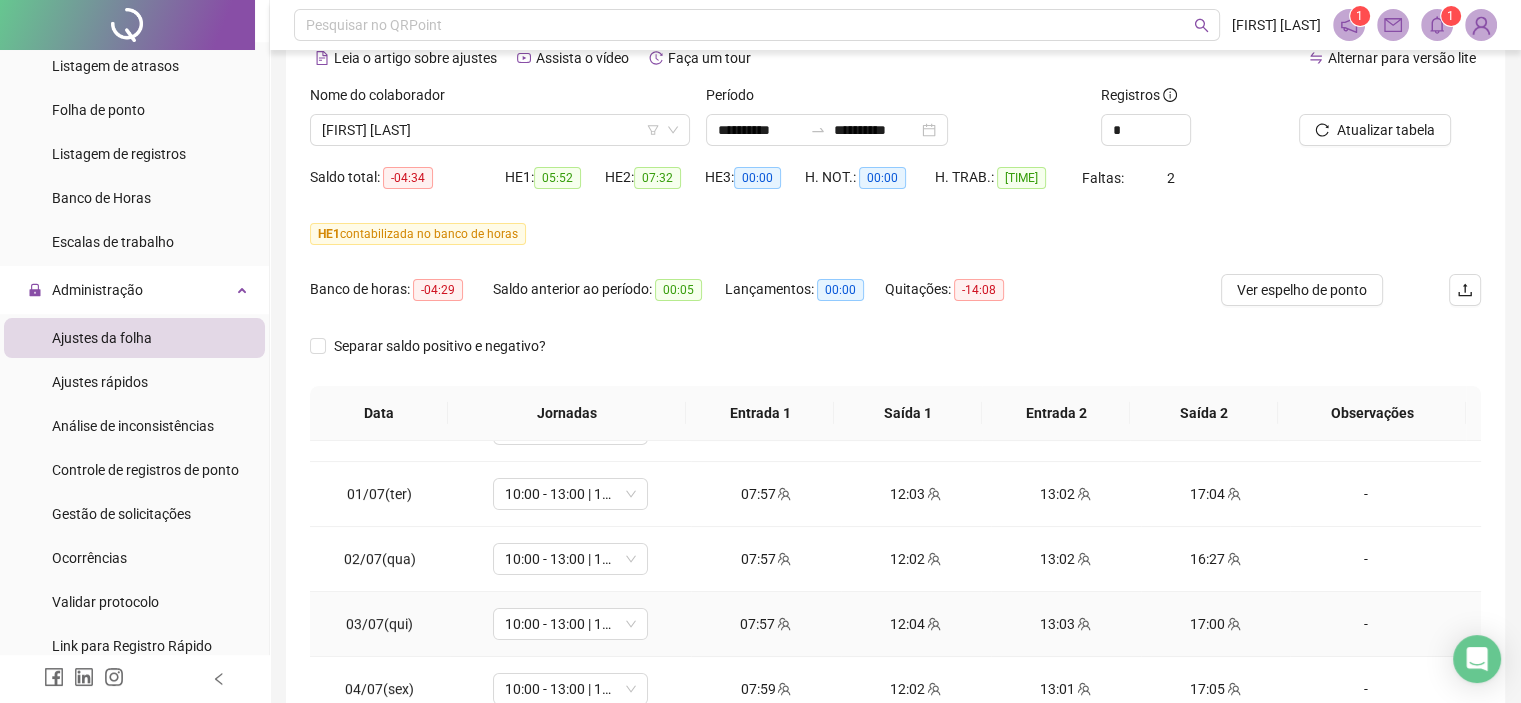scroll, scrollTop: 868, scrollLeft: 0, axis: vertical 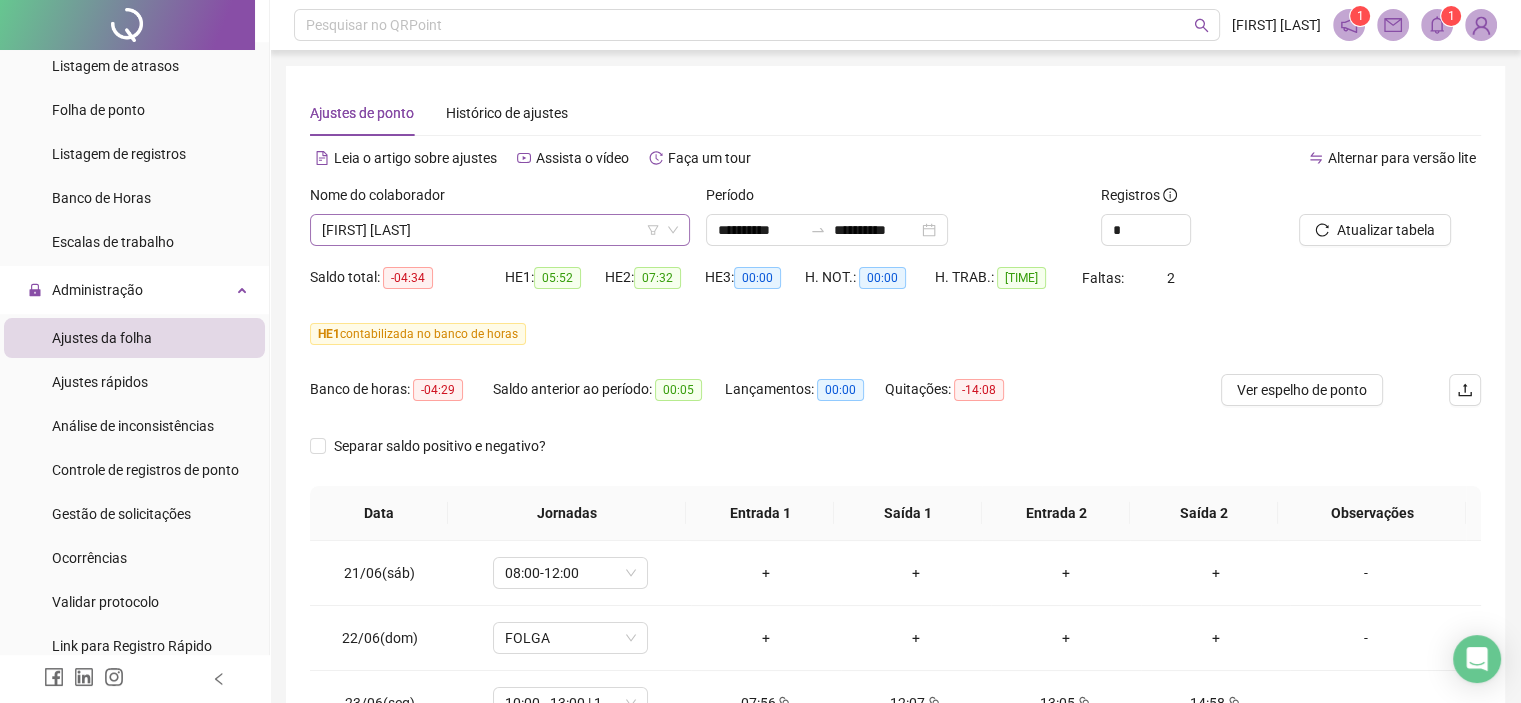 drag, startPoint x: 454, startPoint y: 219, endPoint x: 456, endPoint y: 235, distance: 16.124516 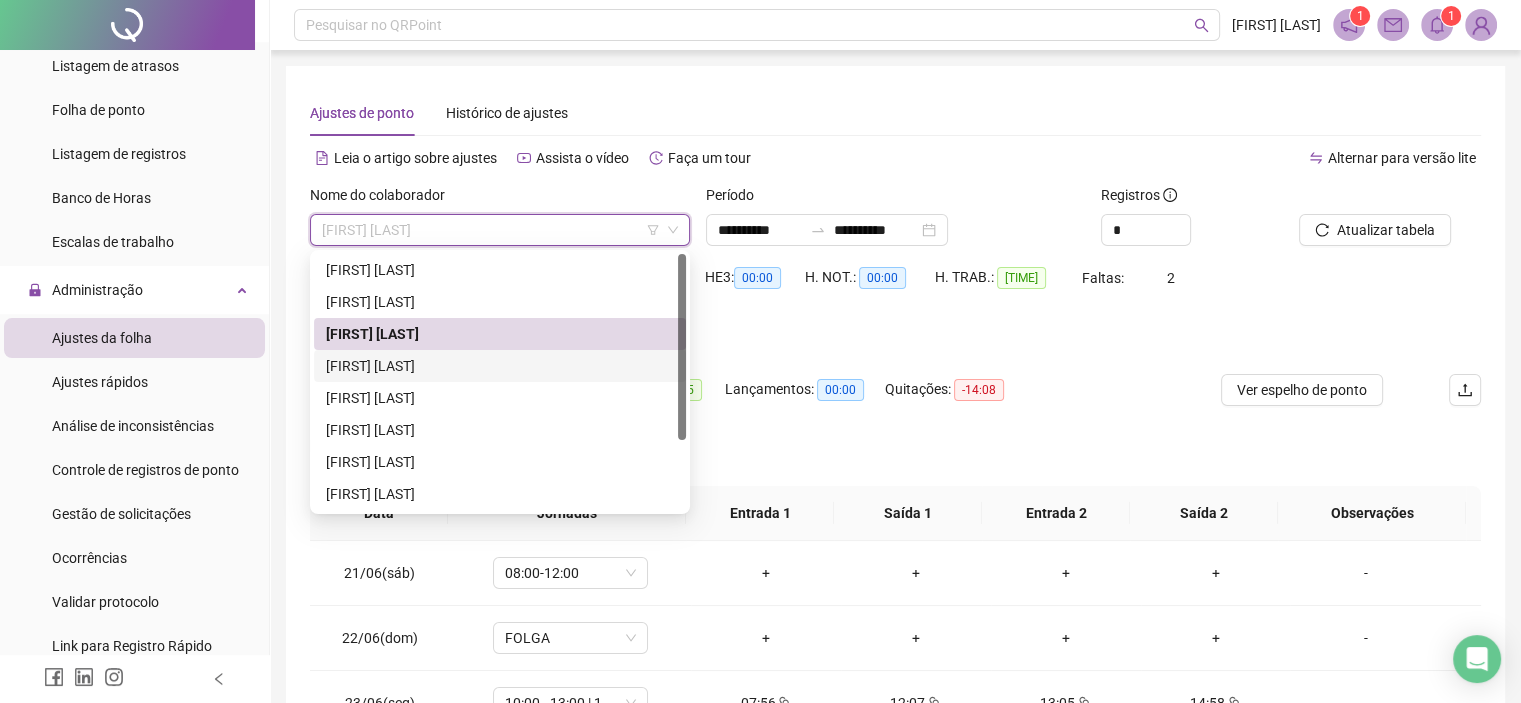 click on "[FIRST] [LAST]" at bounding box center (500, 366) 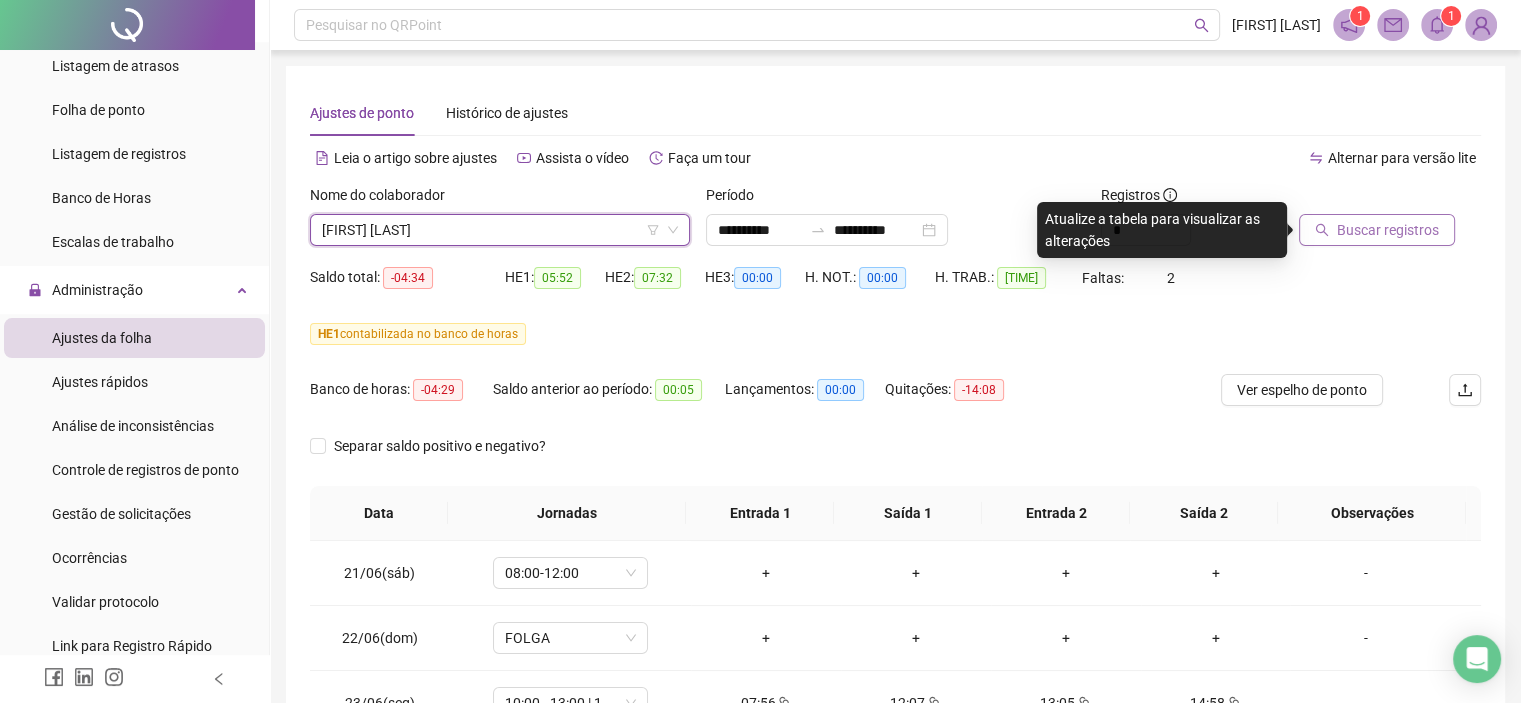 click on "Buscar registros" at bounding box center [1388, 230] 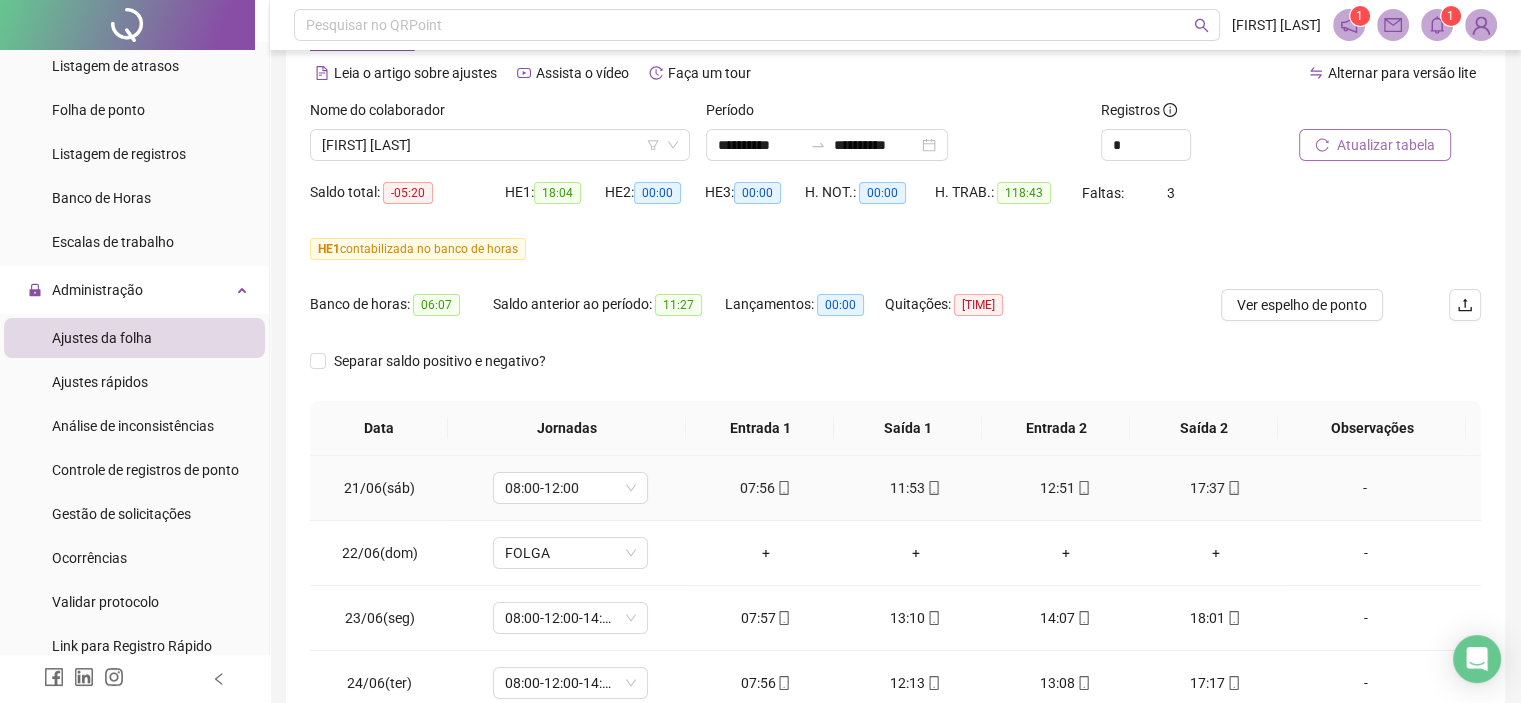 scroll, scrollTop: 200, scrollLeft: 0, axis: vertical 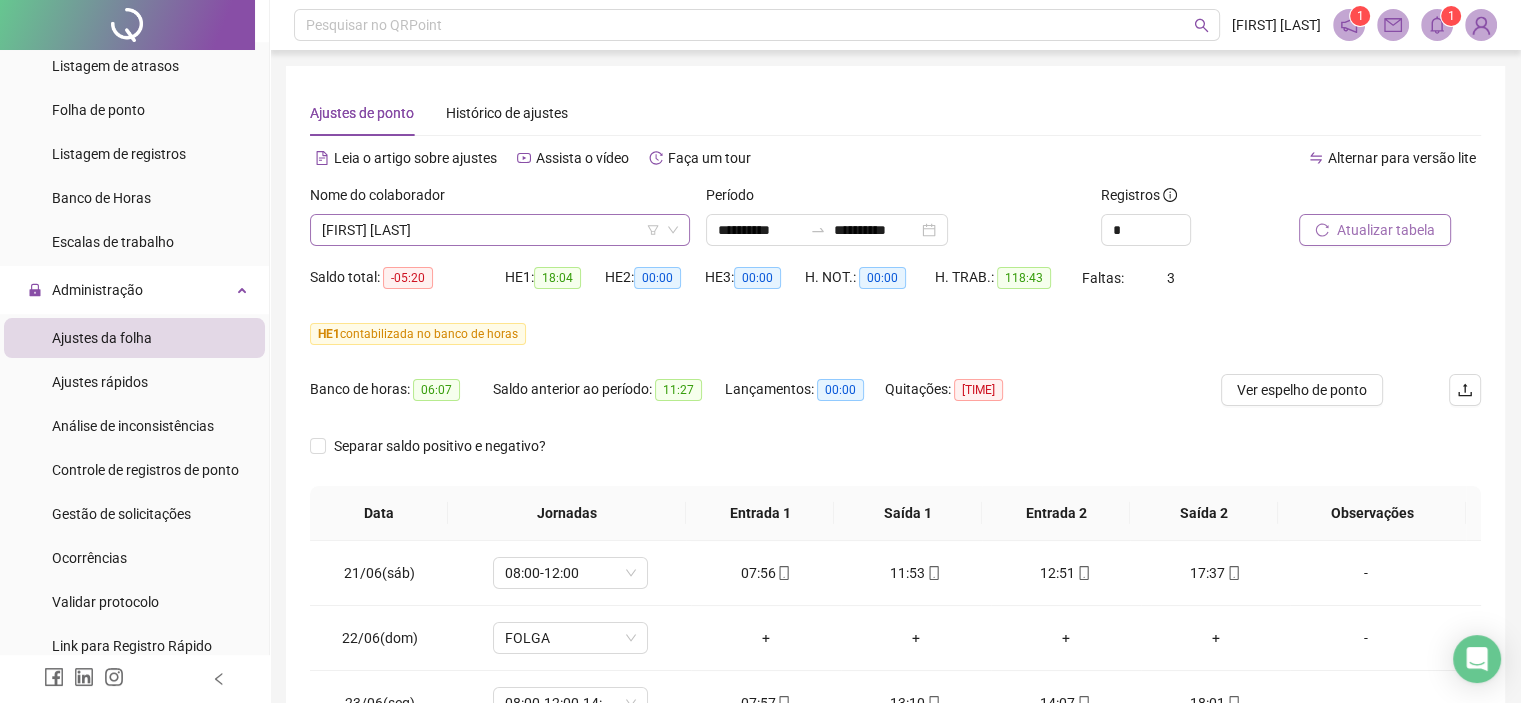 click on "[FIRST] [LAST]" at bounding box center (500, 230) 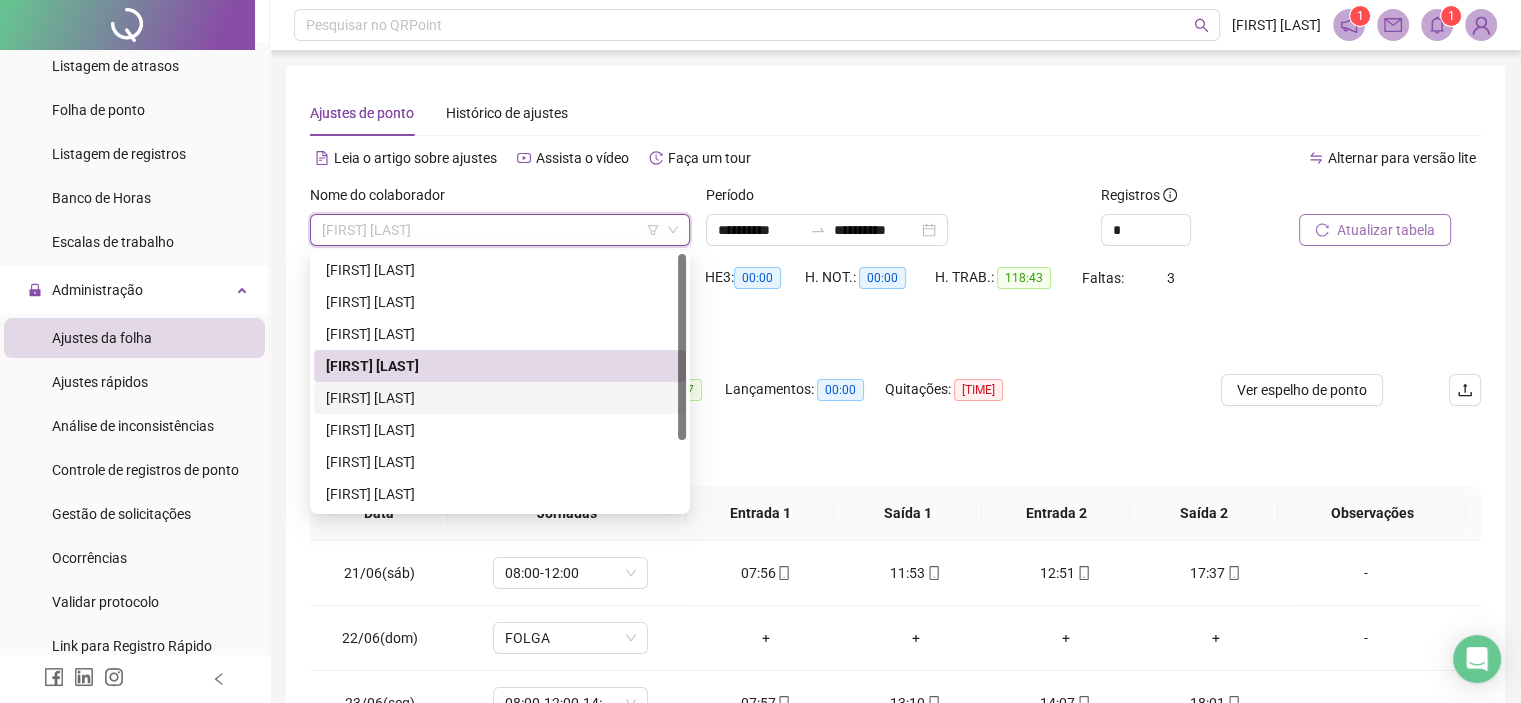 click on "[FIRST] [LAST]" at bounding box center (500, 398) 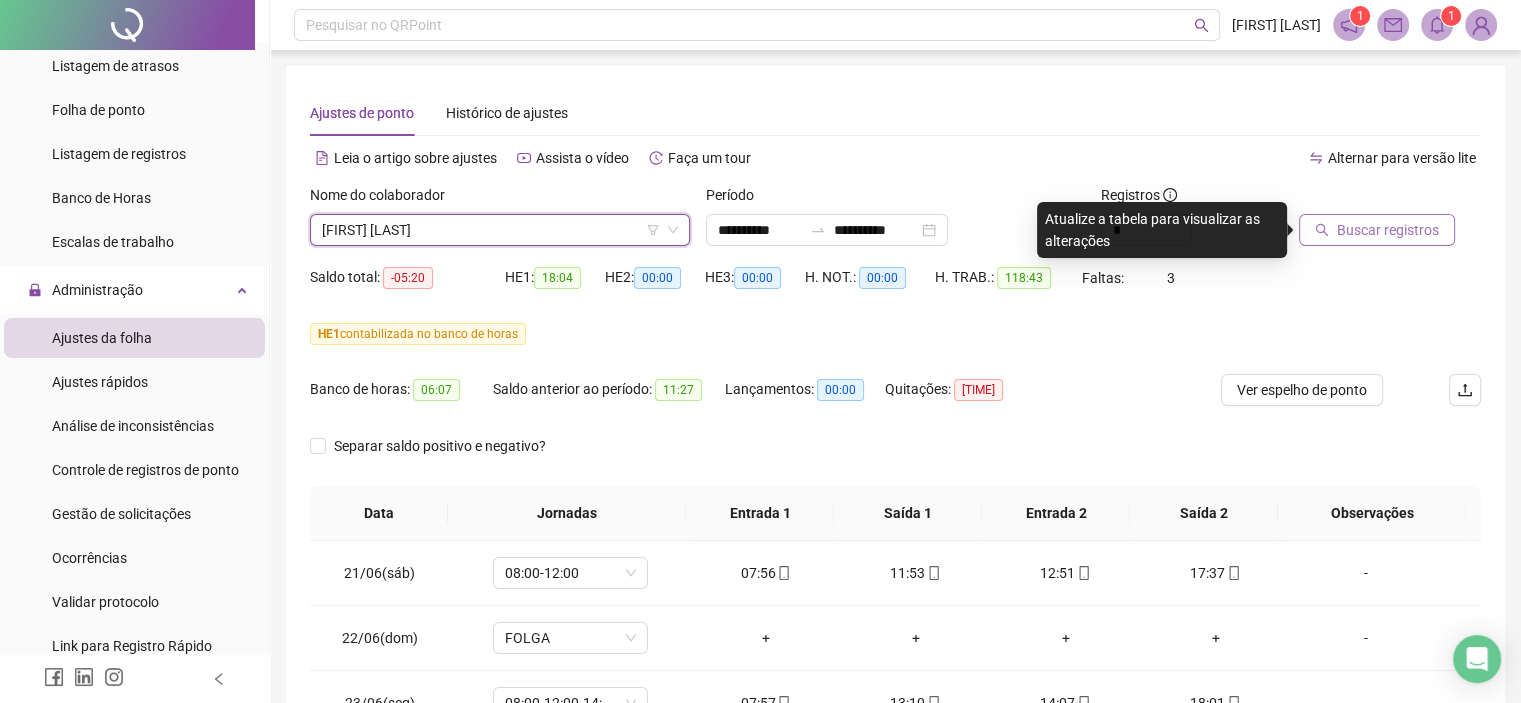 click on "Buscar registros" at bounding box center [1388, 230] 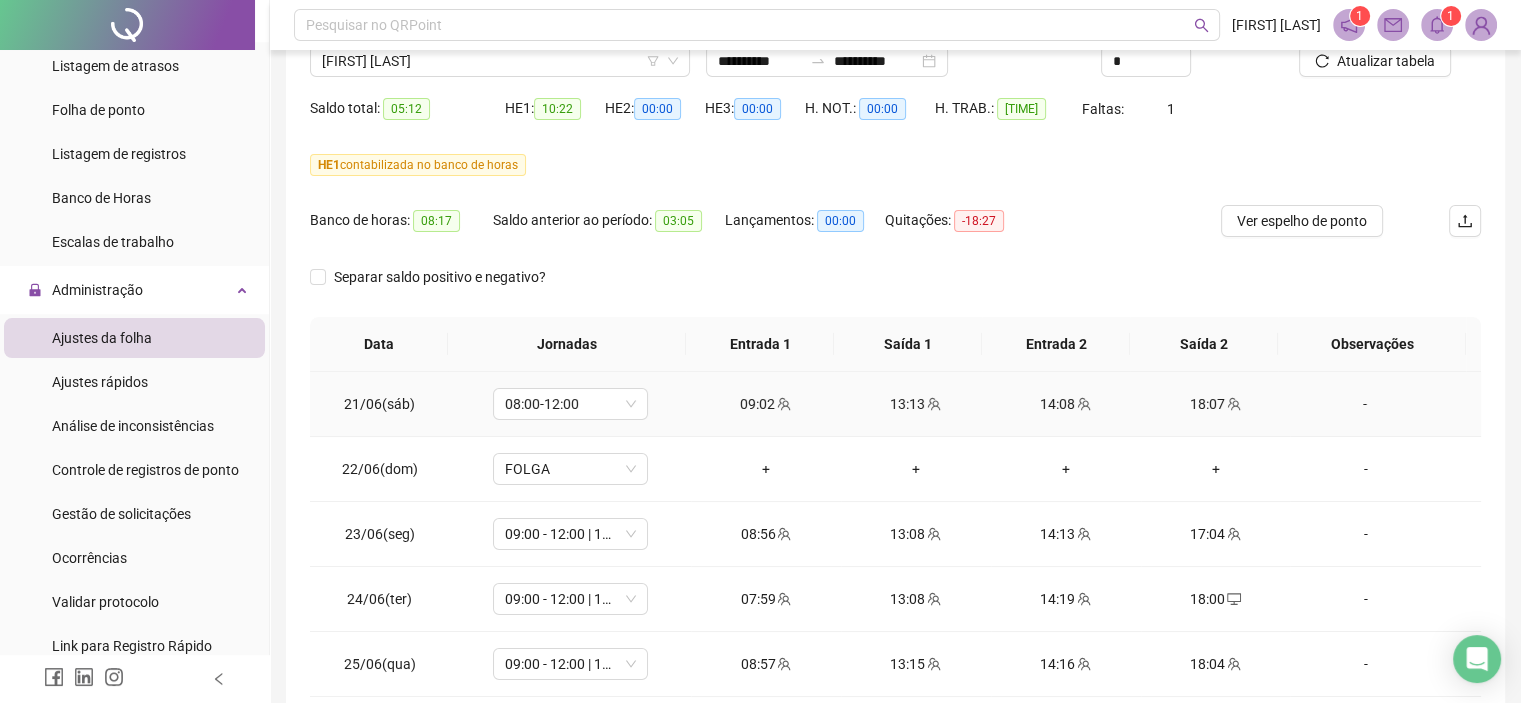 scroll, scrollTop: 374, scrollLeft: 0, axis: vertical 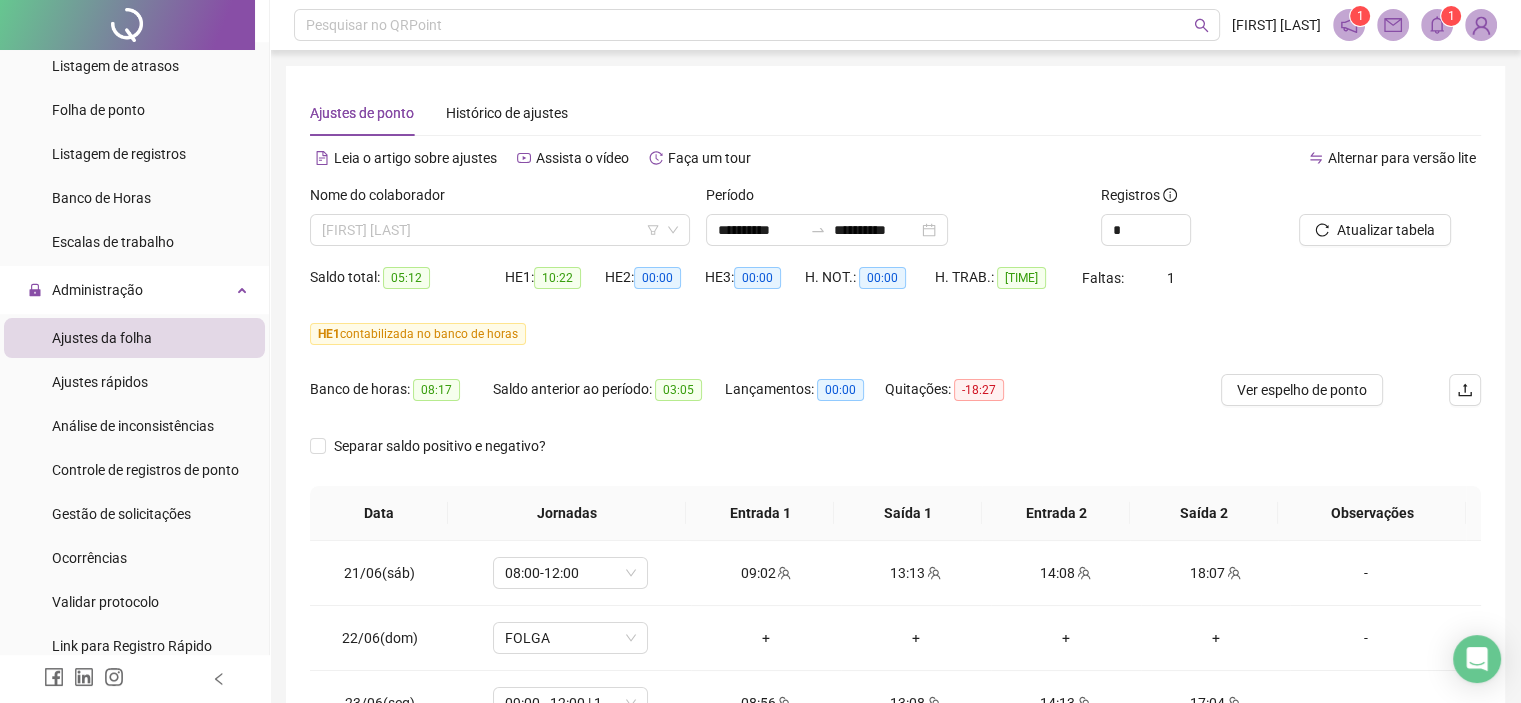 drag, startPoint x: 459, startPoint y: 230, endPoint x: 449, endPoint y: 251, distance: 23.259407 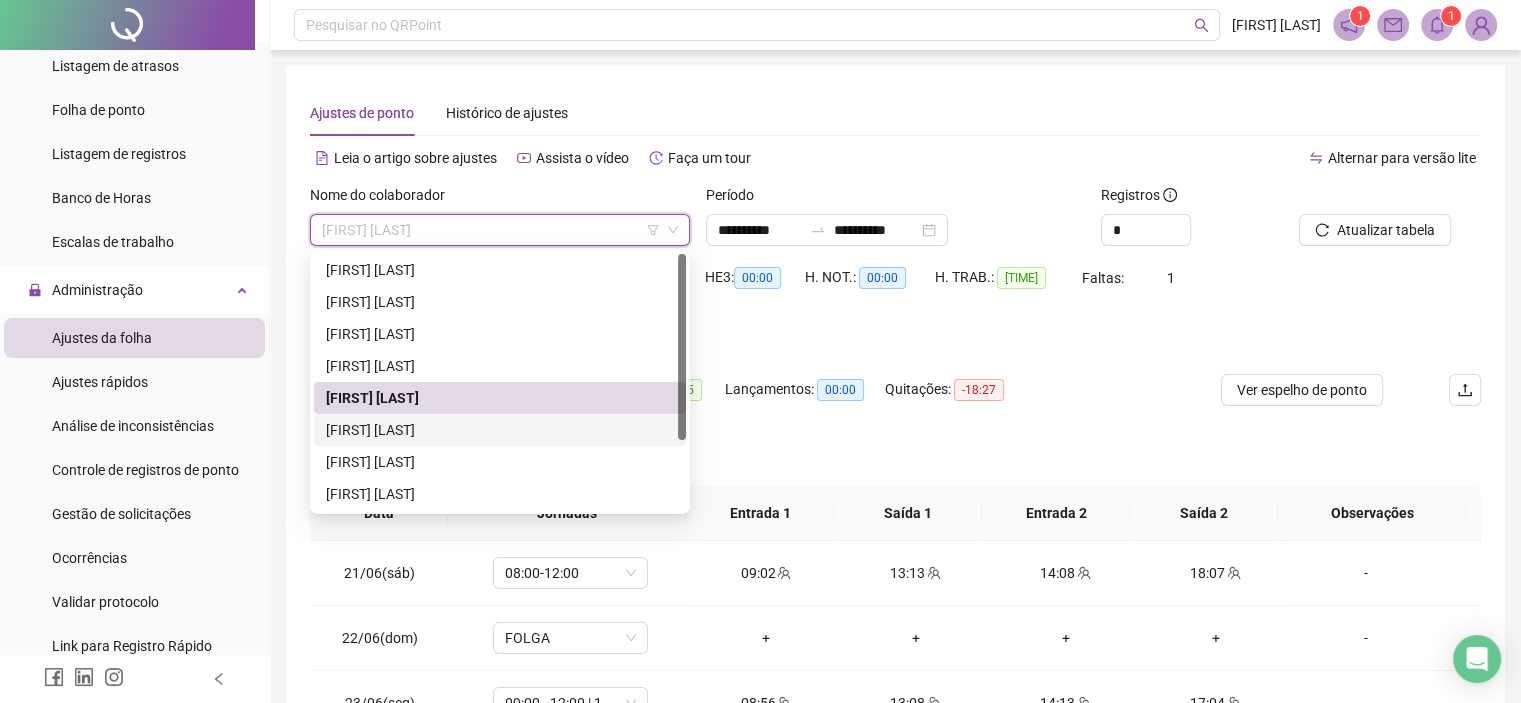 click on "[FIRST] [LAST]" at bounding box center [500, 430] 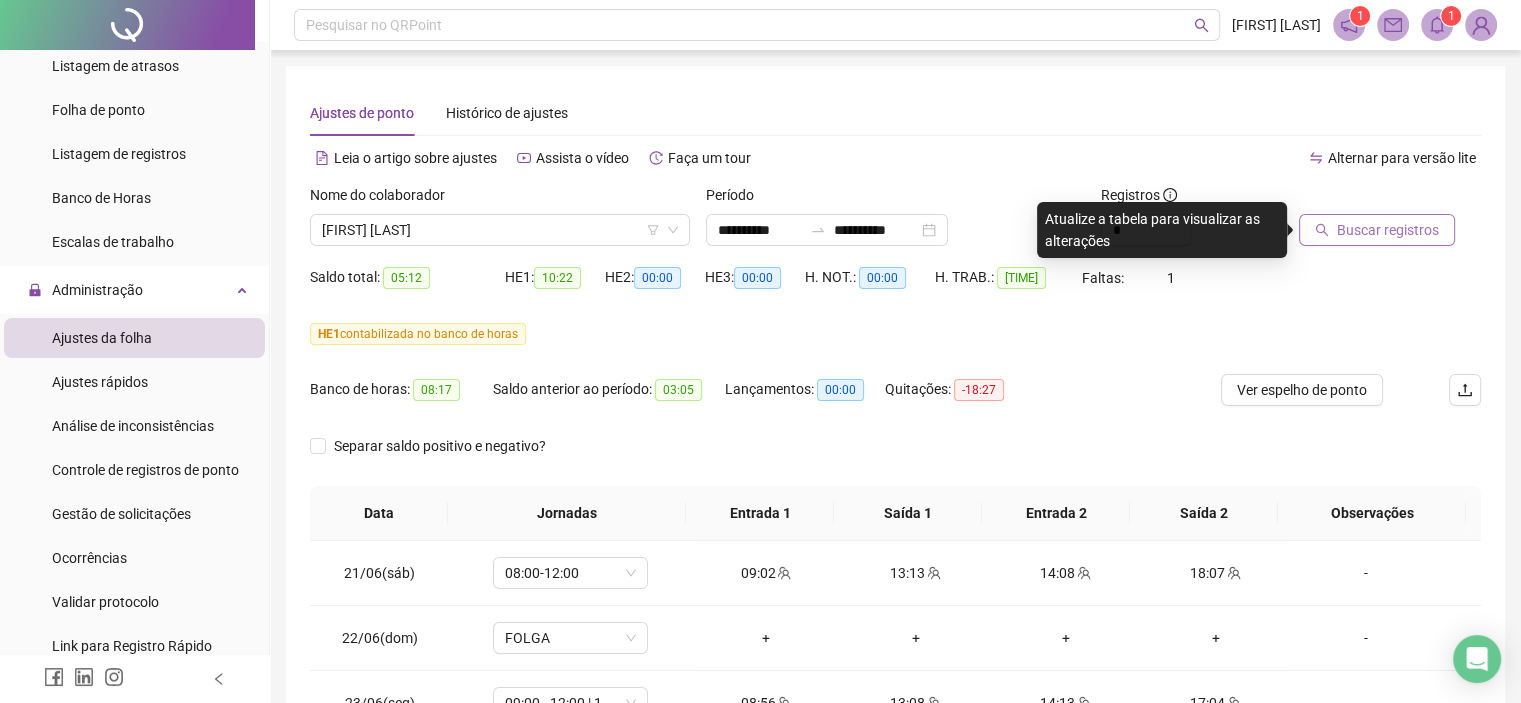 click on "Buscar registros" at bounding box center [1388, 230] 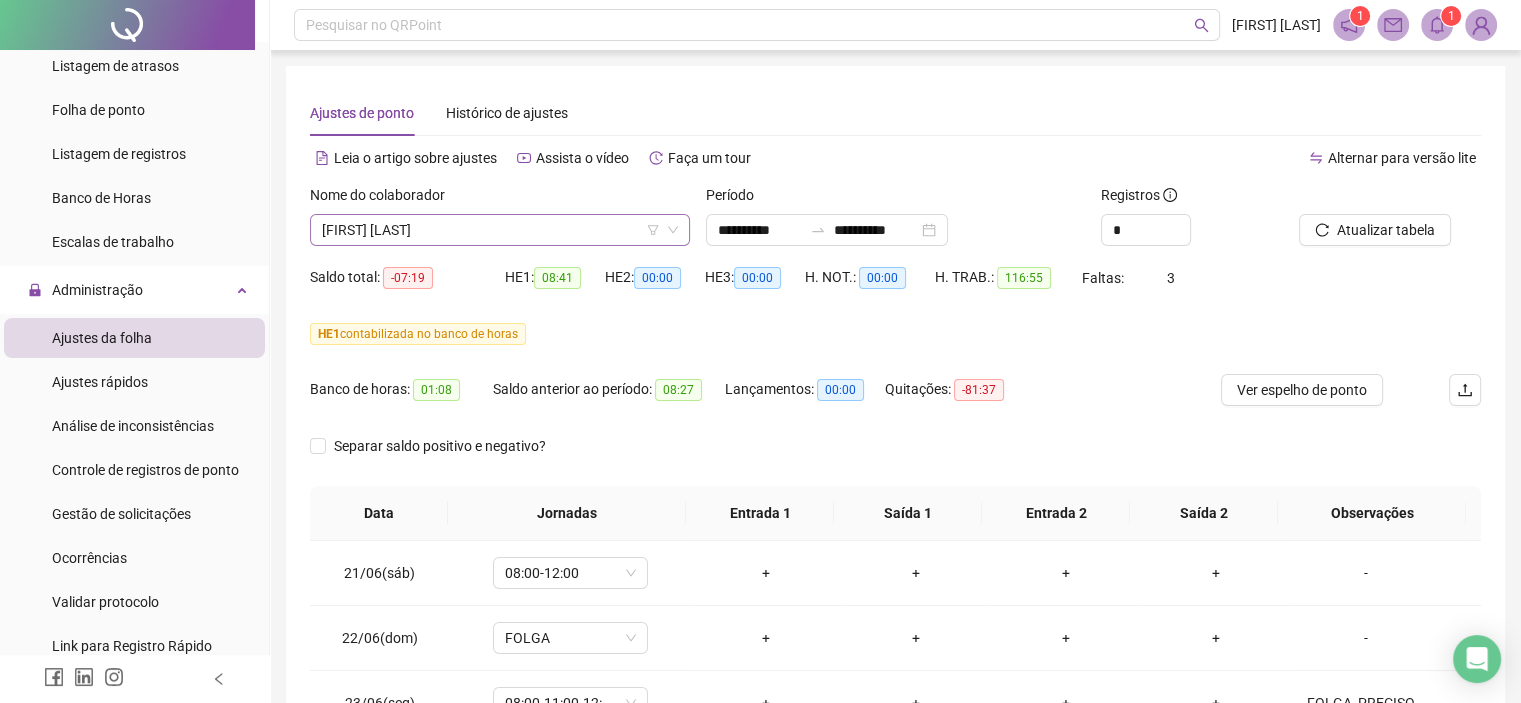 click on "[FIRST] [LAST]" at bounding box center [500, 230] 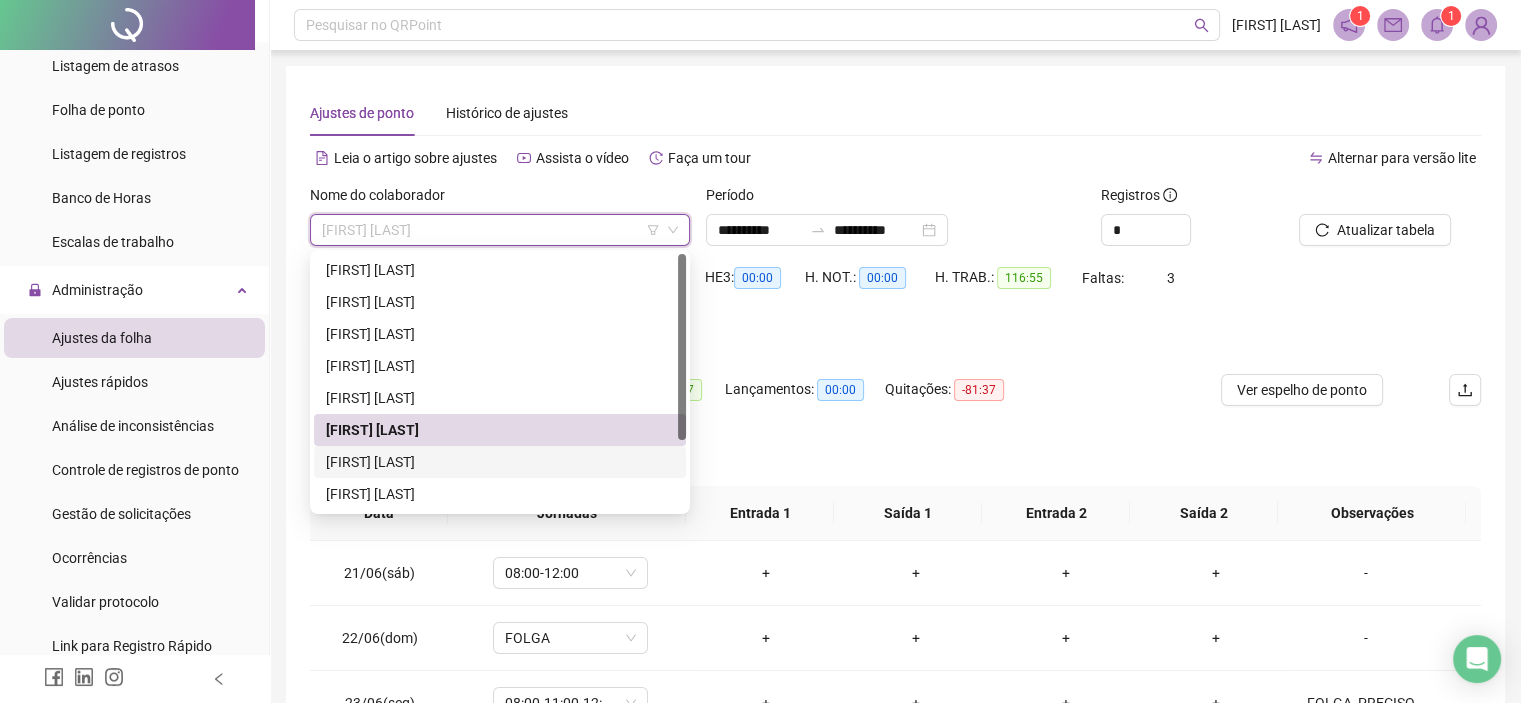 drag, startPoint x: 442, startPoint y: 455, endPoint x: 849, endPoint y: 363, distance: 417.2685 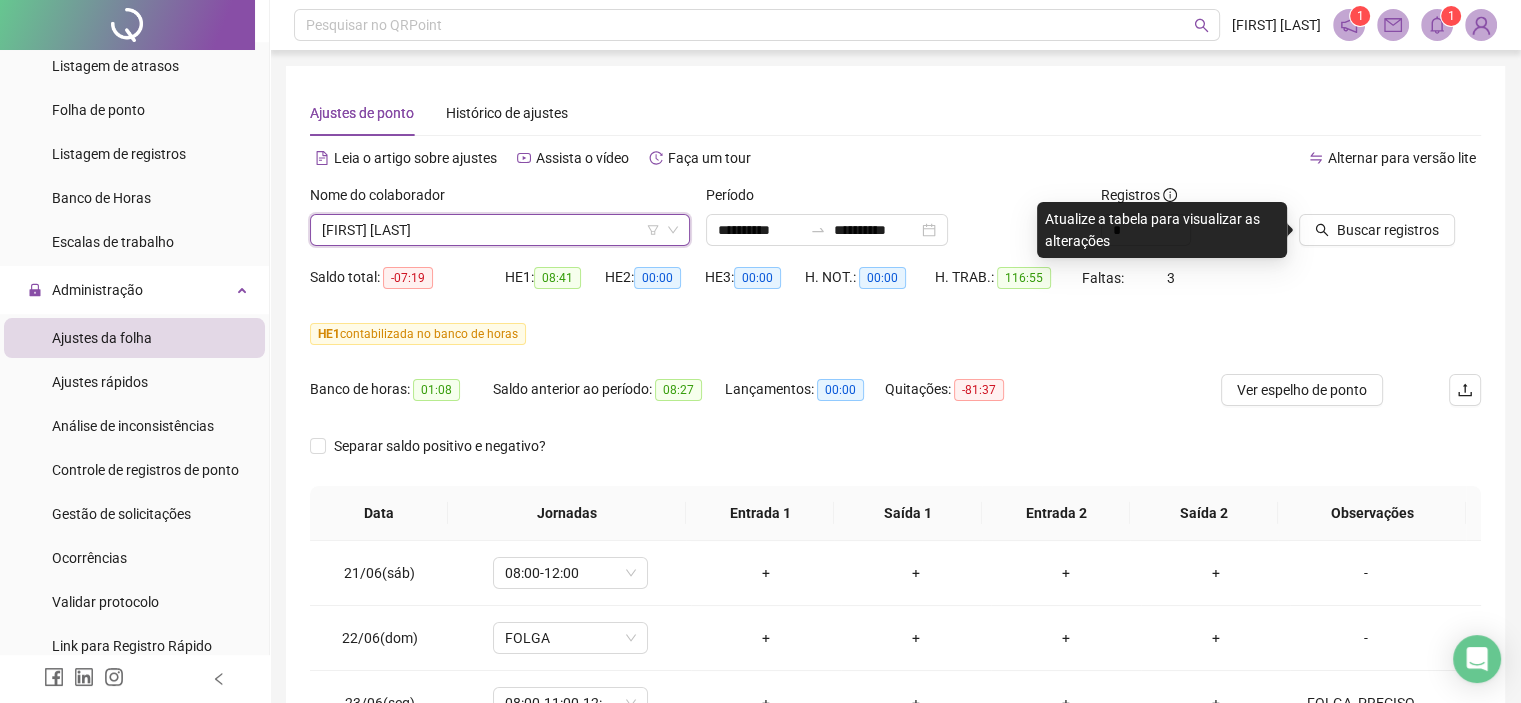 click on "[FIRST] [LAST]" at bounding box center (500, 230) 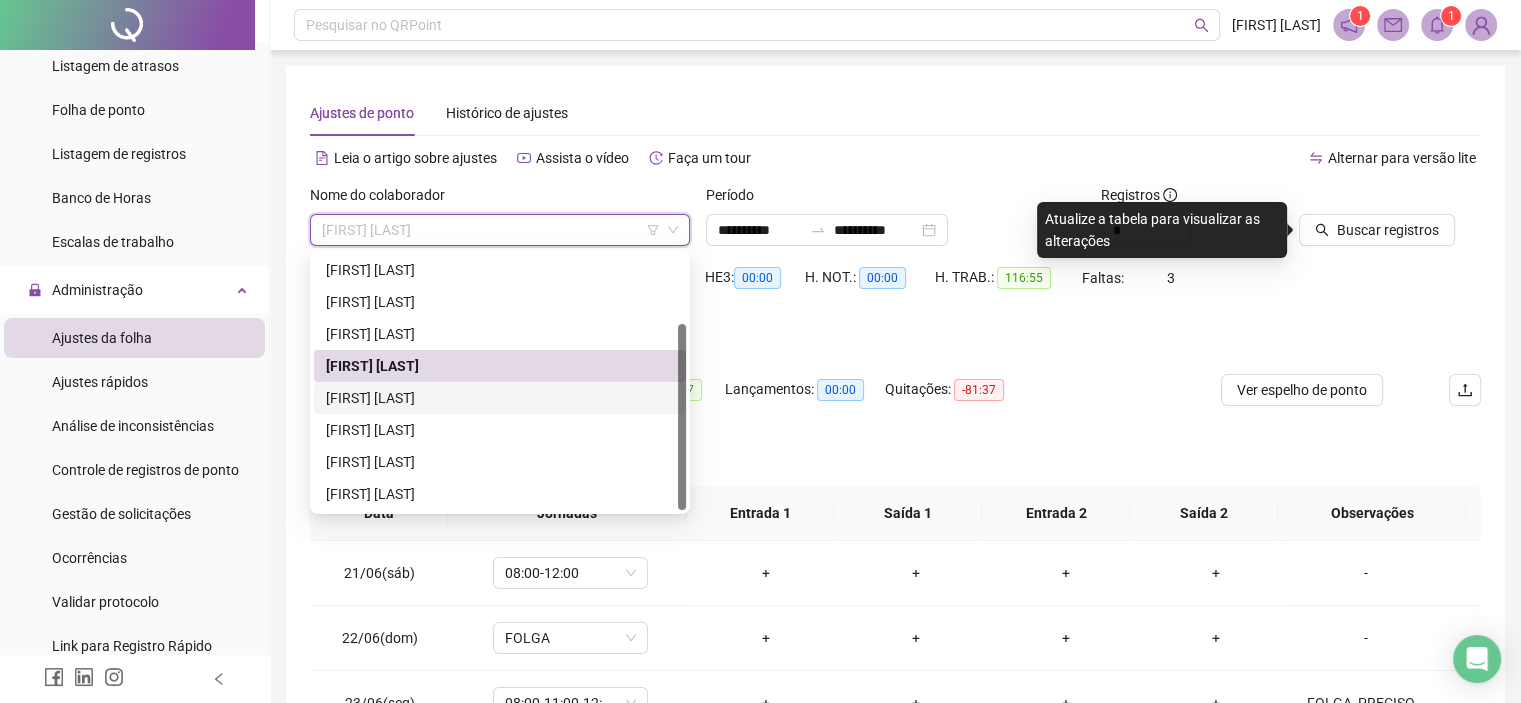 drag, startPoint x: 438, startPoint y: 400, endPoint x: 472, endPoint y: 395, distance: 34.36568 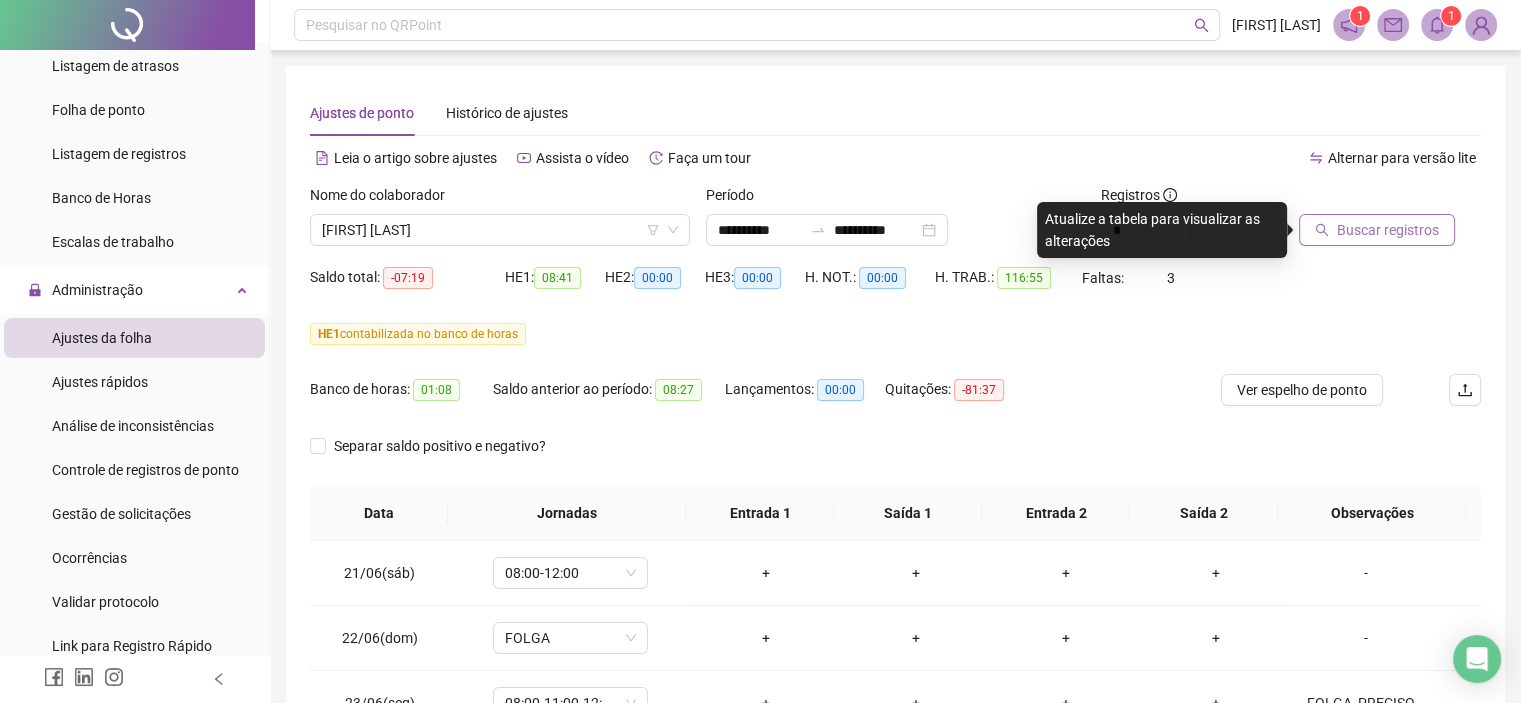 click on "Buscar registros" at bounding box center [1377, 230] 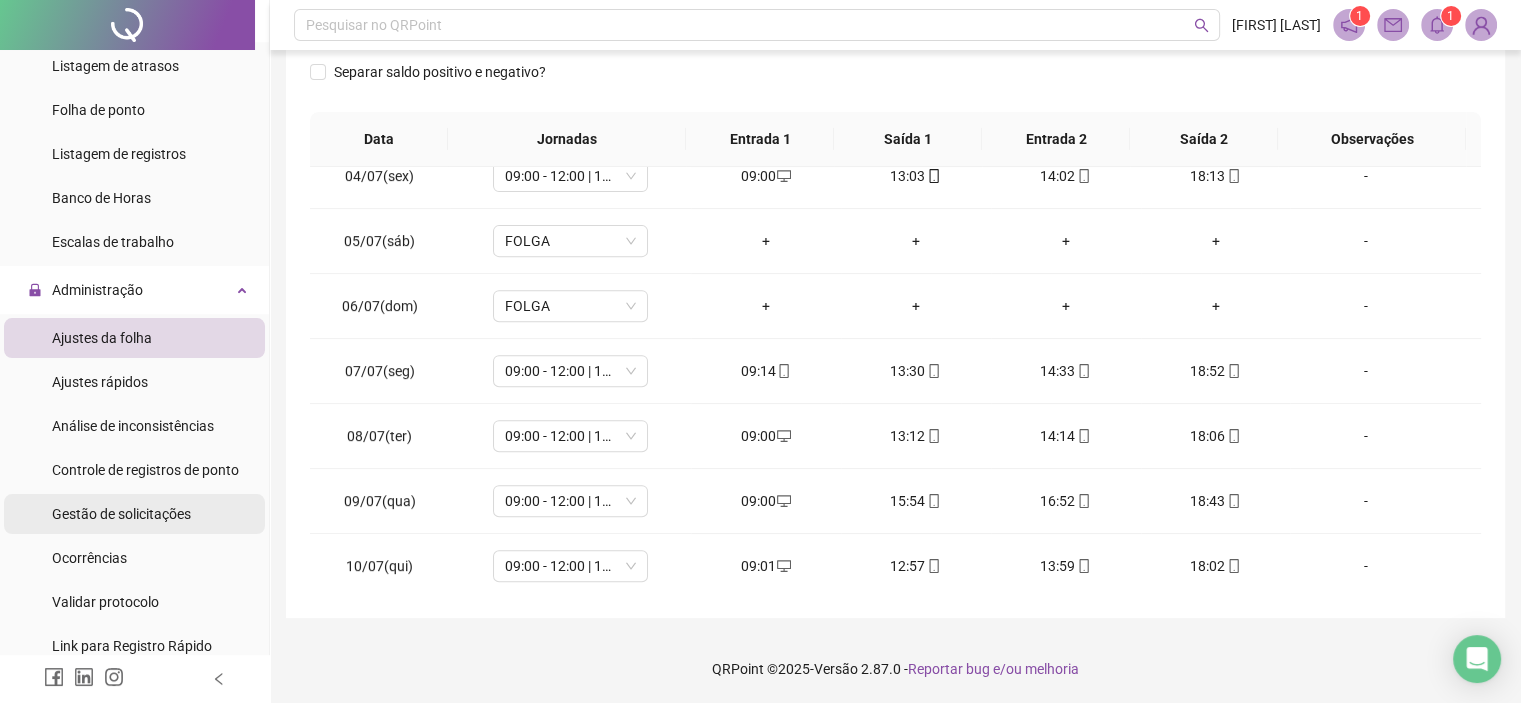 click on "Gestão de solicitações" at bounding box center [121, 514] 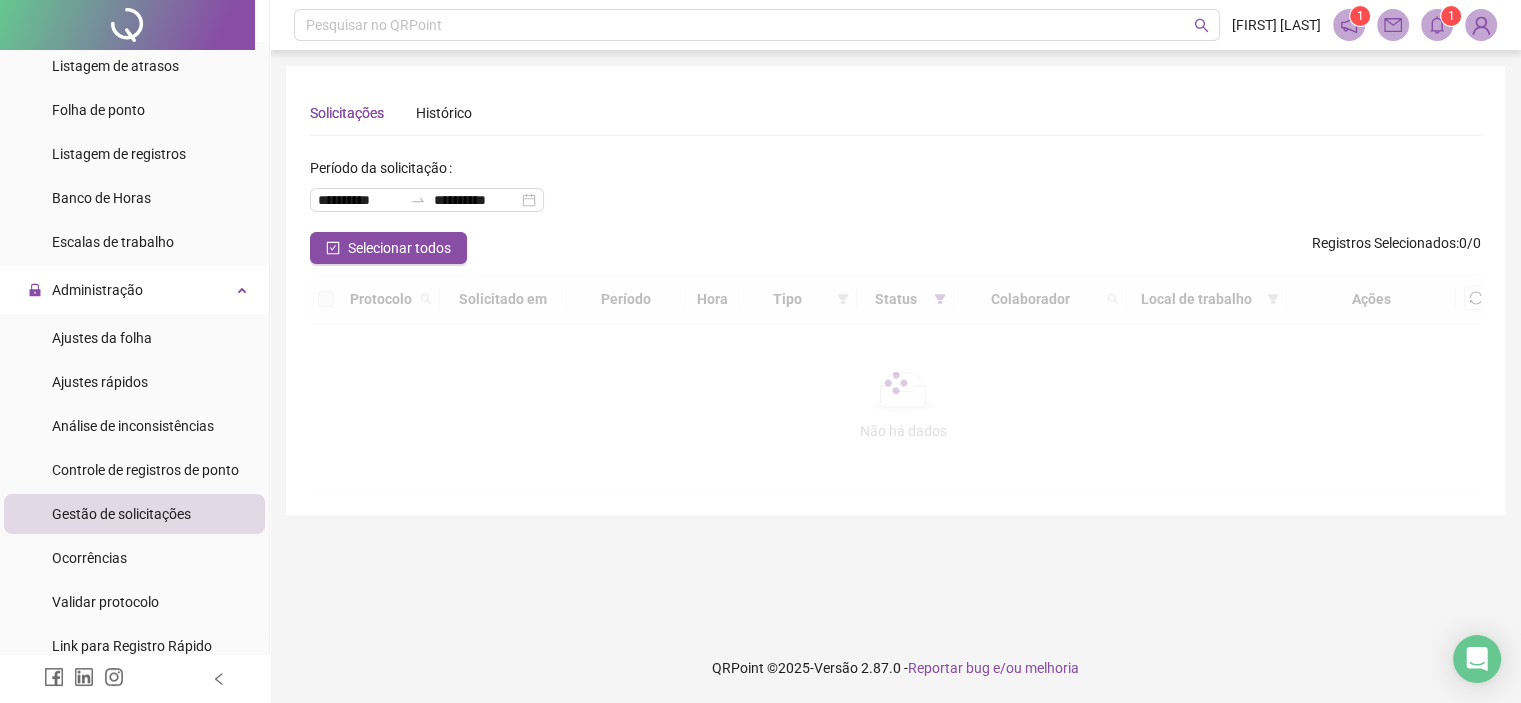 scroll, scrollTop: 0, scrollLeft: 0, axis: both 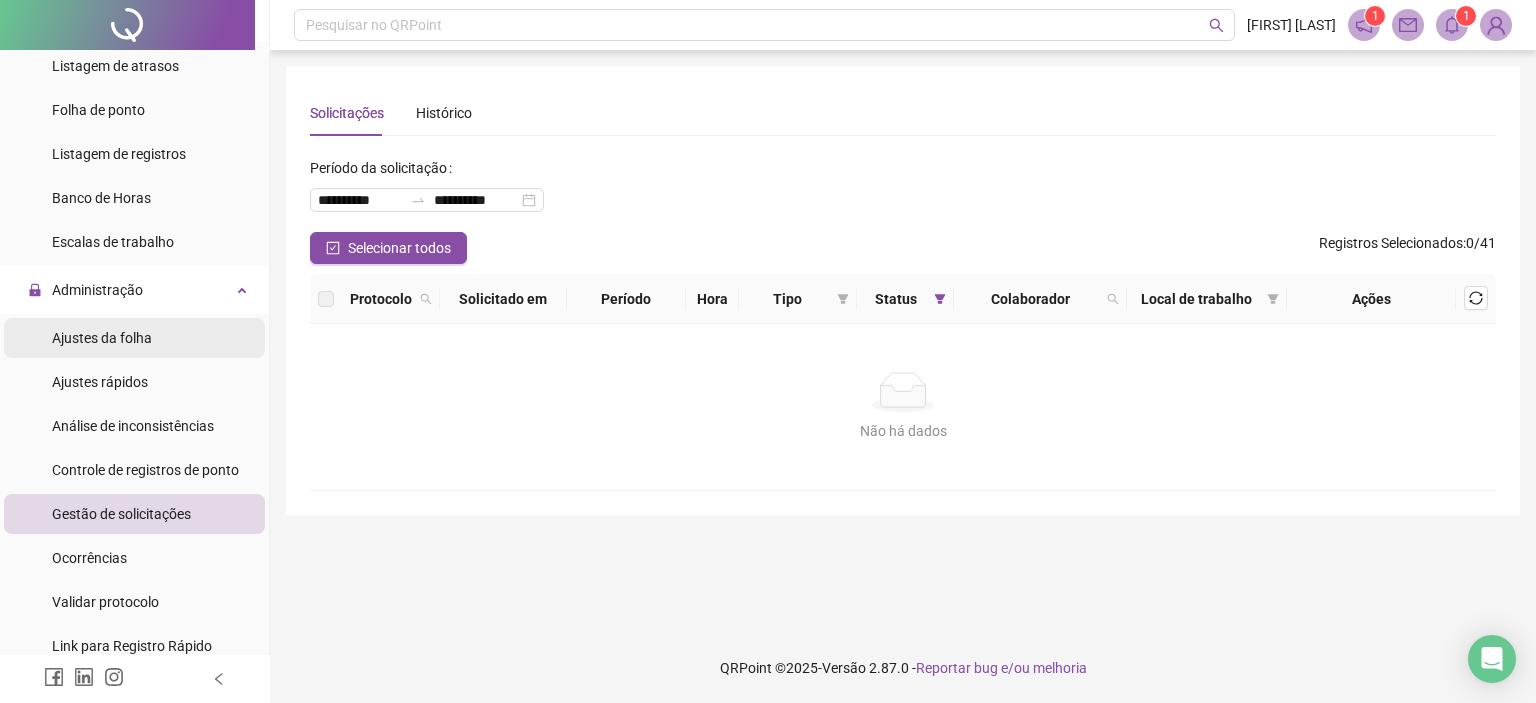 click on "Ajustes da folha" at bounding box center (102, 338) 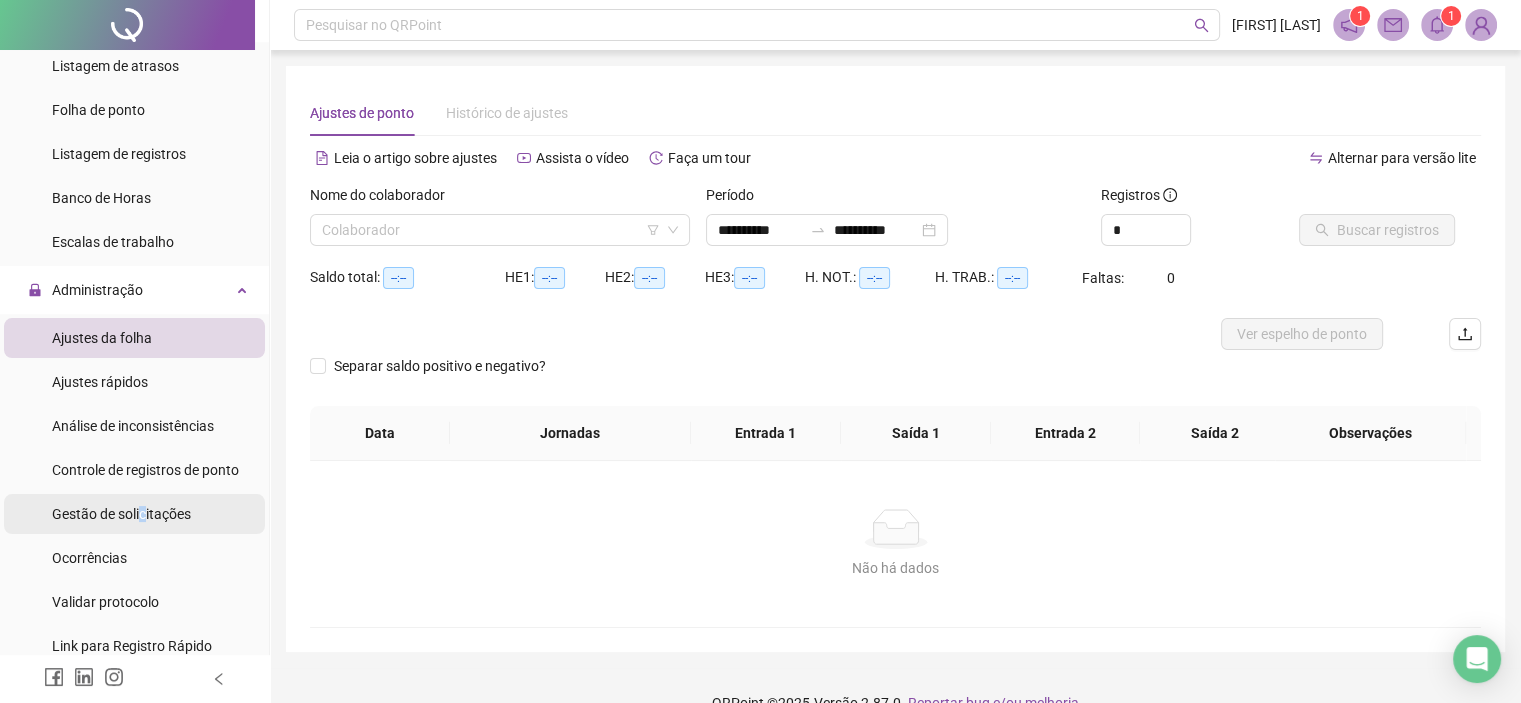 click on "Gestão de solicitações" at bounding box center [121, 514] 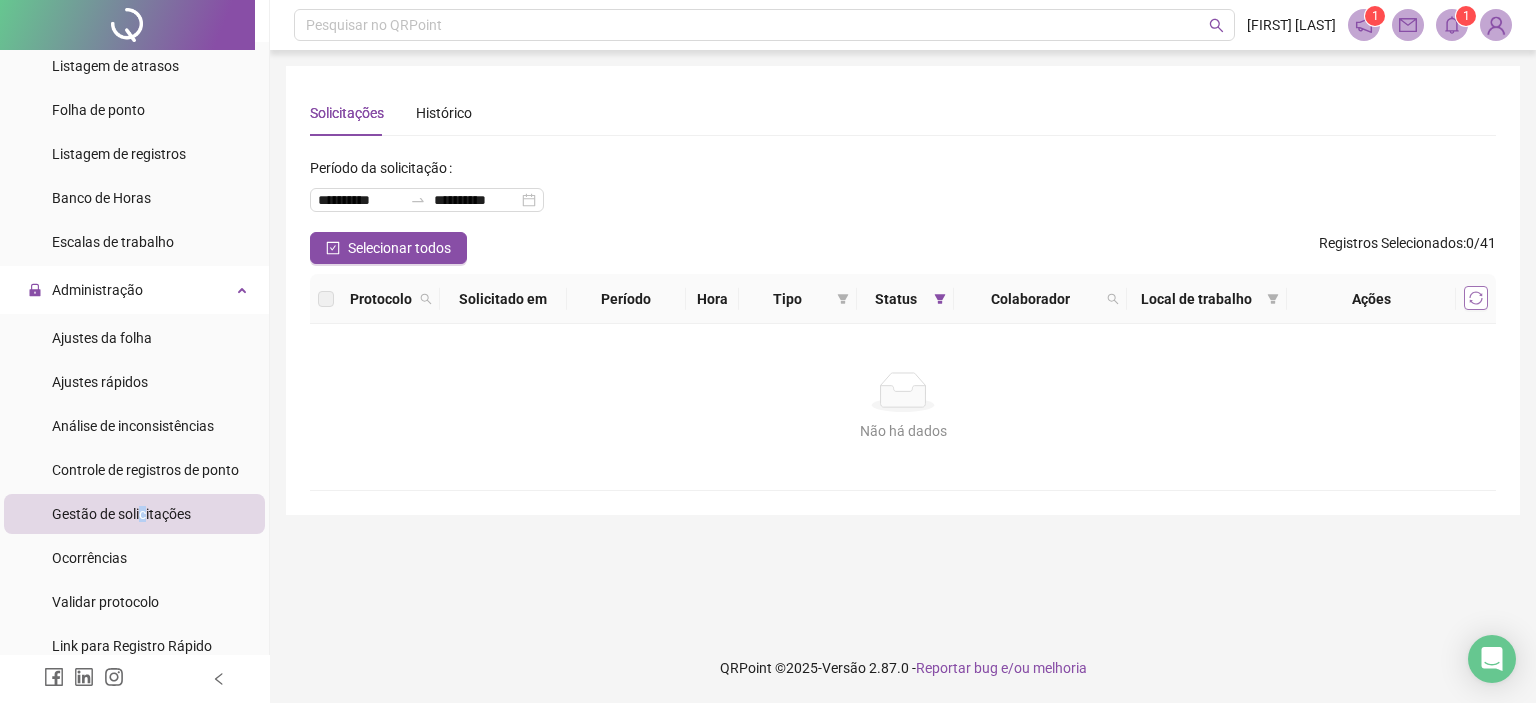 click 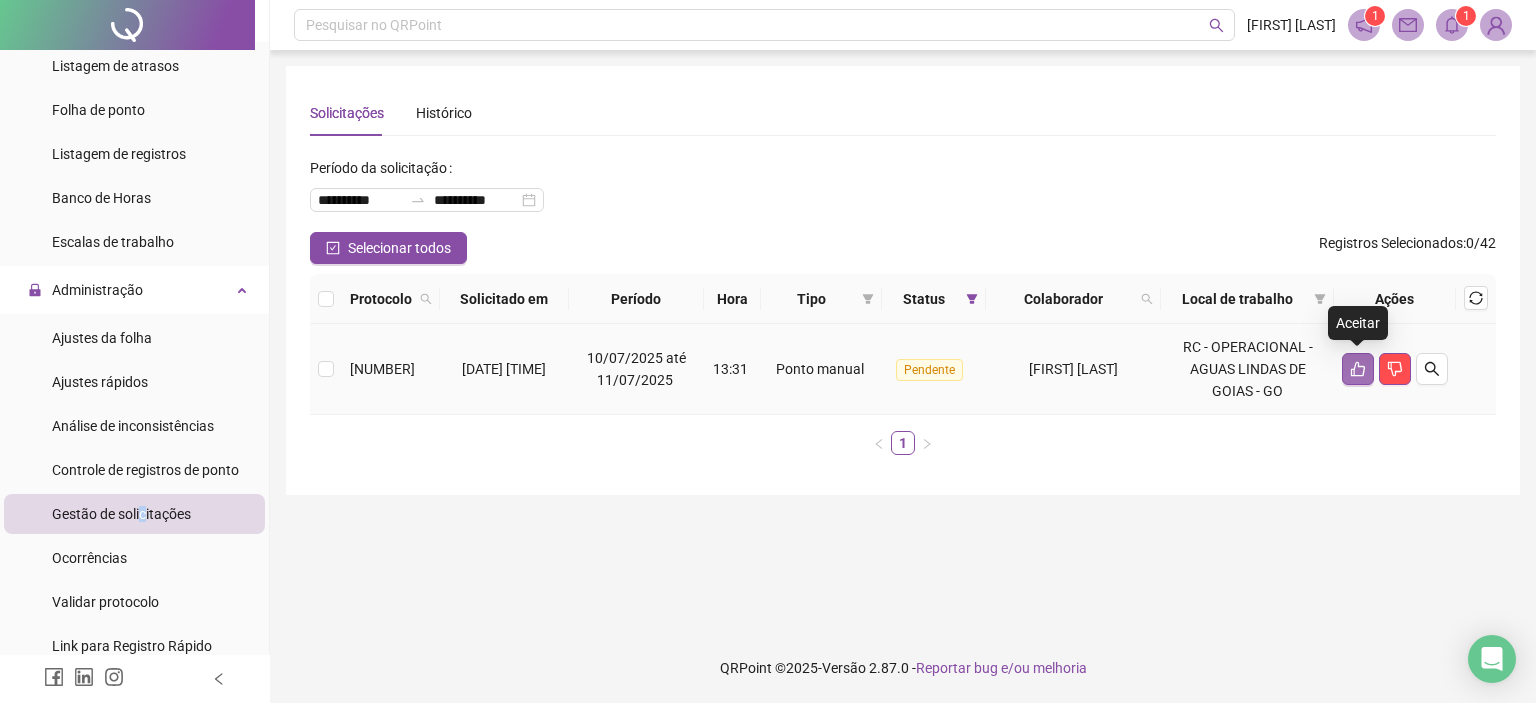 click 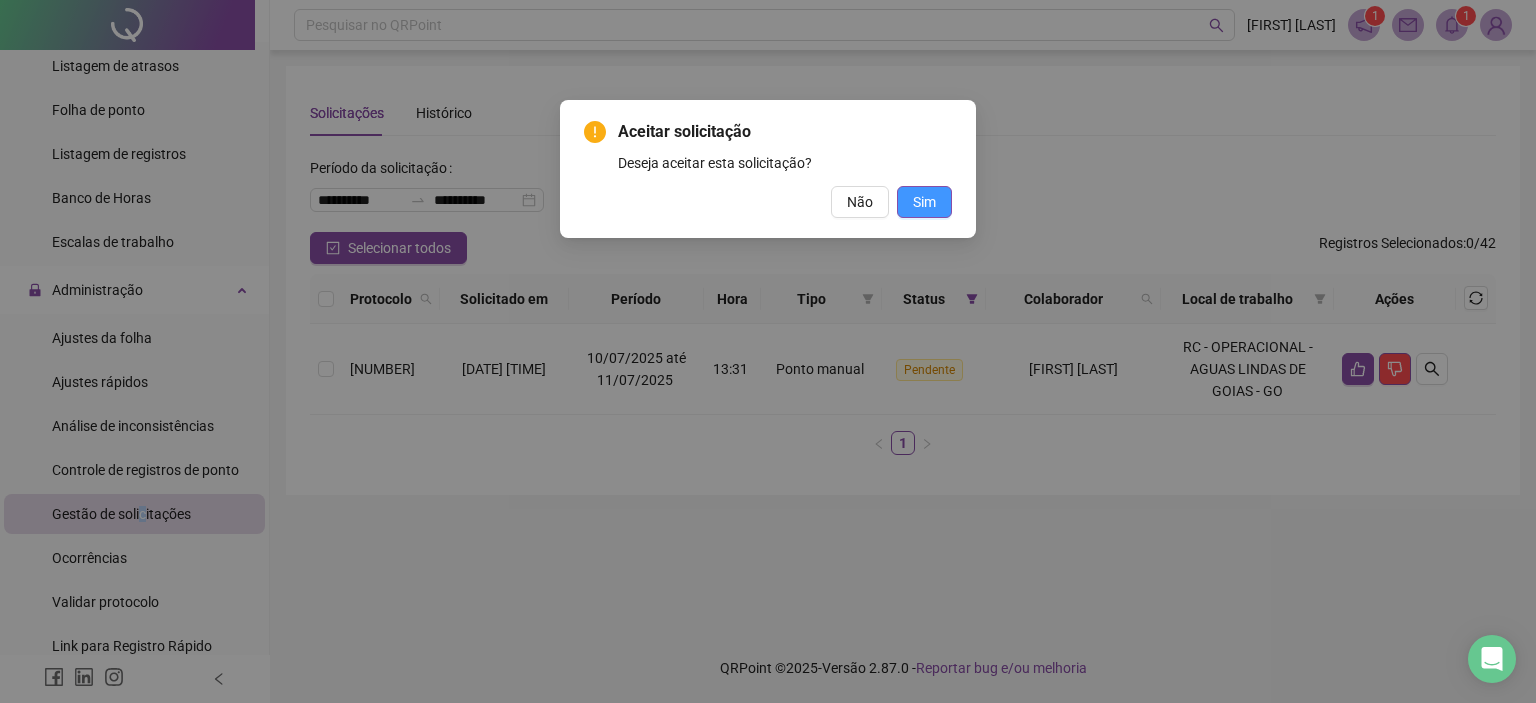 click on "Sim" at bounding box center [924, 202] 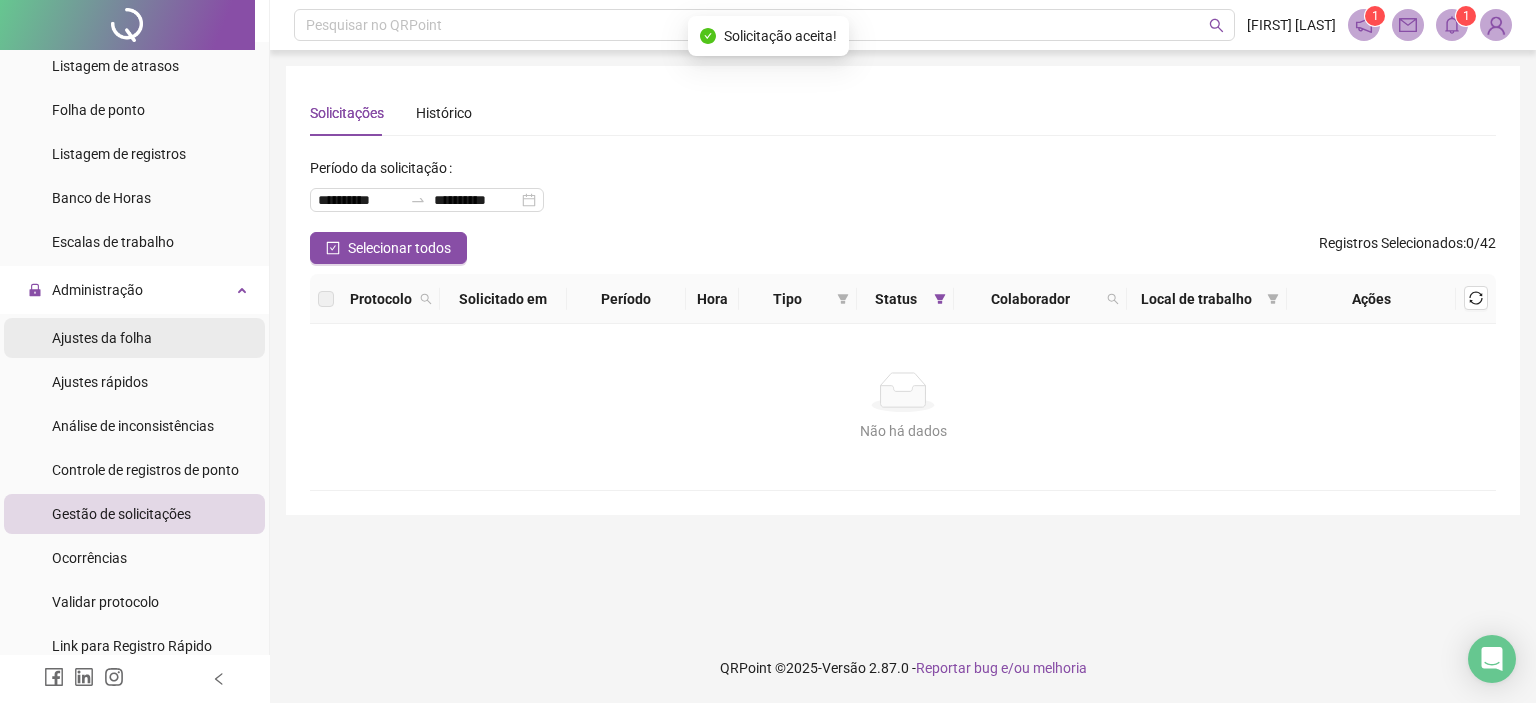 click on "Ajustes da folha" at bounding box center (134, 338) 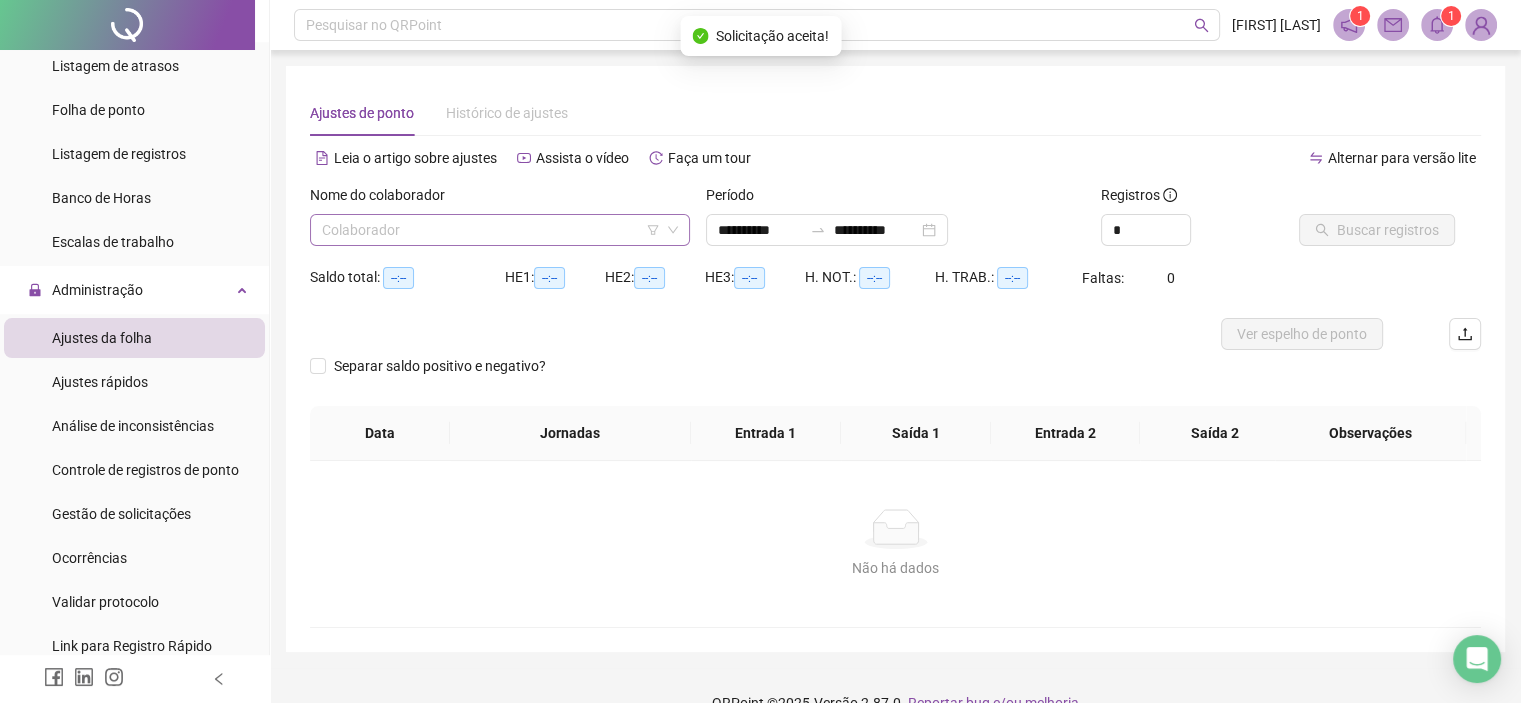 click at bounding box center (494, 230) 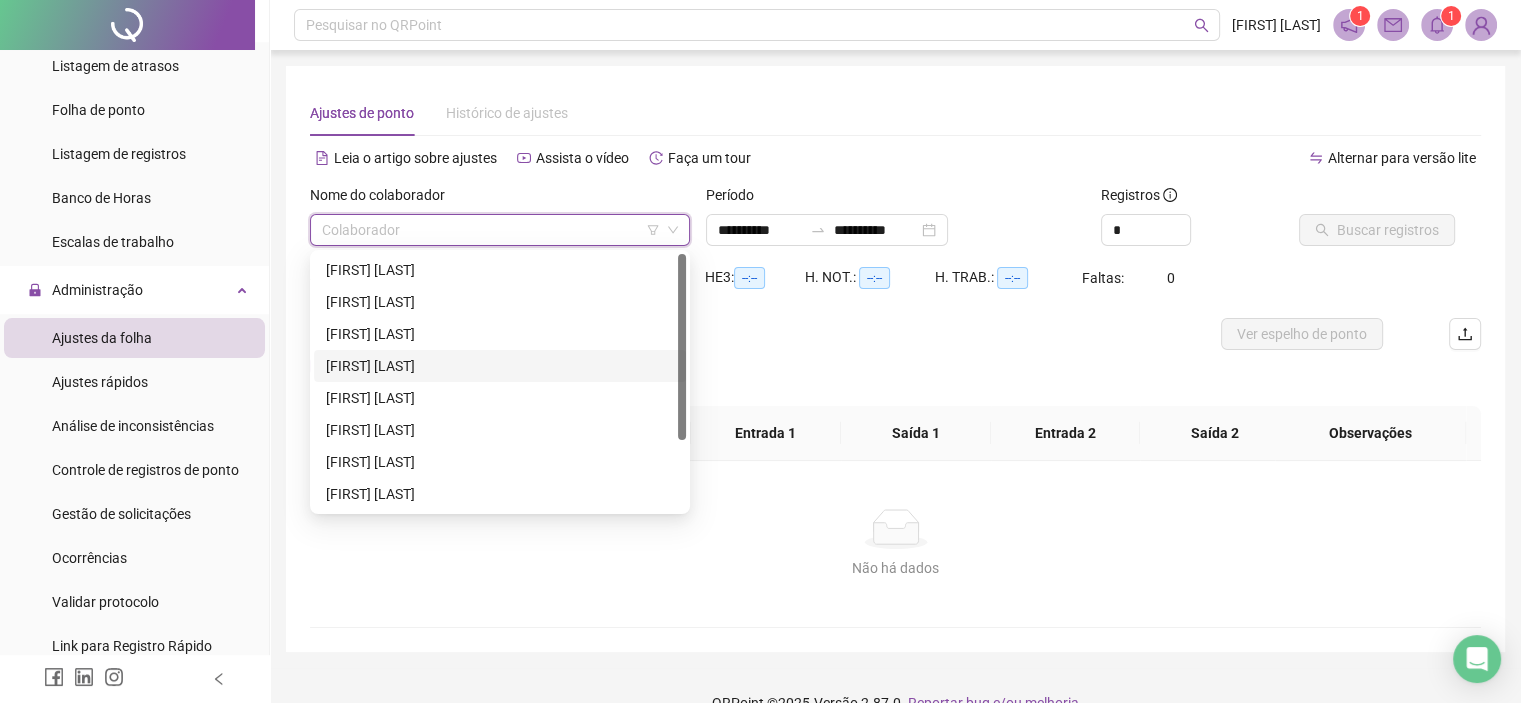 click on "[FIRST] [LAST]" at bounding box center [500, 366] 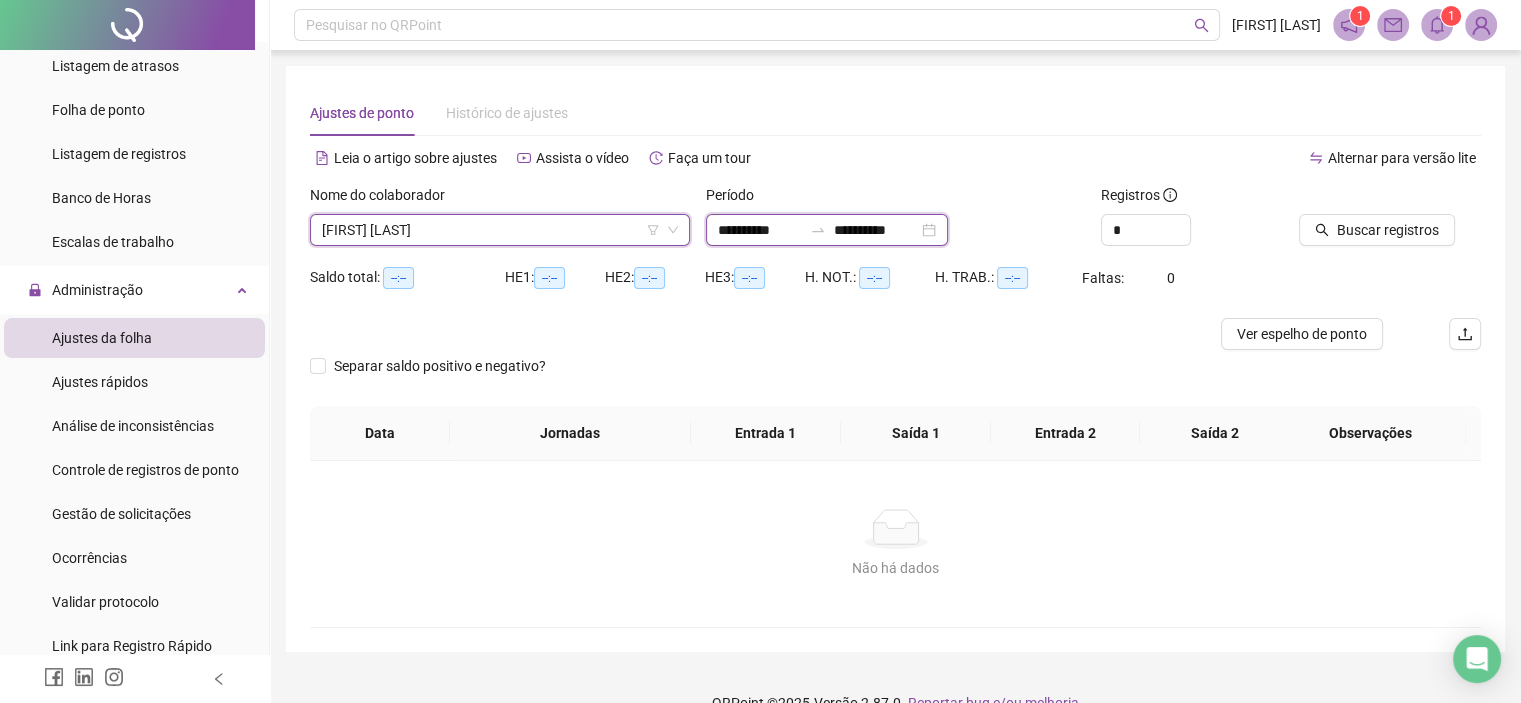 click on "**********" at bounding box center [760, 230] 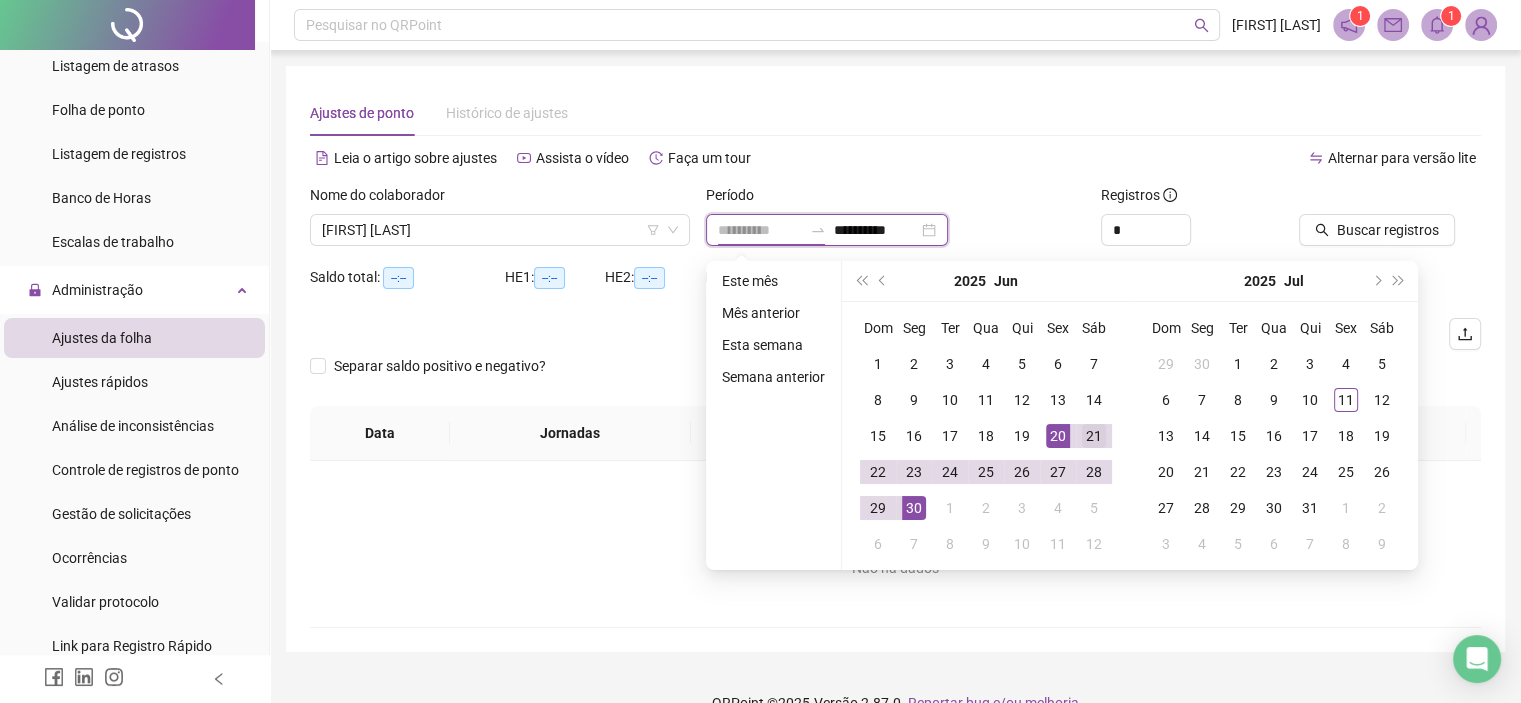 type on "**********" 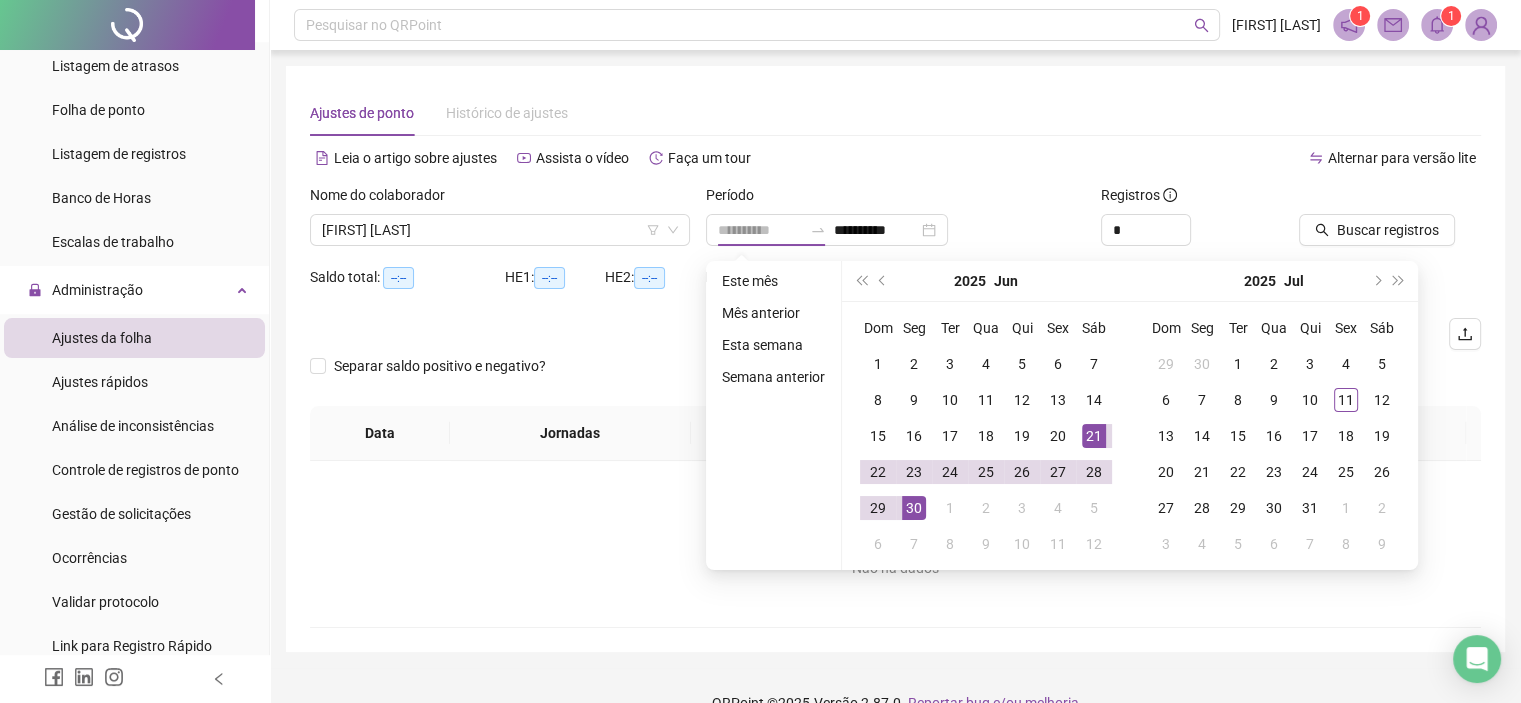 click on "21" at bounding box center (1094, 436) 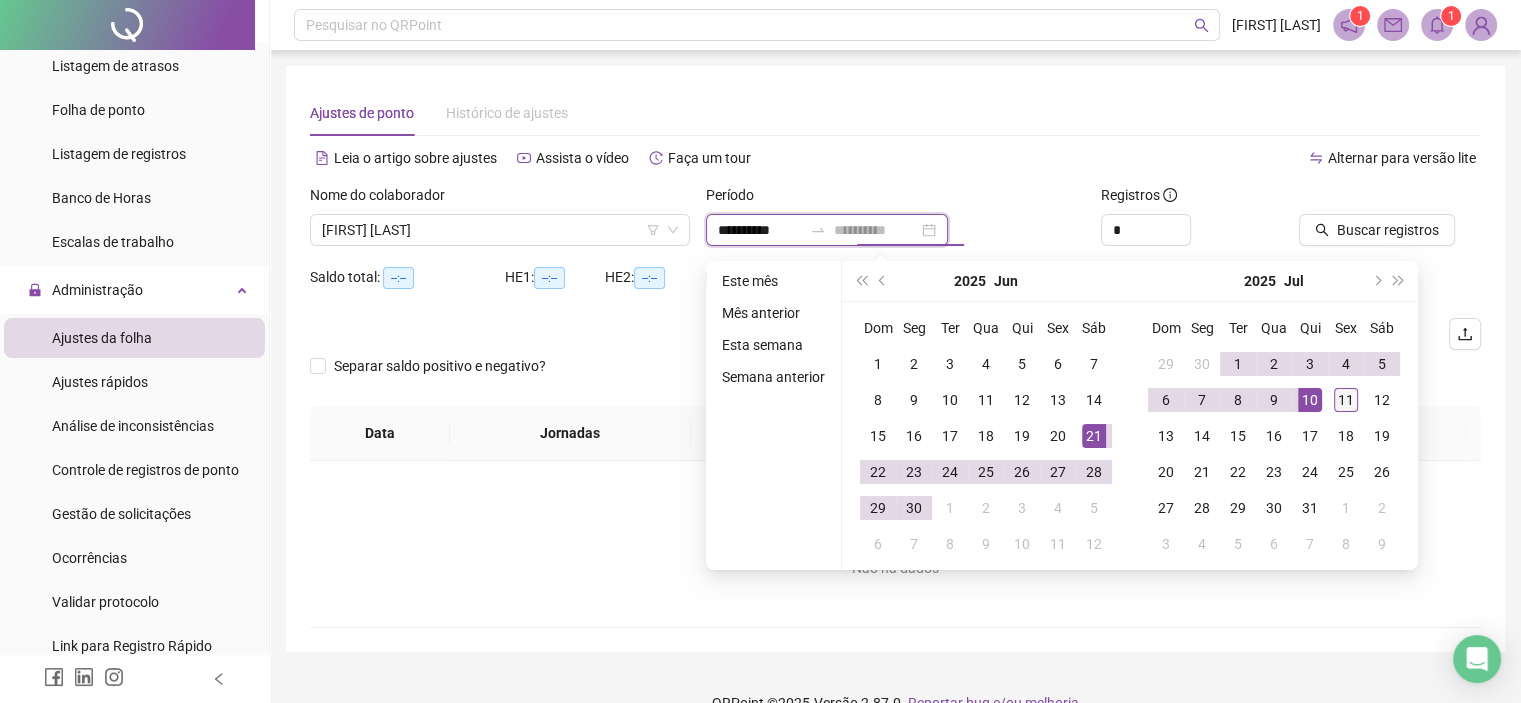 type on "**********" 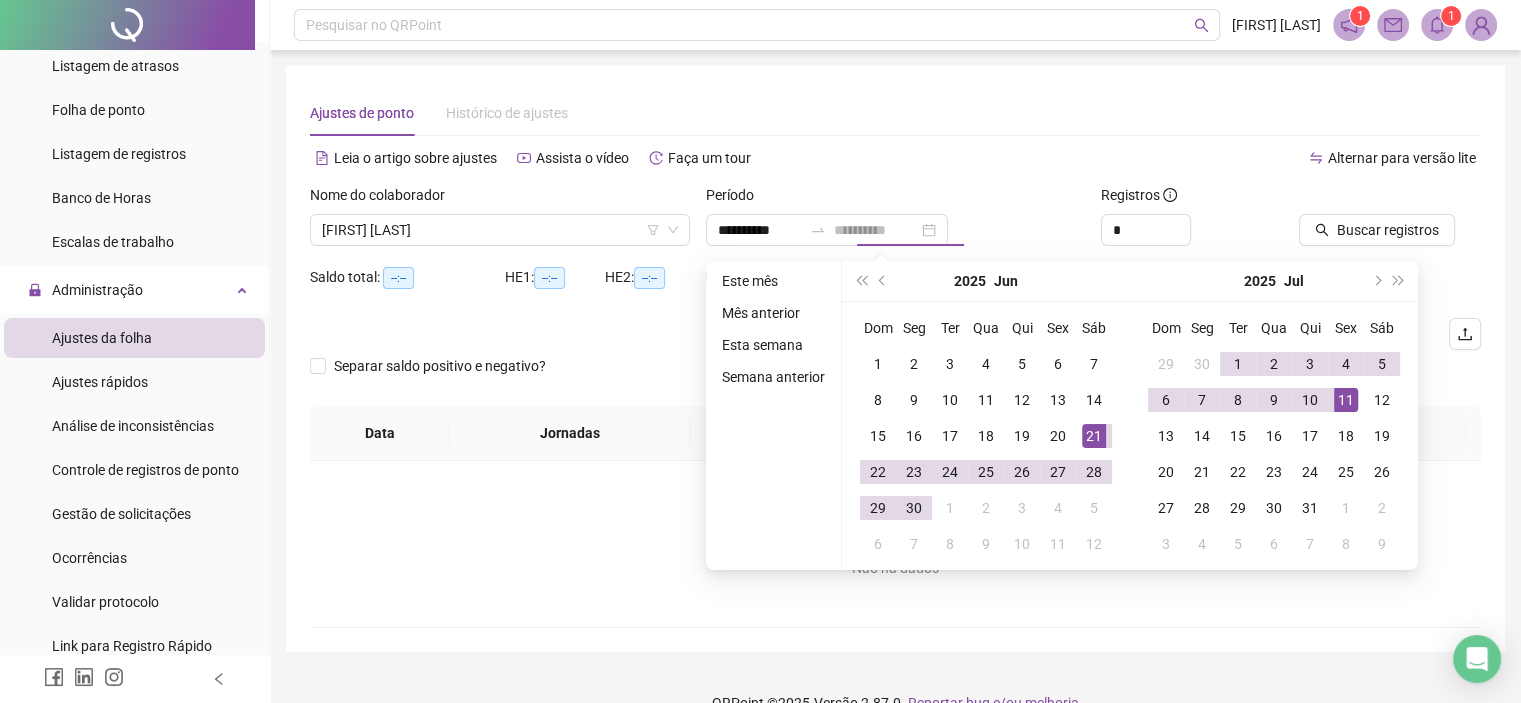 click on "11" at bounding box center [1346, 400] 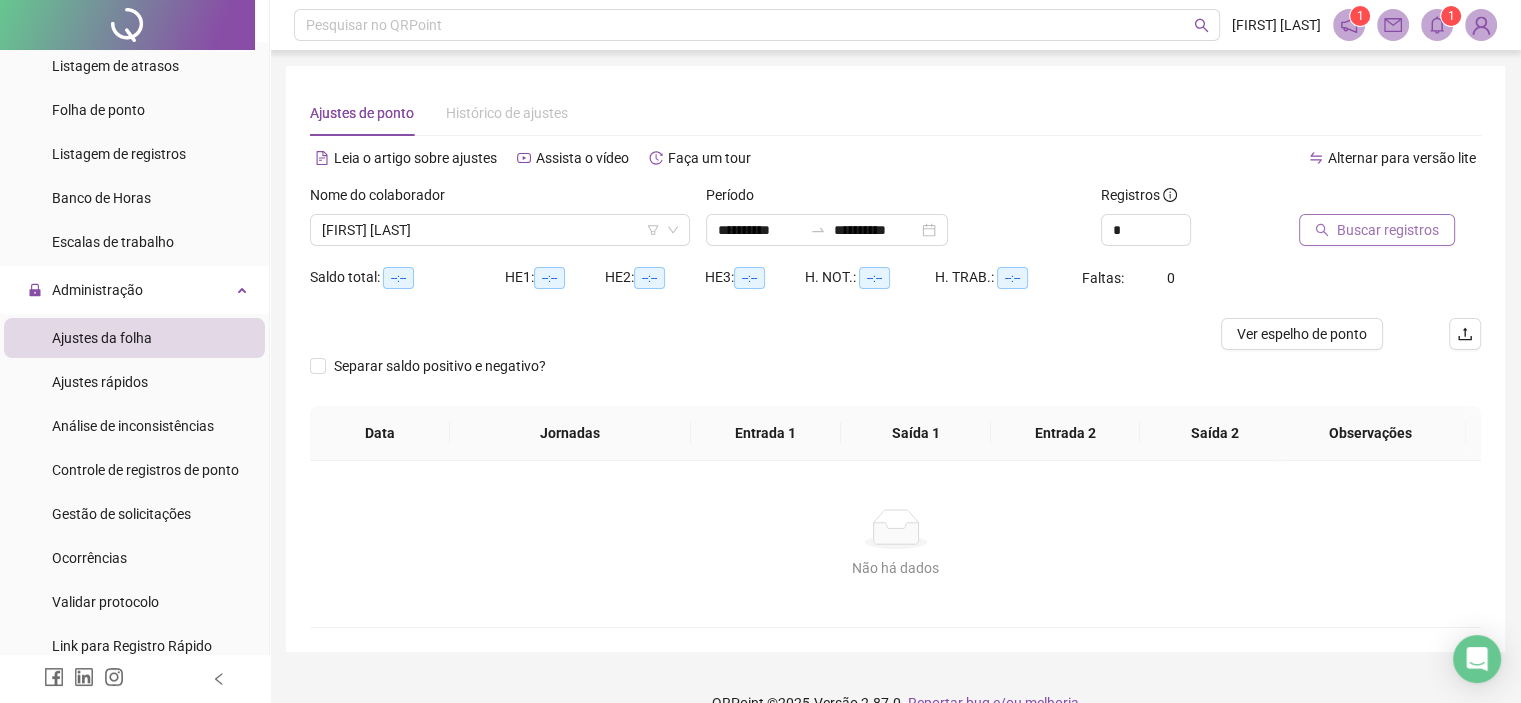 click on "Buscar registros" at bounding box center (1388, 230) 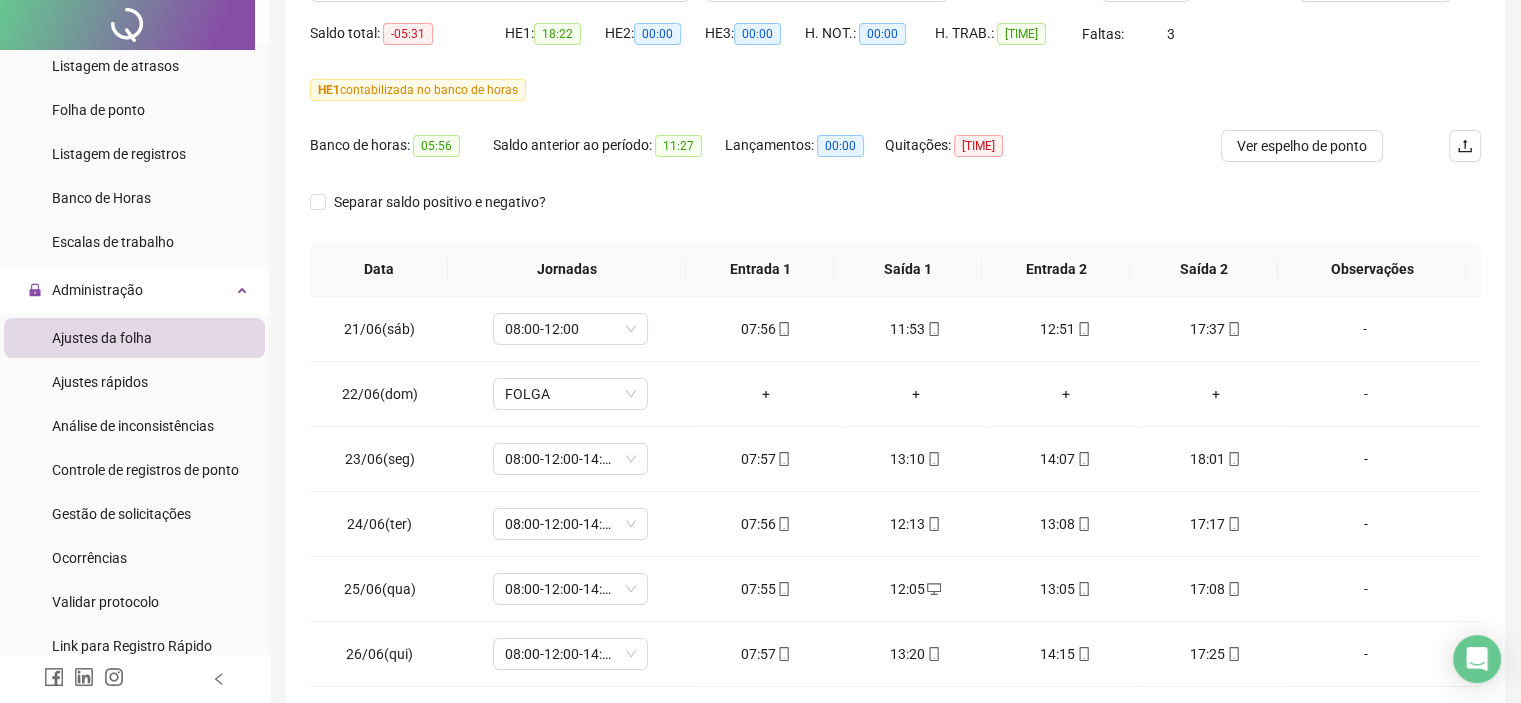 scroll, scrollTop: 300, scrollLeft: 0, axis: vertical 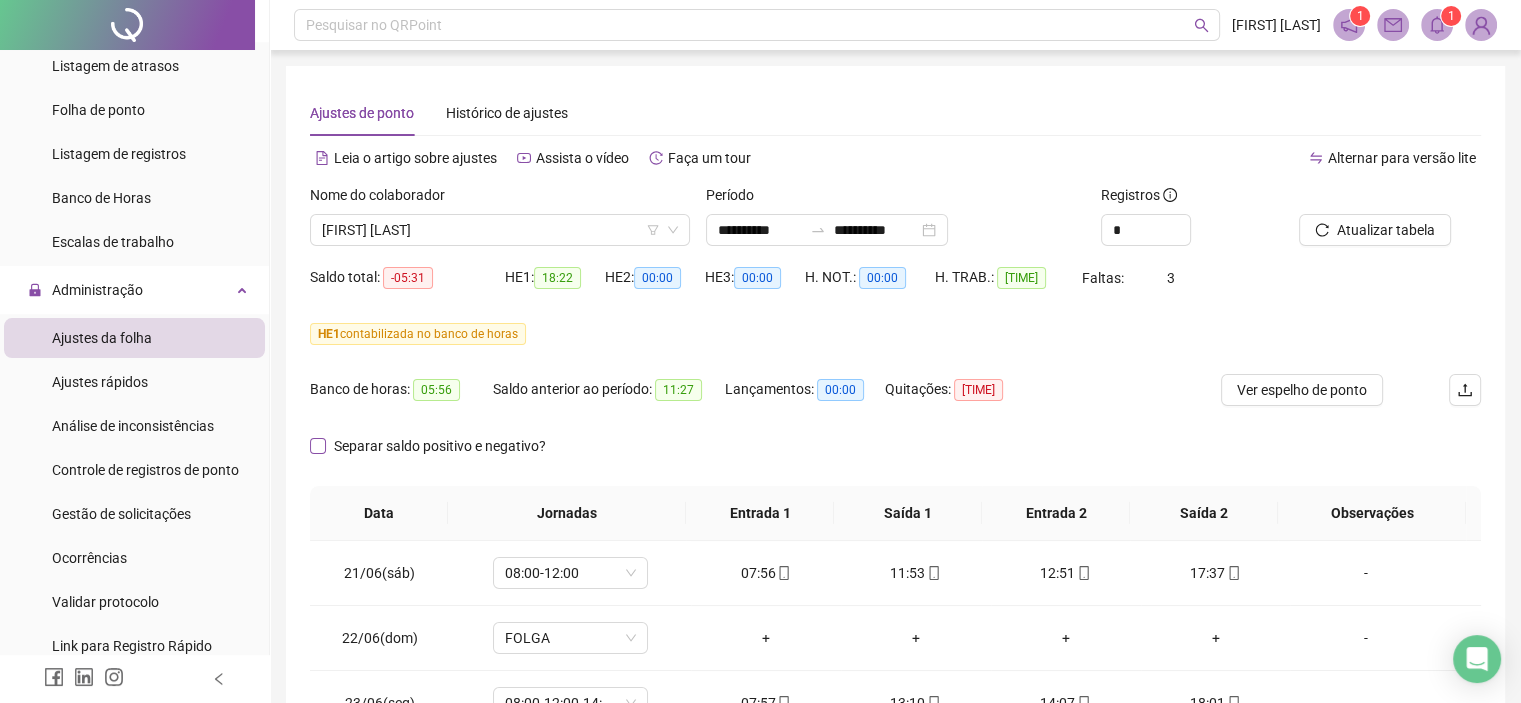 click on "Separar saldo positivo e negativo?" at bounding box center [440, 446] 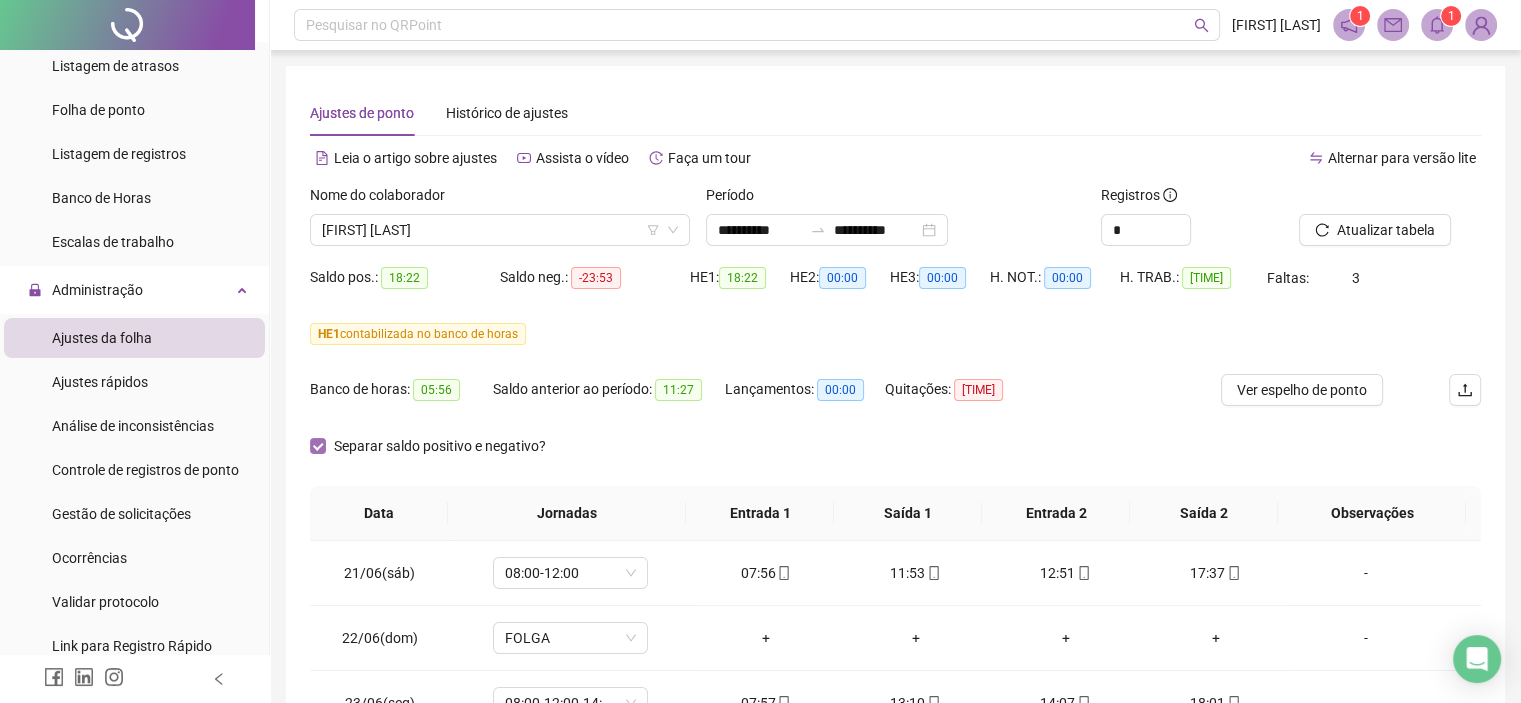 click on "Separar saldo positivo e negativo?" at bounding box center [440, 446] 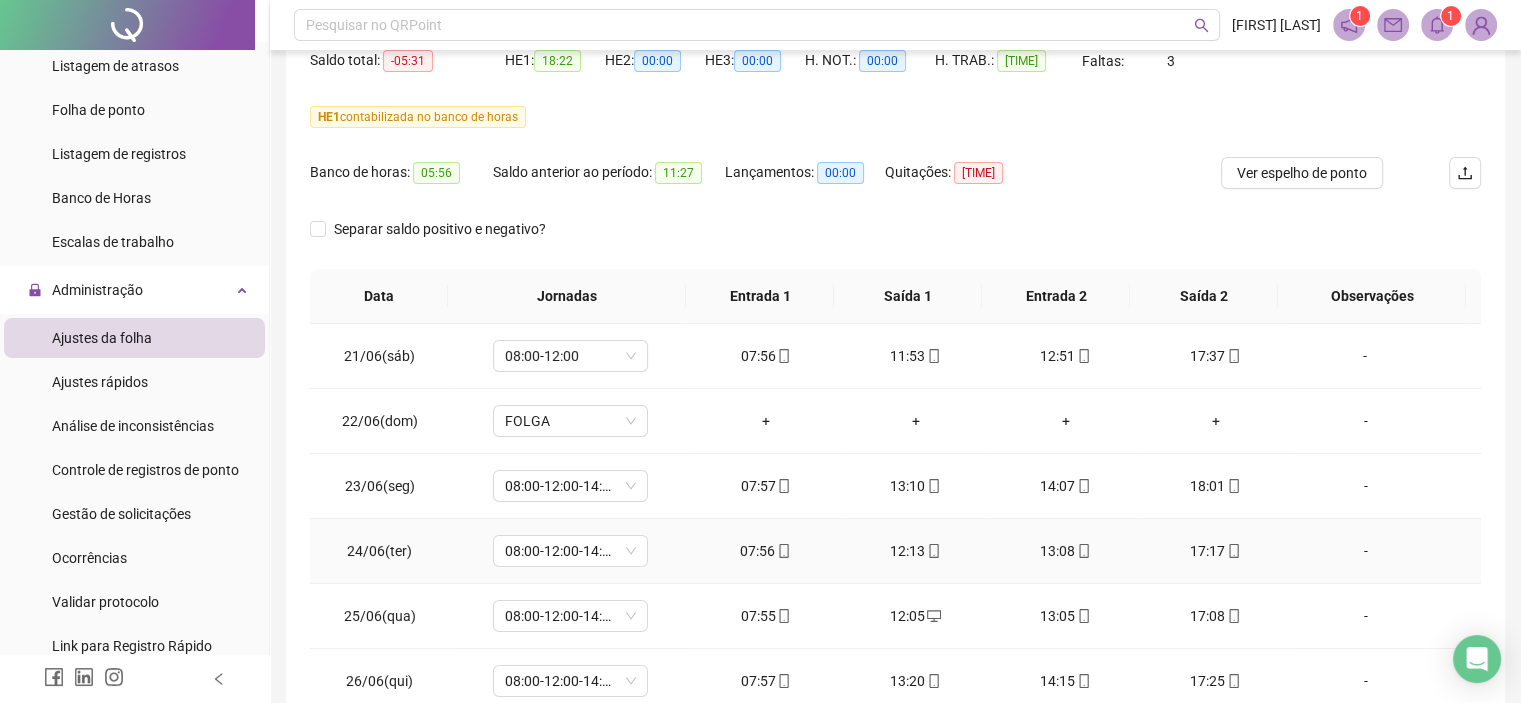 scroll, scrollTop: 374, scrollLeft: 0, axis: vertical 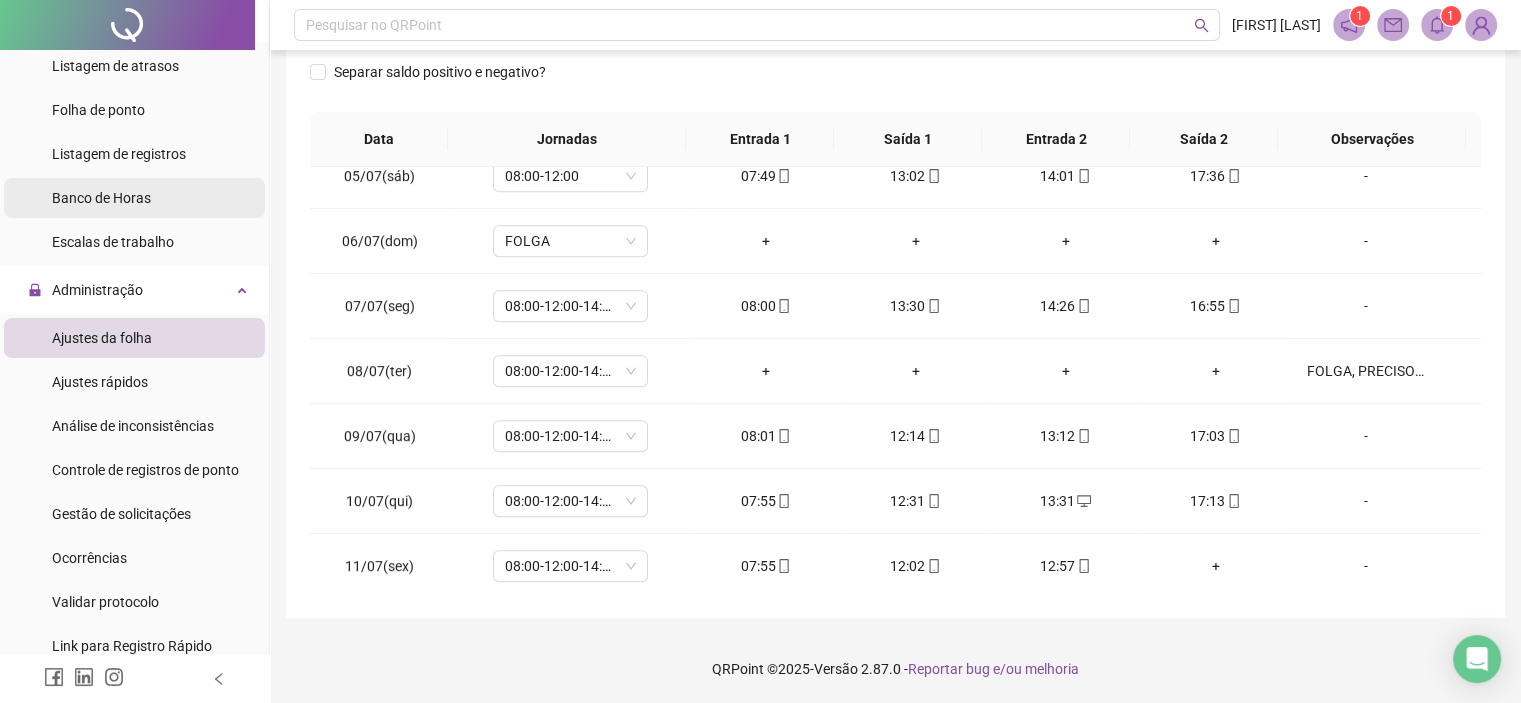click on "Banco de Horas" at bounding box center [134, 198] 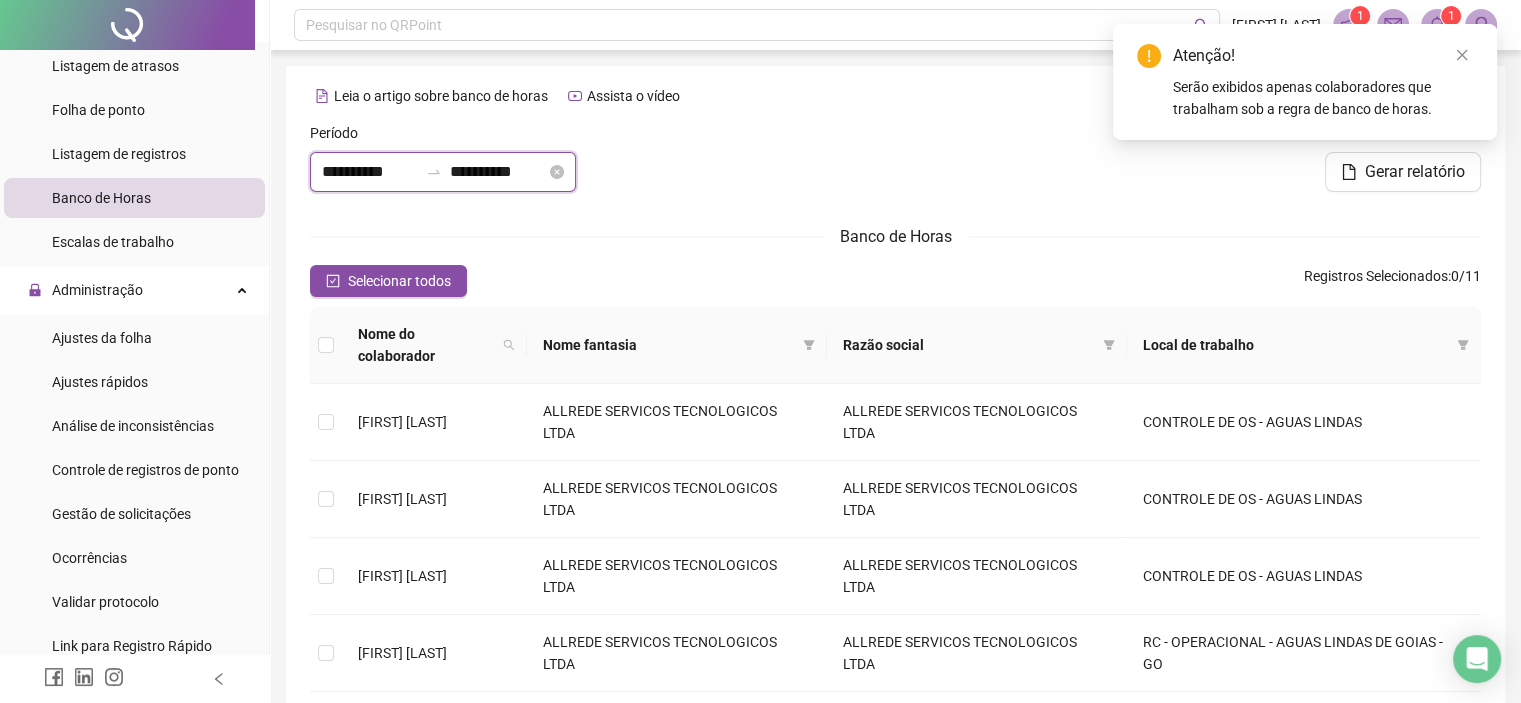 click on "**********" at bounding box center (370, 172) 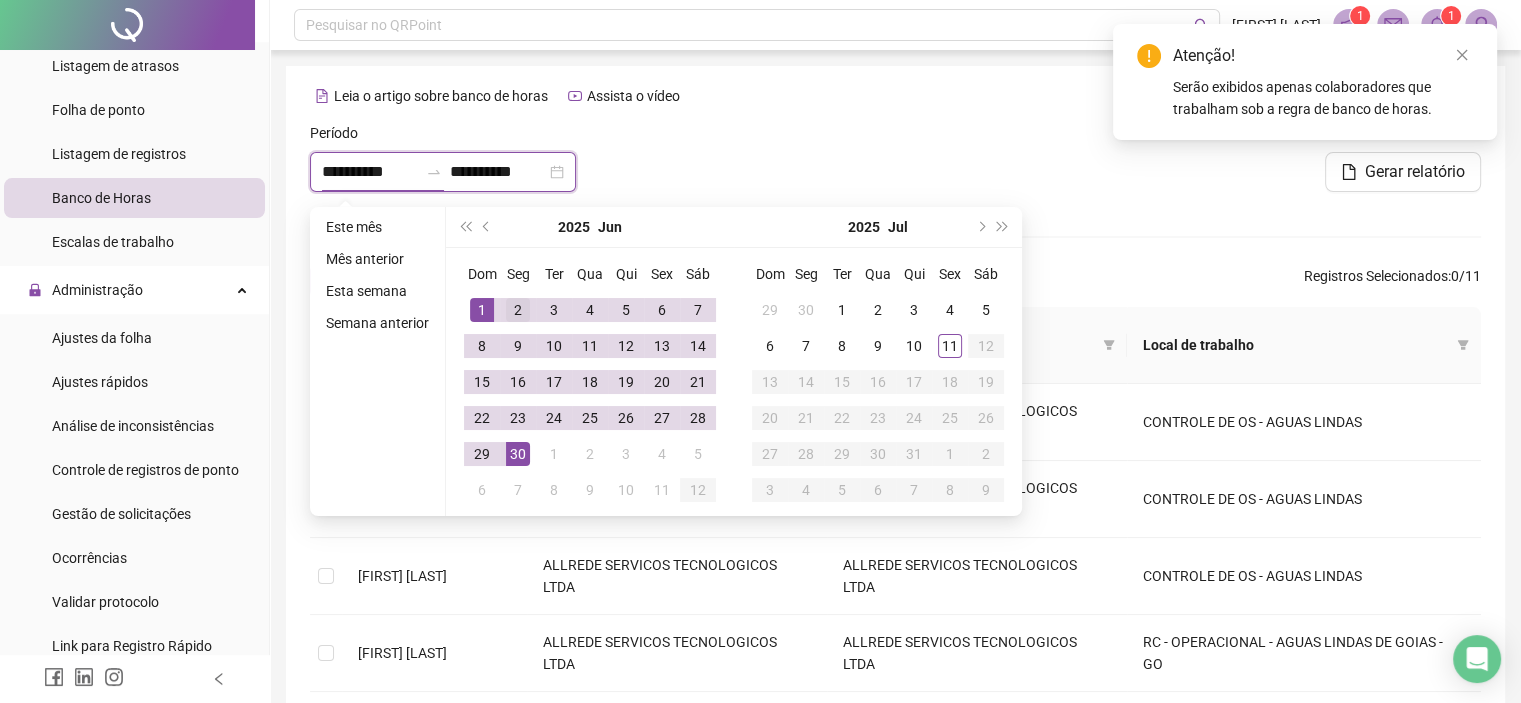 type on "**********" 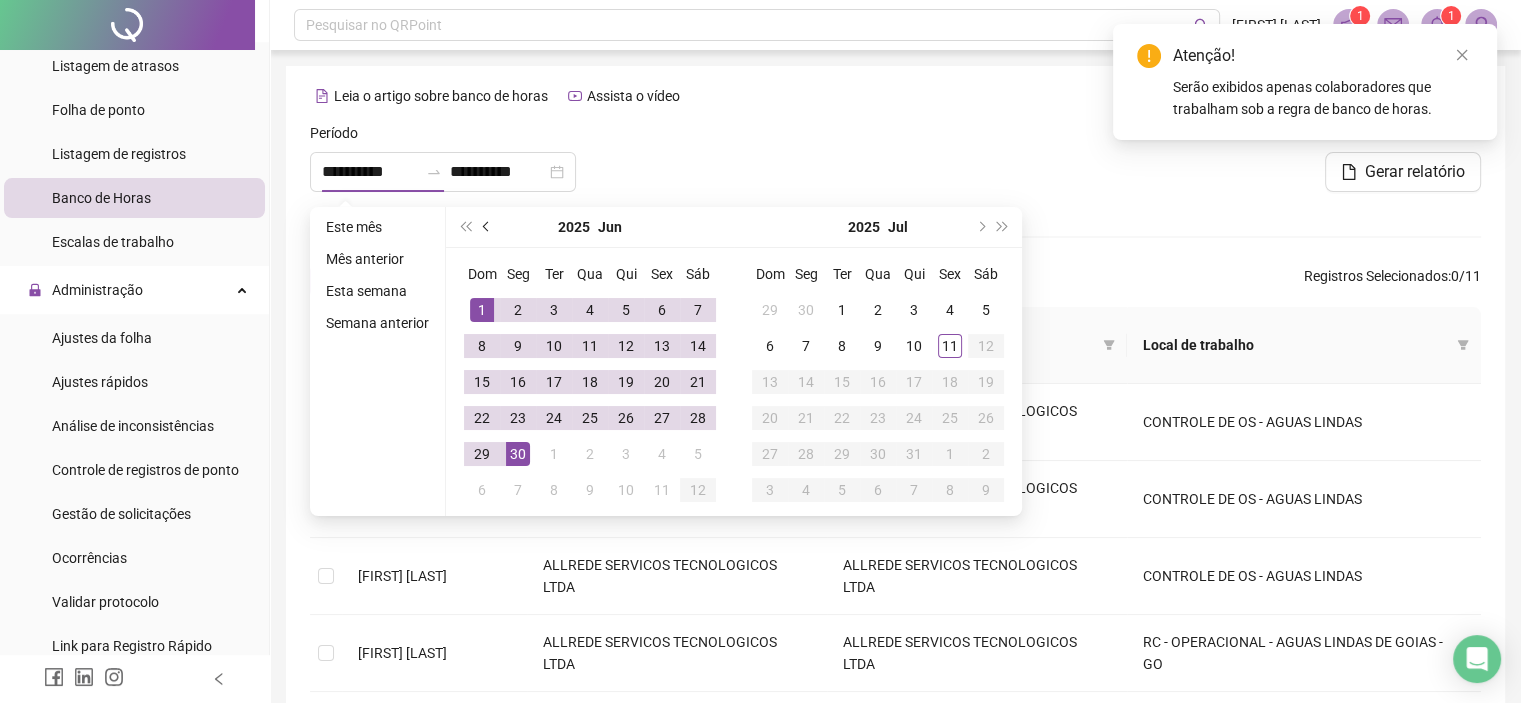 click at bounding box center (487, 227) 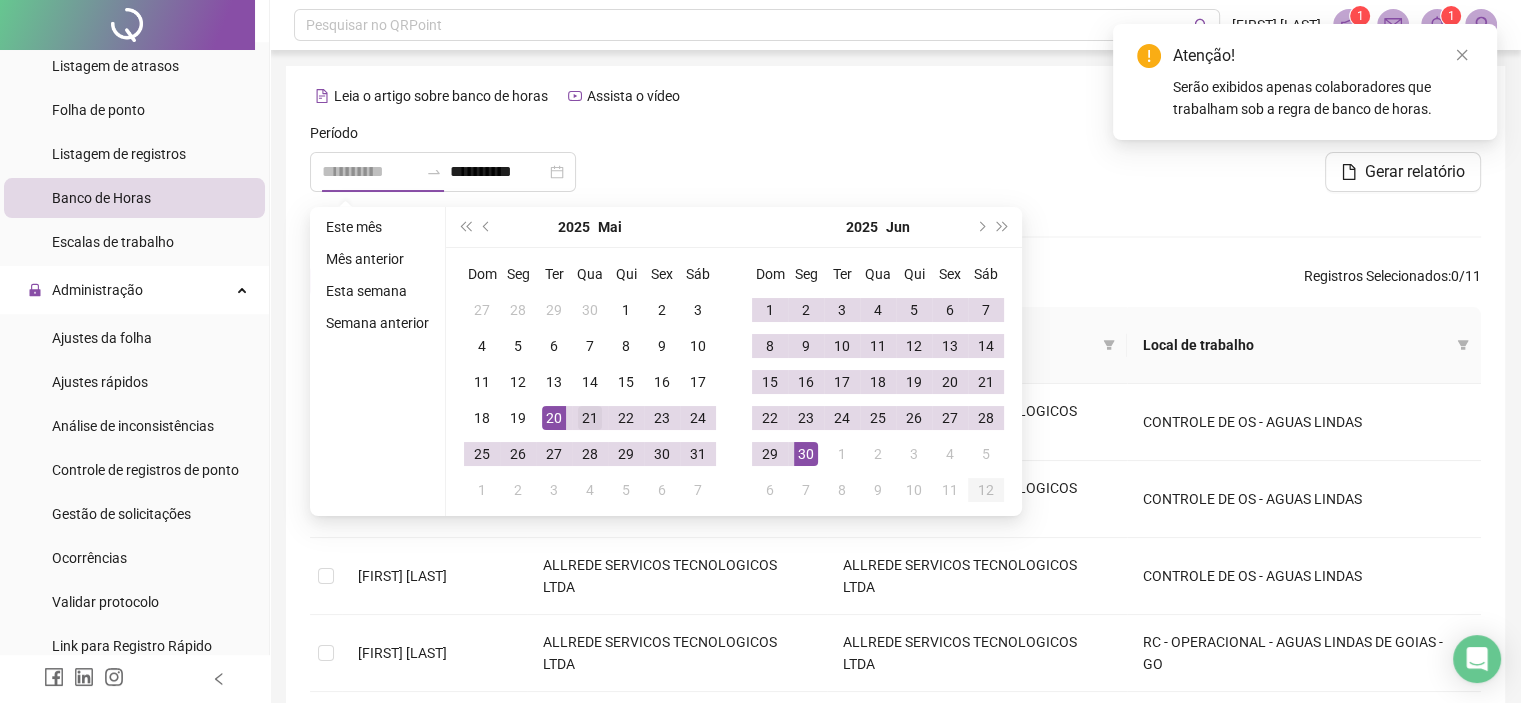 type on "**********" 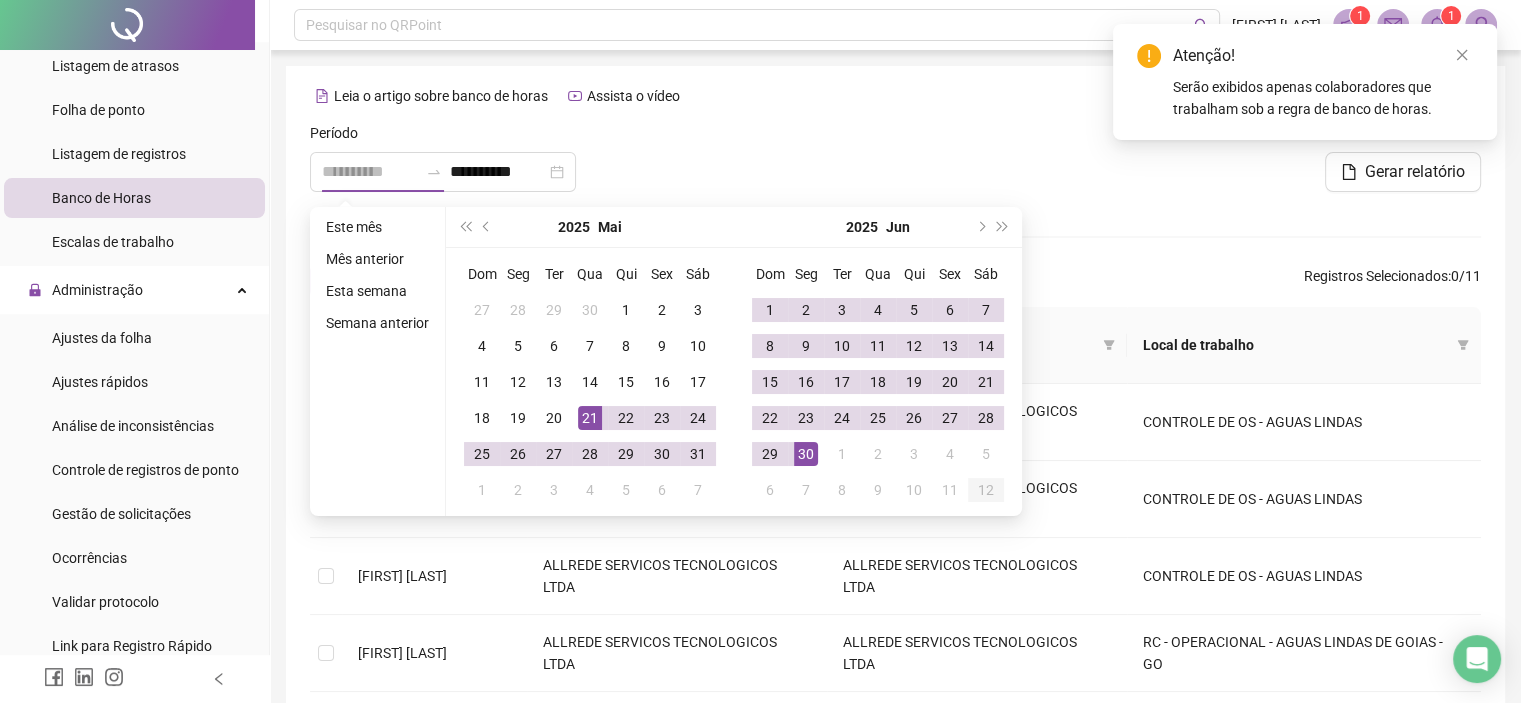 click on "21" at bounding box center [590, 418] 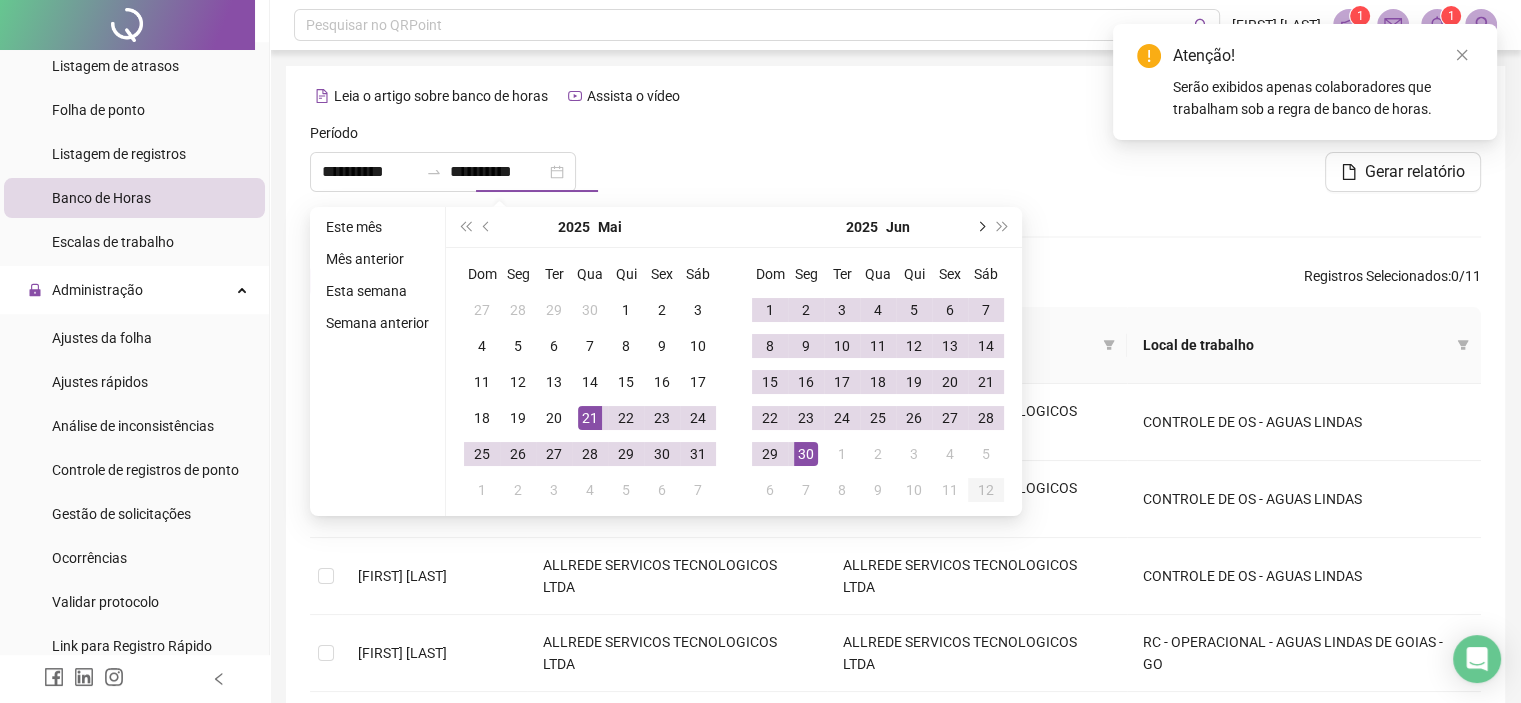 click at bounding box center [980, 227] 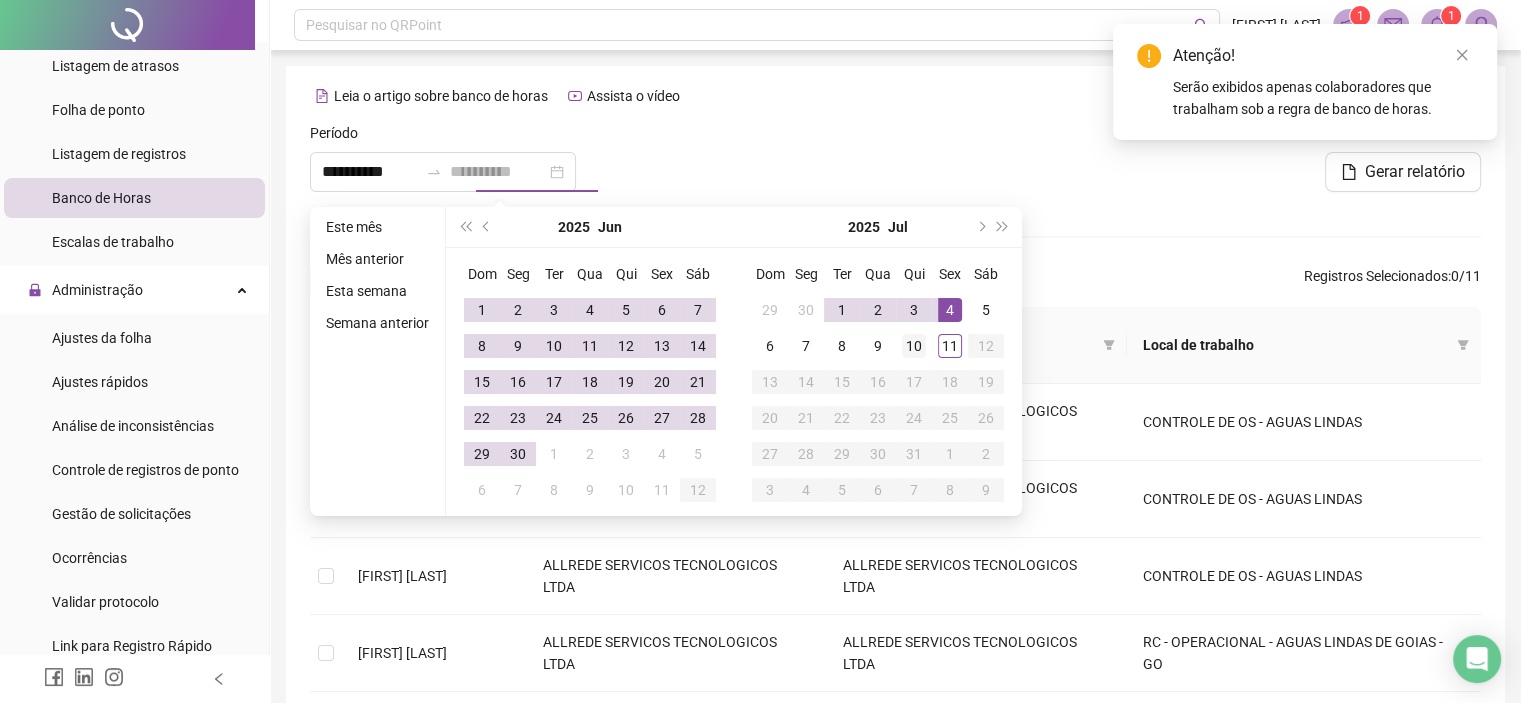 type on "**********" 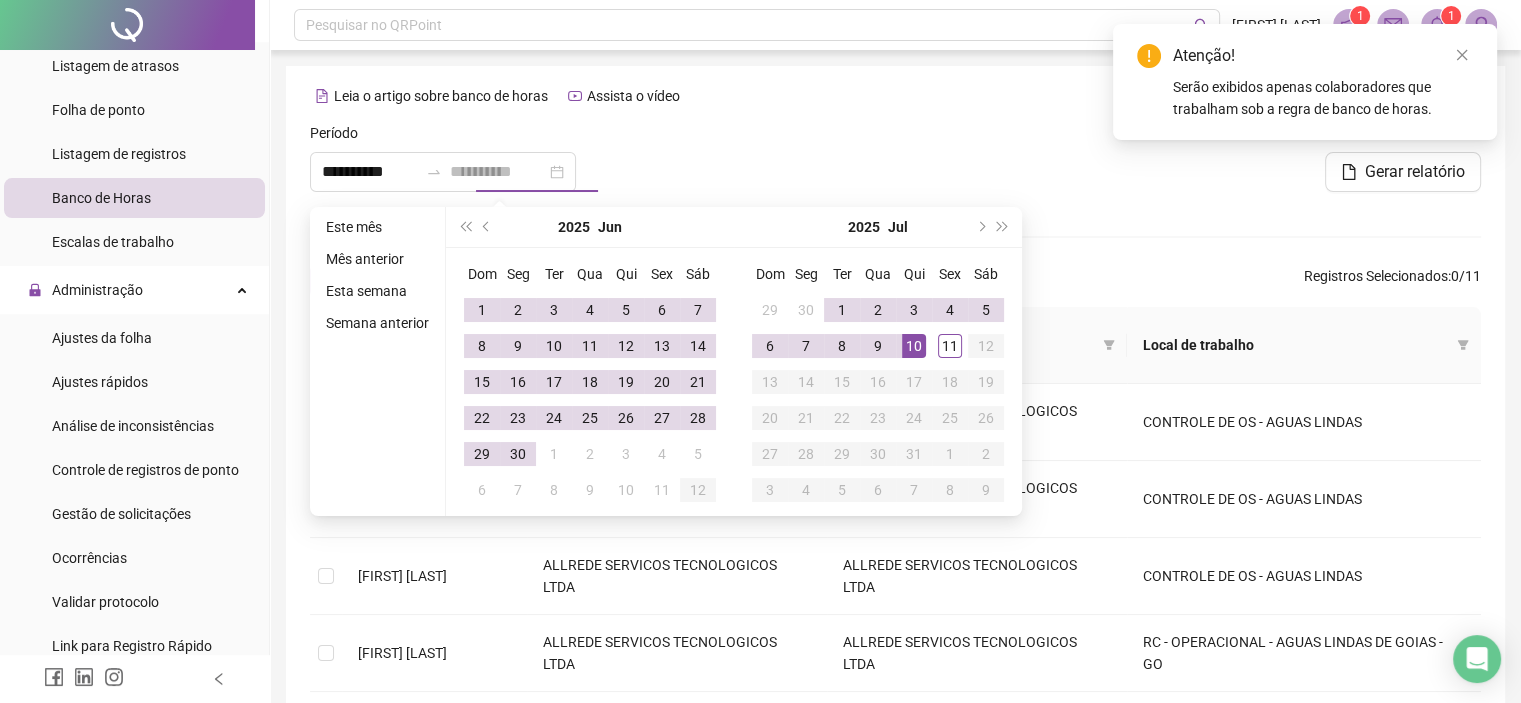 click on "10" at bounding box center [914, 346] 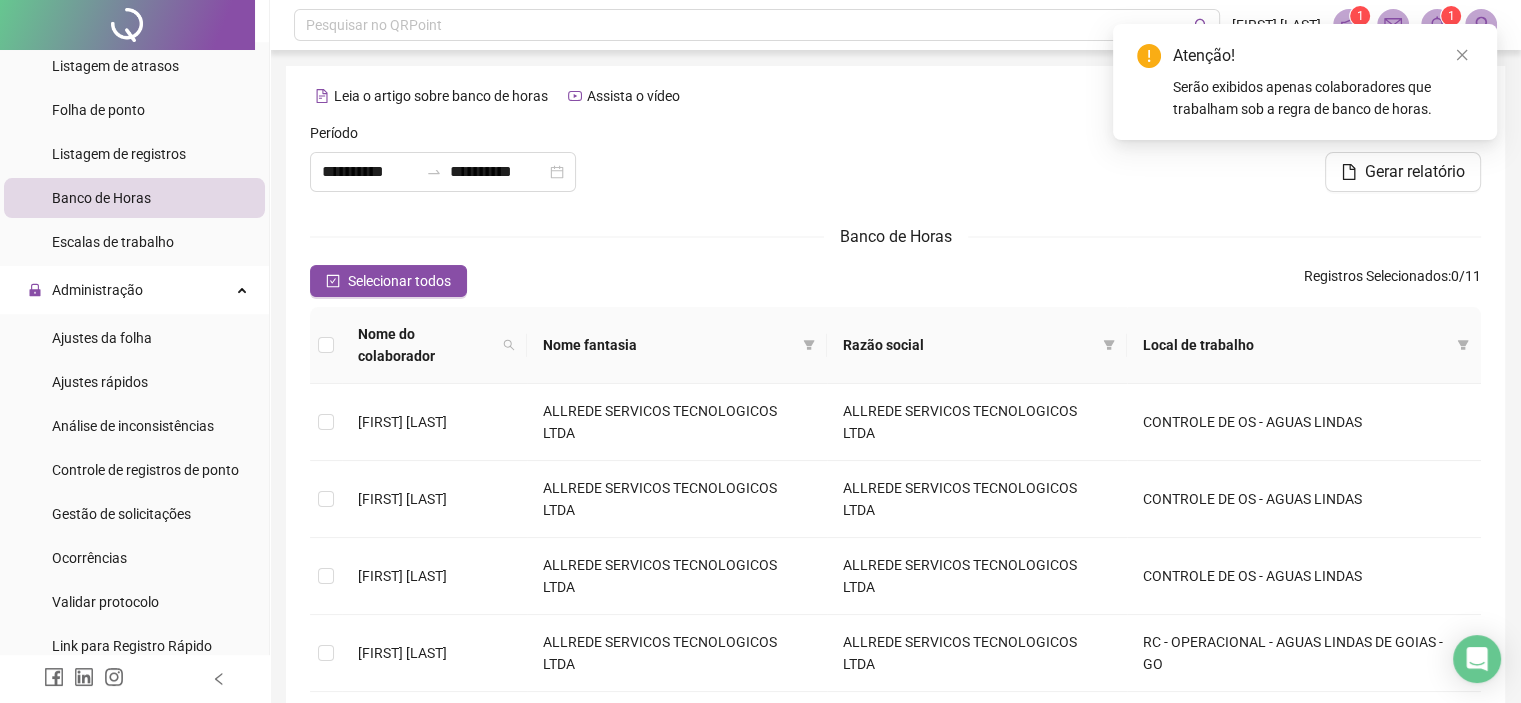 click at bounding box center [896, 165] 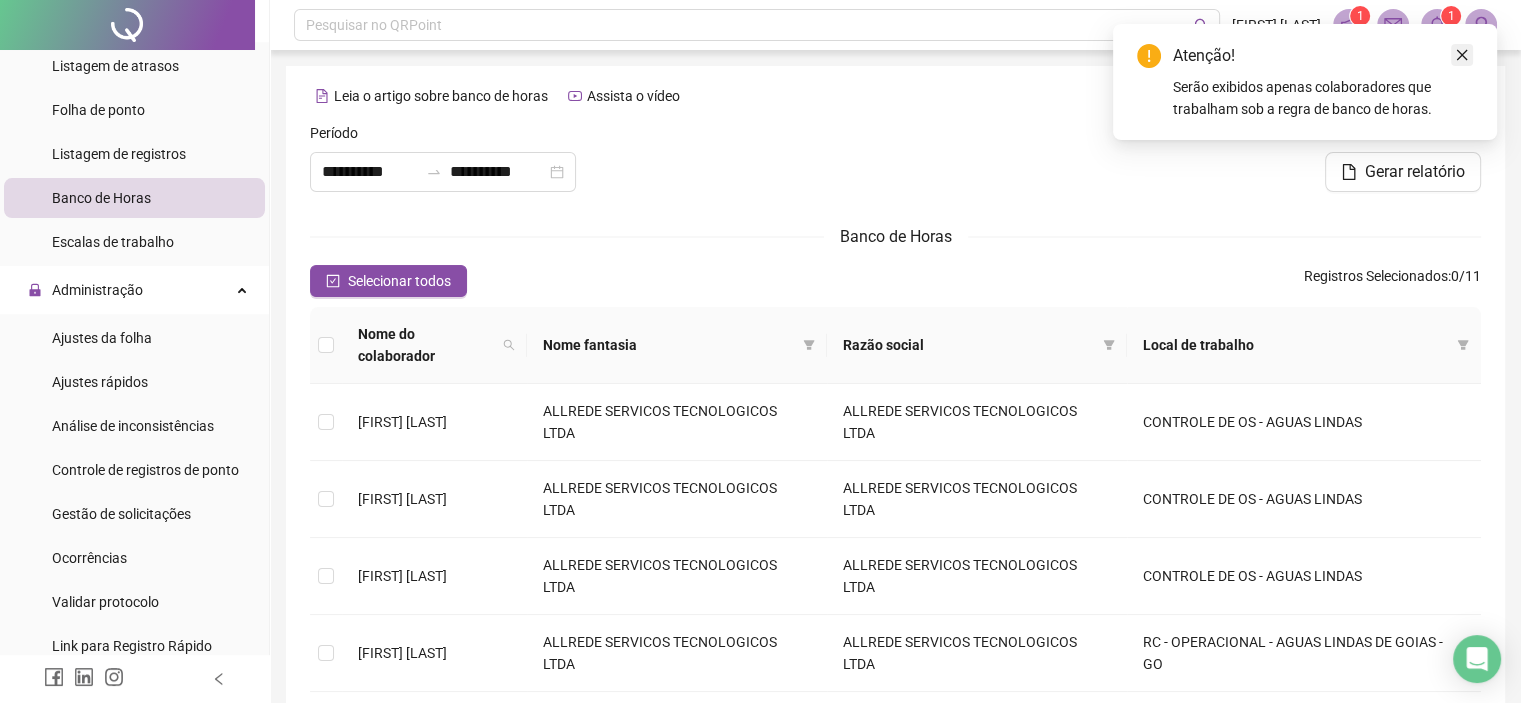 click at bounding box center [1462, 55] 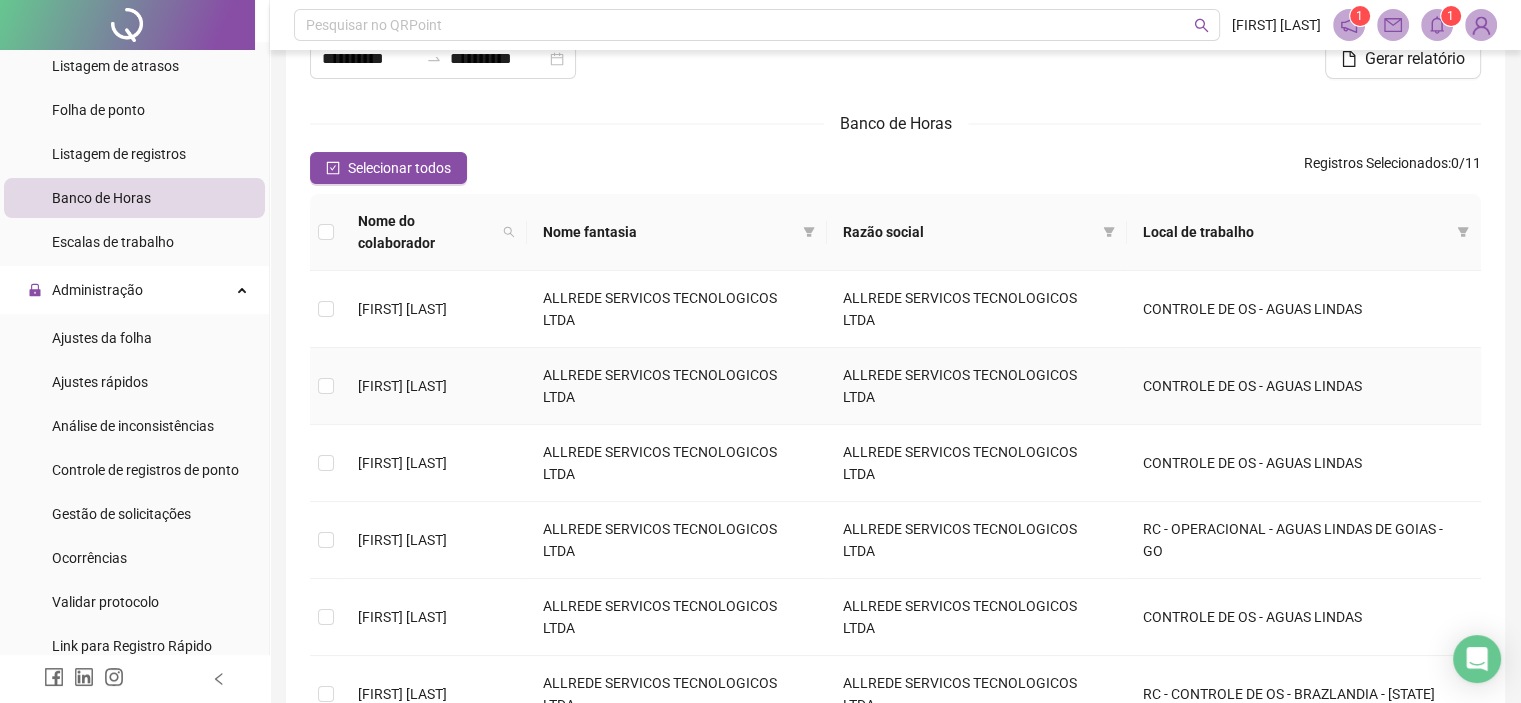 scroll, scrollTop: 200, scrollLeft: 0, axis: vertical 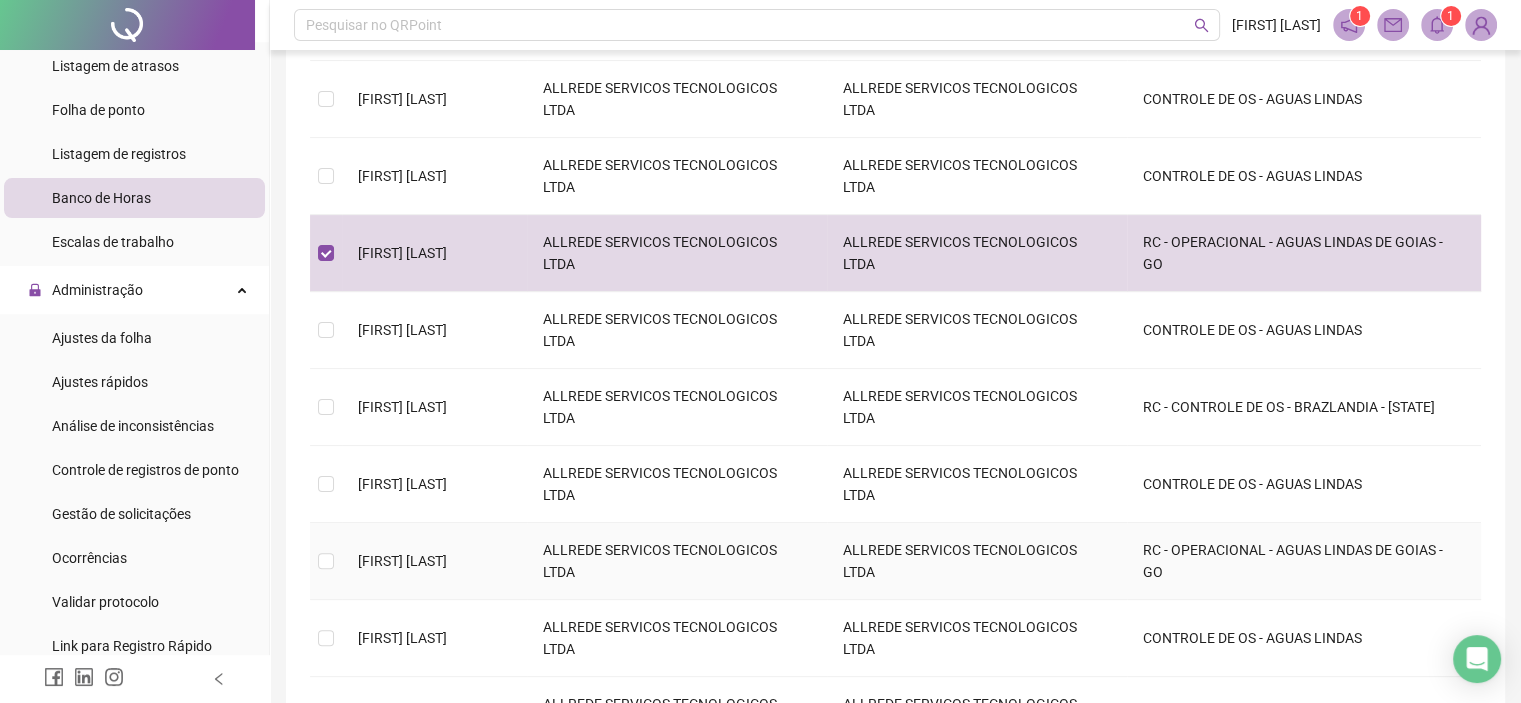 click at bounding box center (326, 561) 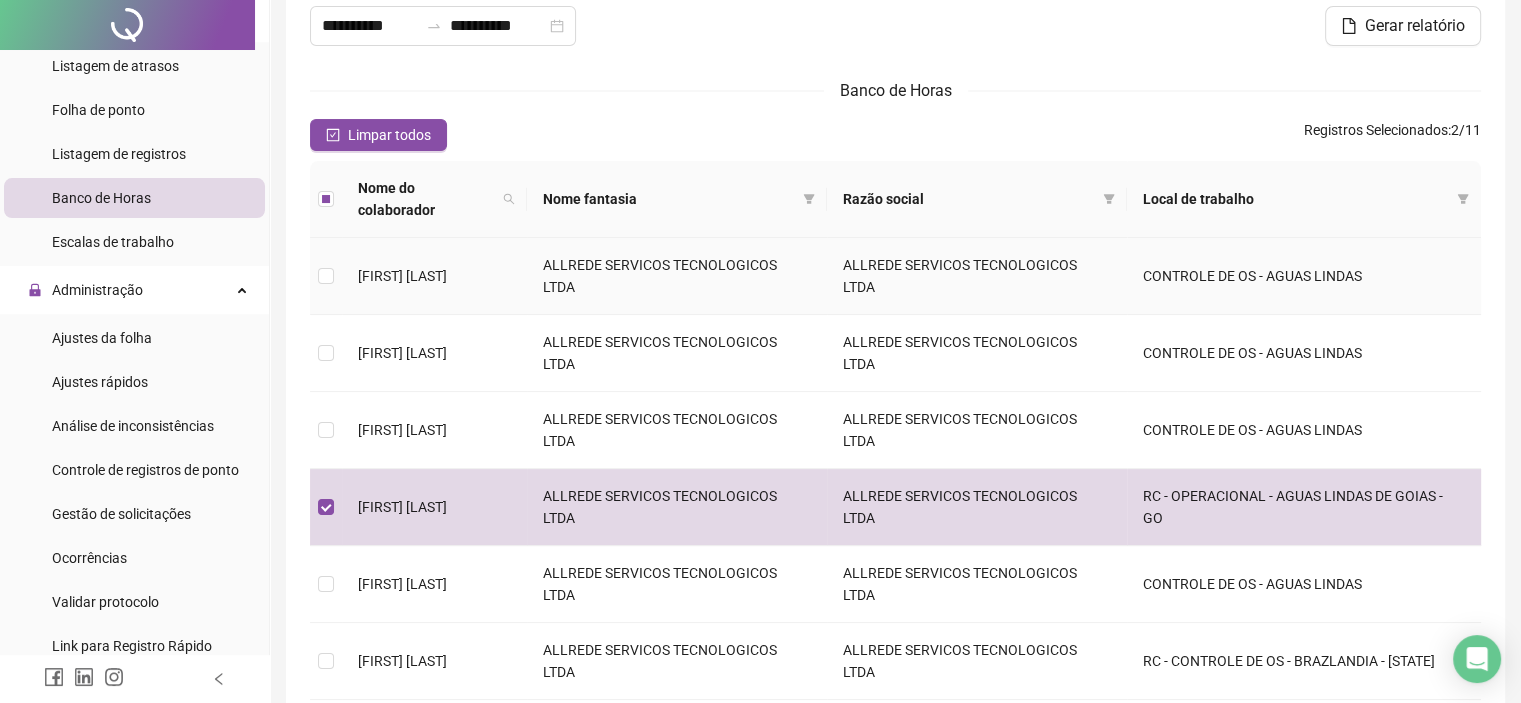 scroll, scrollTop: 0, scrollLeft: 0, axis: both 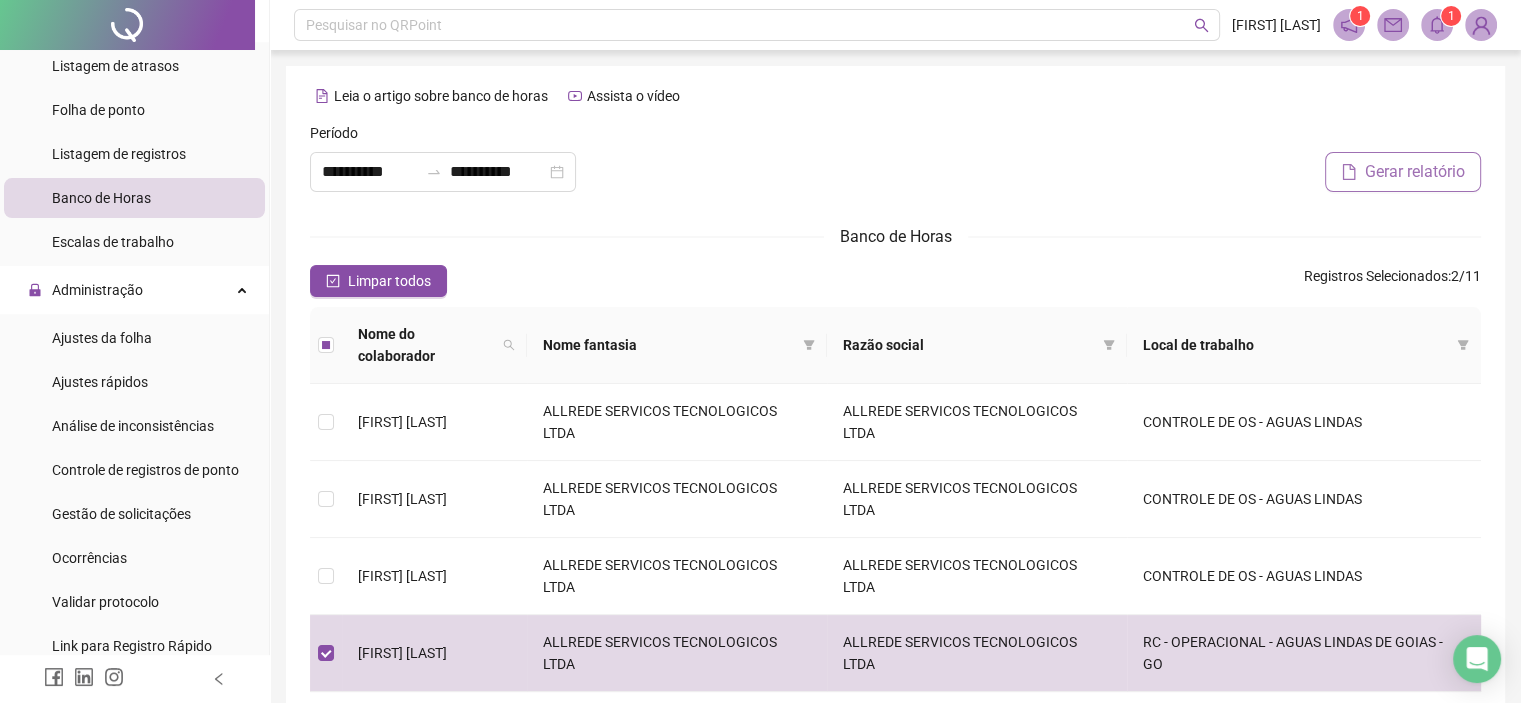 click on "Gerar relatório" at bounding box center (1415, 172) 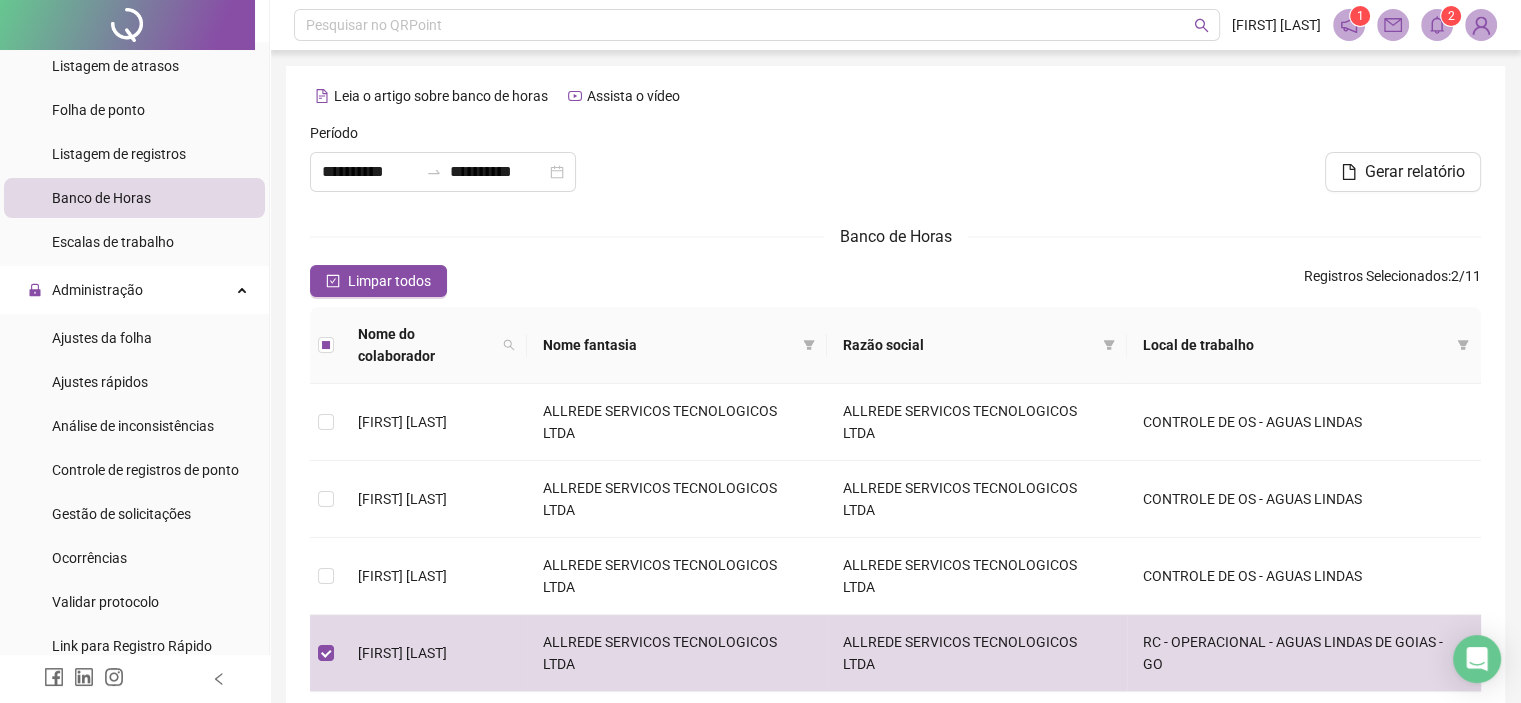 click 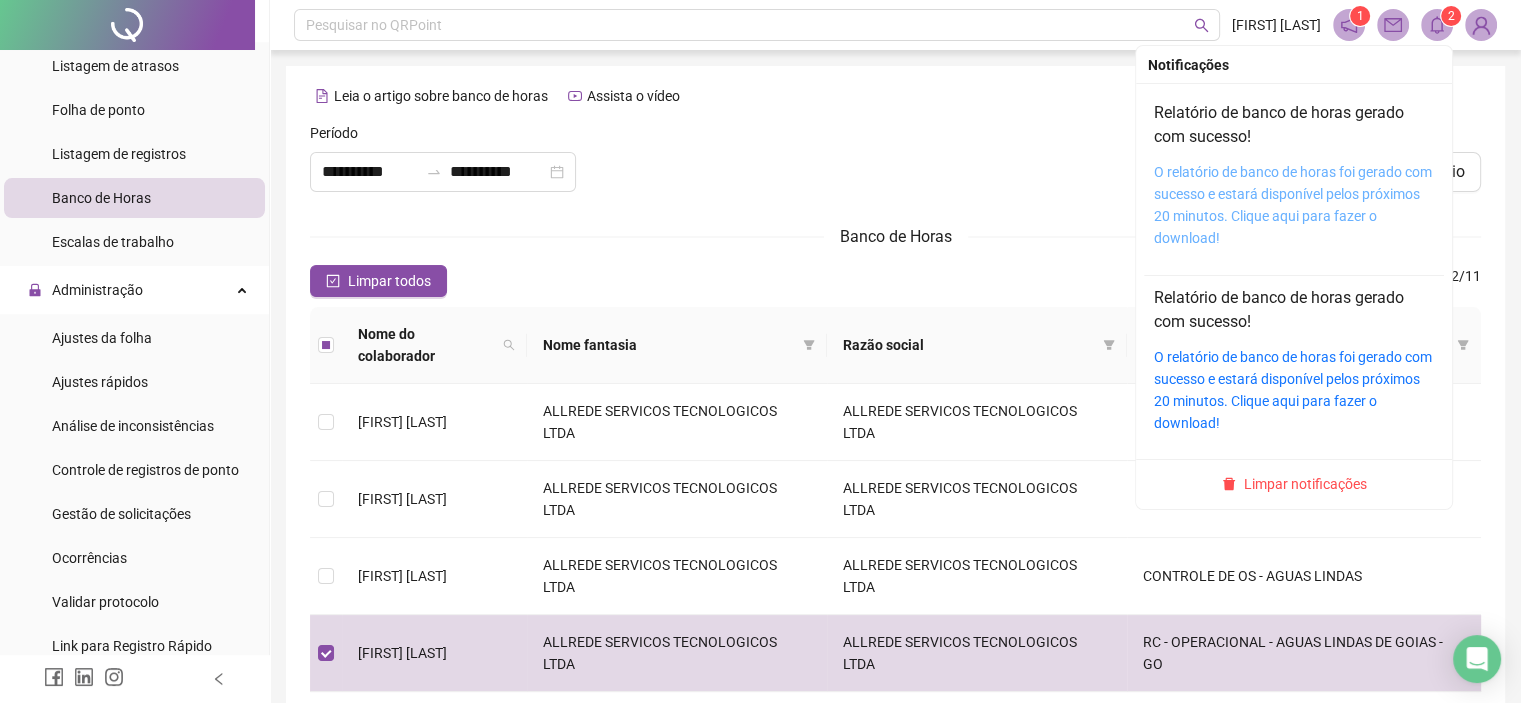 click on "O relatório de banco de horas foi gerado com sucesso e estará disponível pelos próximos 20 minutos.
Clique aqui para fazer o download!" at bounding box center (1293, 205) 